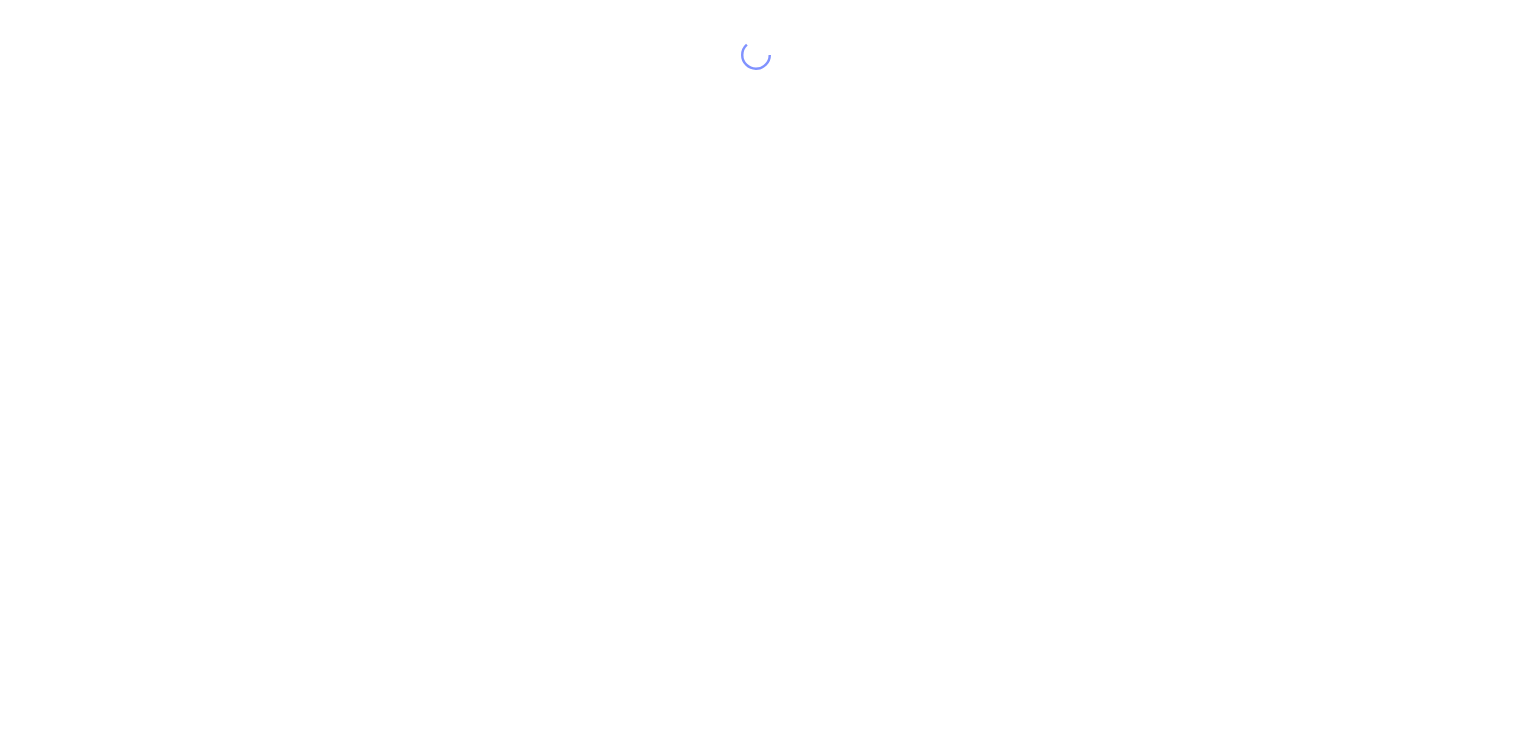 scroll, scrollTop: 0, scrollLeft: 0, axis: both 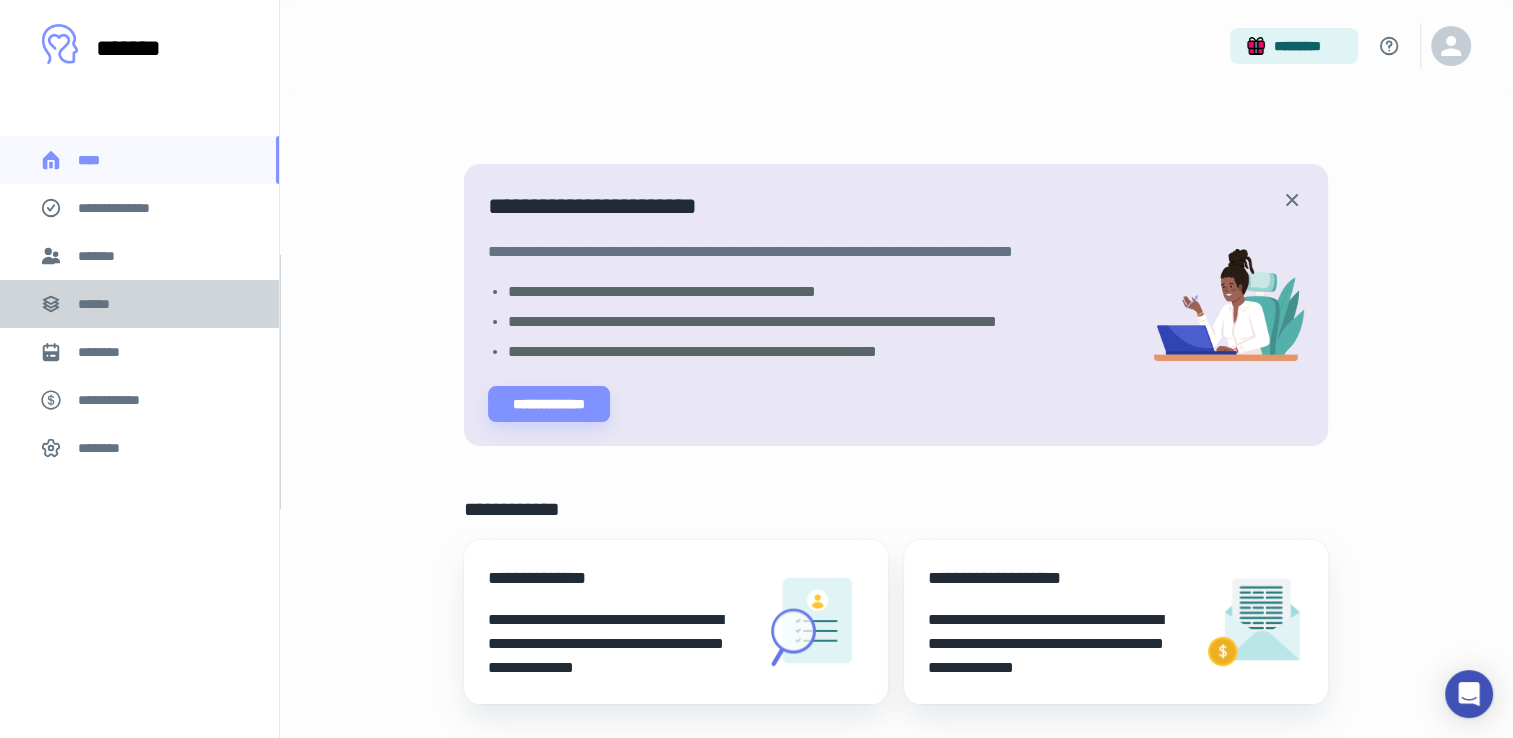 click on "******" at bounding box center (139, 304) 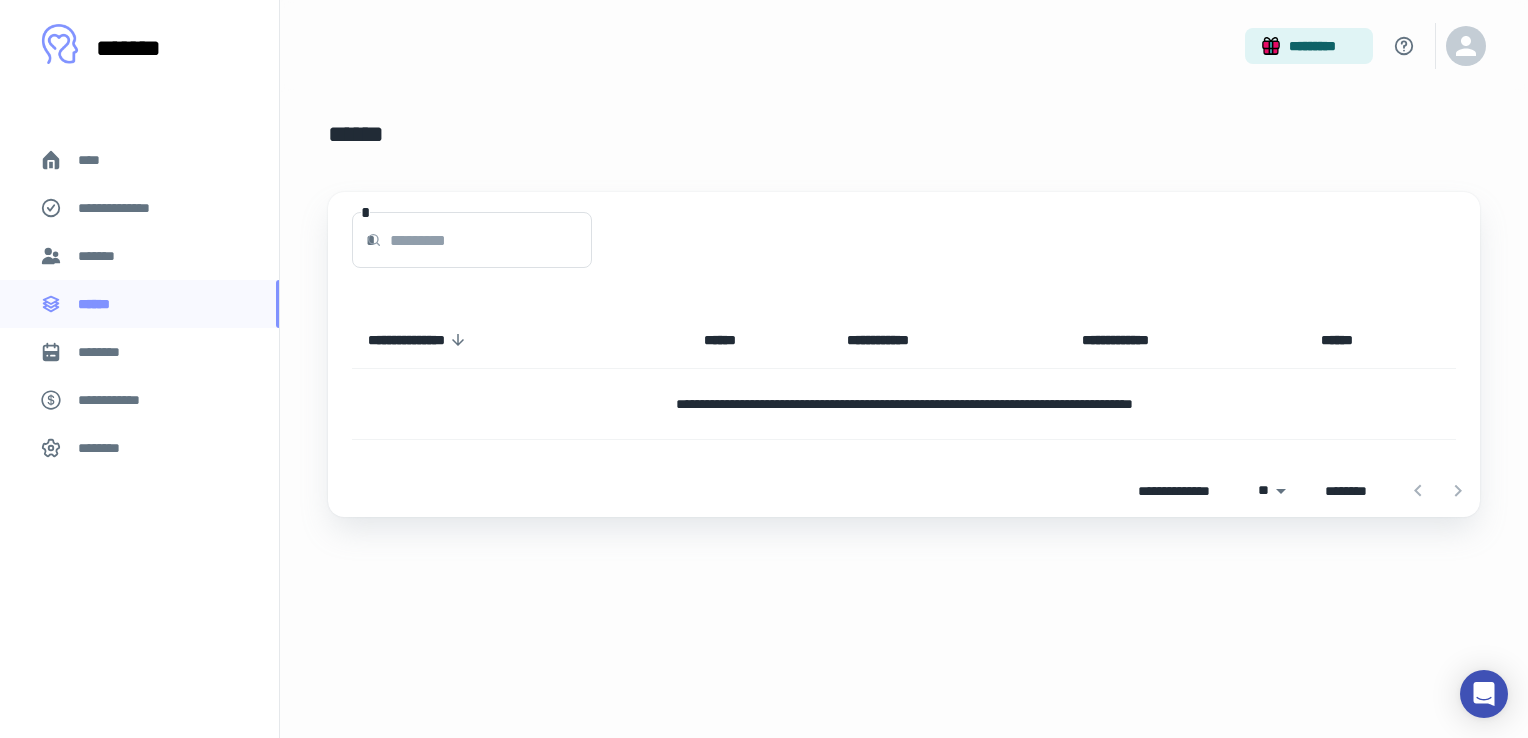 click on "*******" at bounding box center [101, 256] 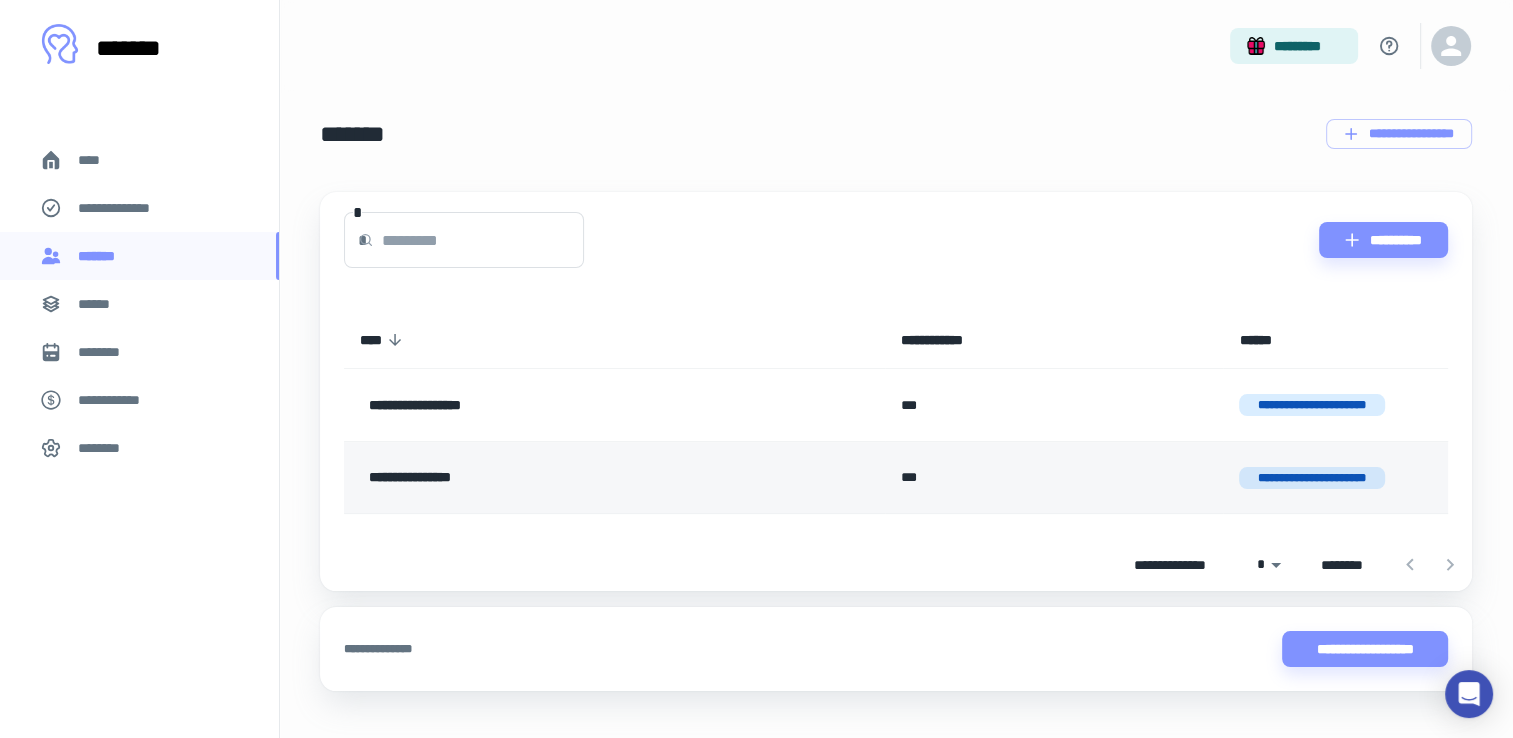 click on "**********" at bounding box center [614, 477] 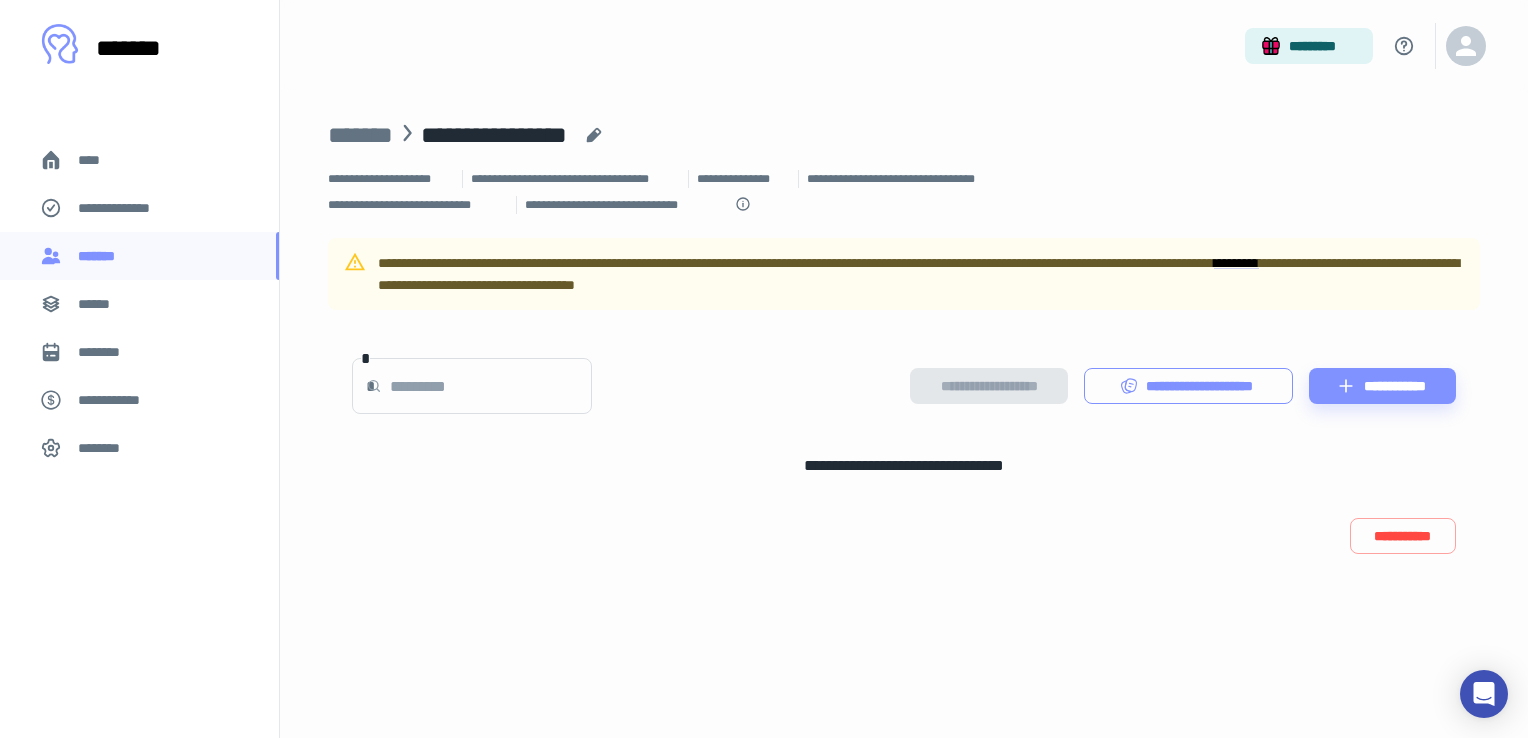click on "**********" at bounding box center [1189, 386] 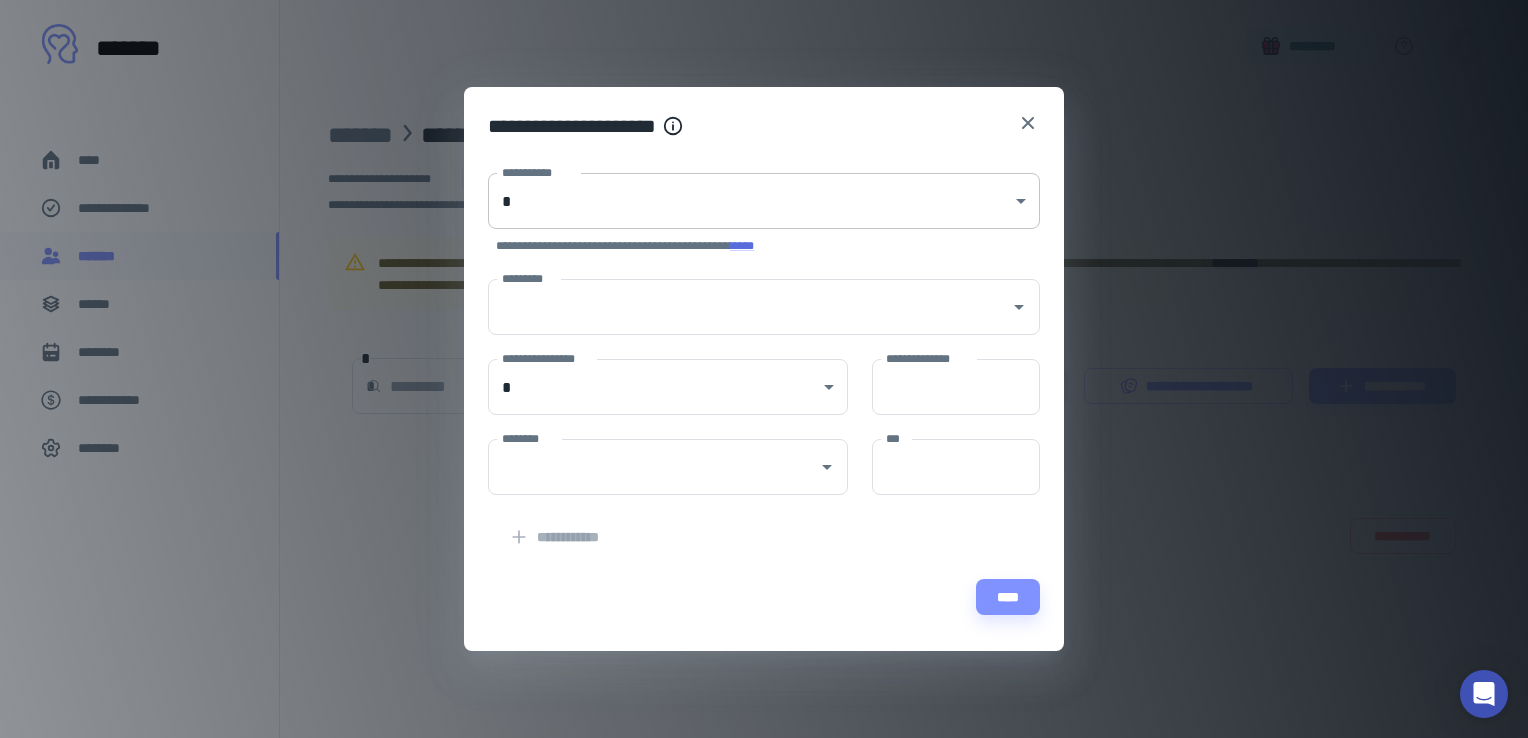click on "**********" at bounding box center (764, 369) 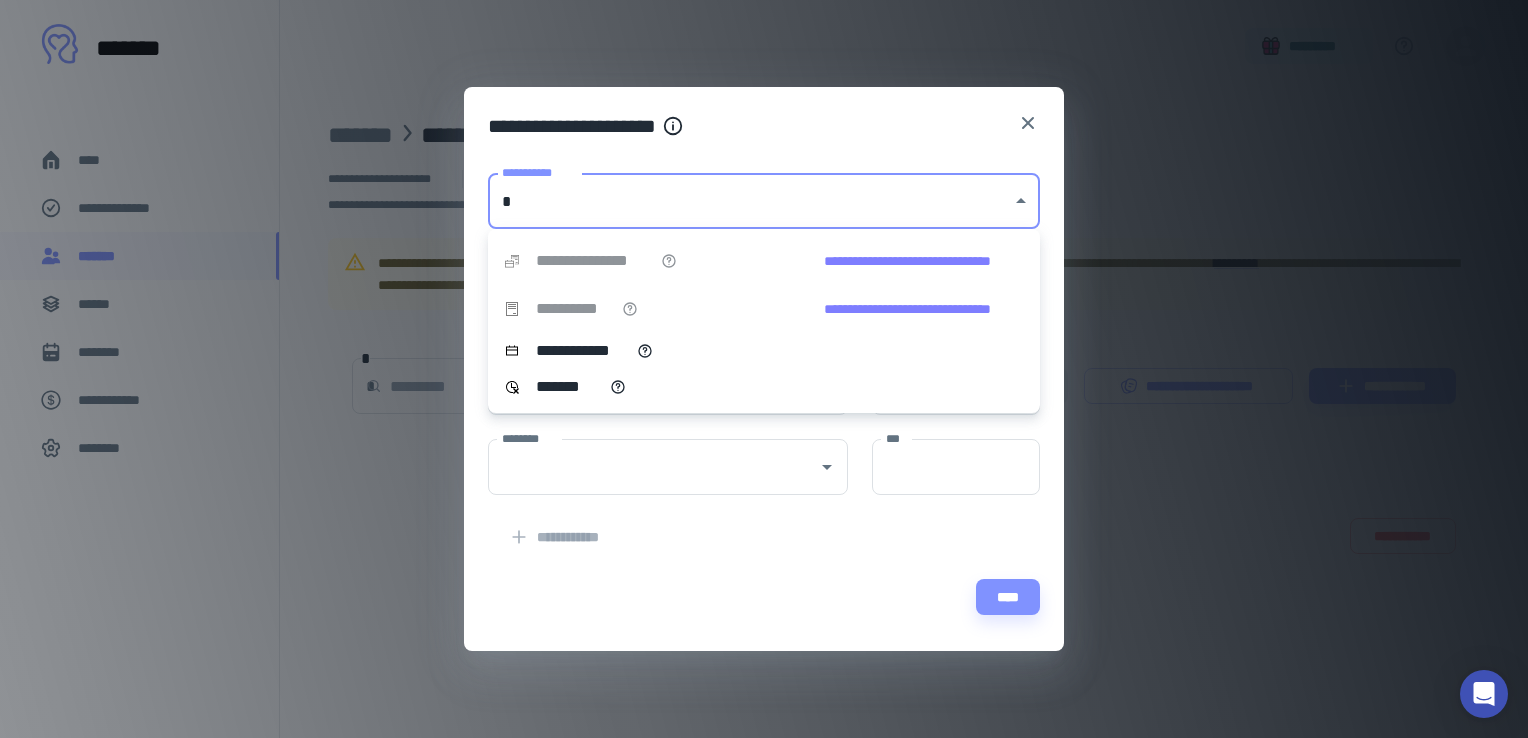 click on "**********" at bounding box center (907, 309) 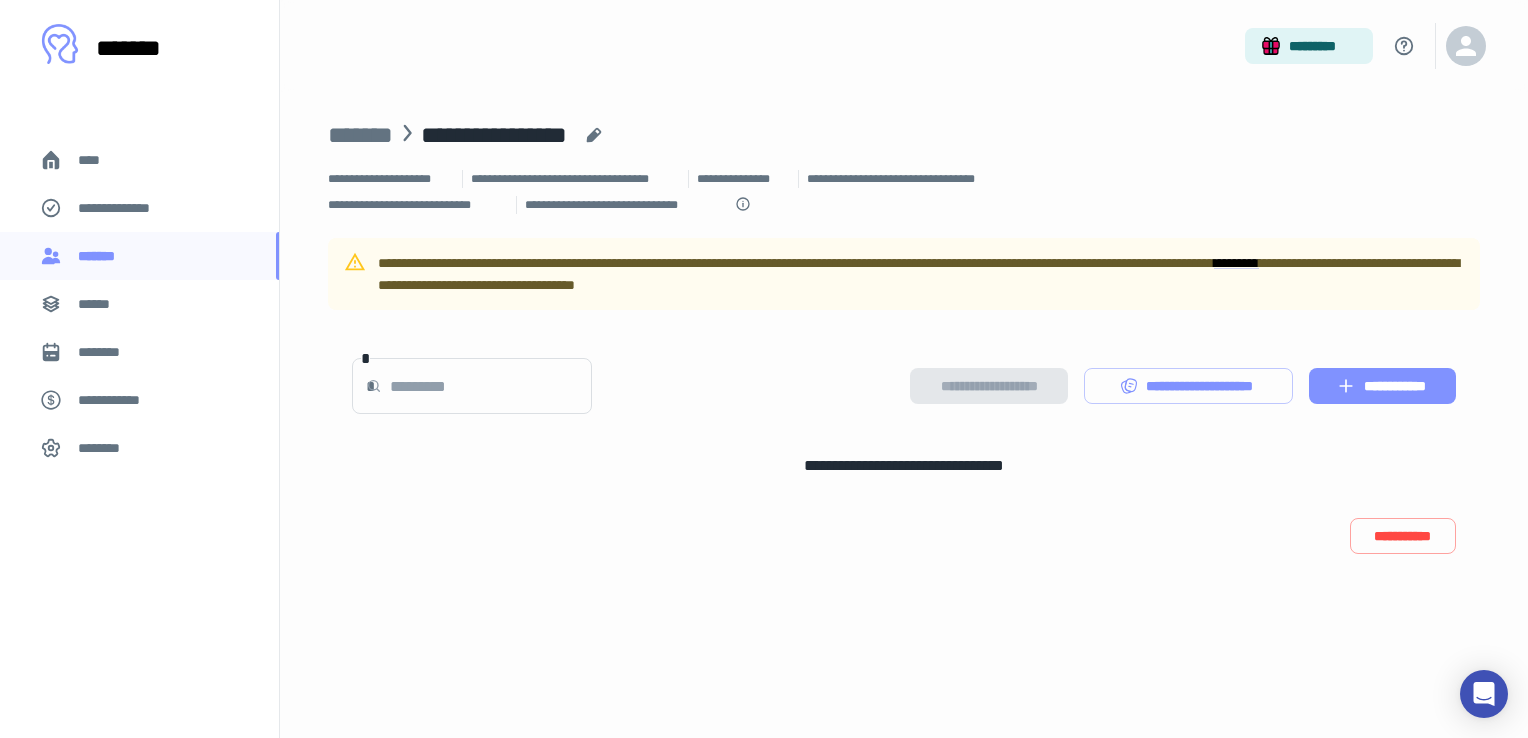 click on "**********" at bounding box center (1382, 386) 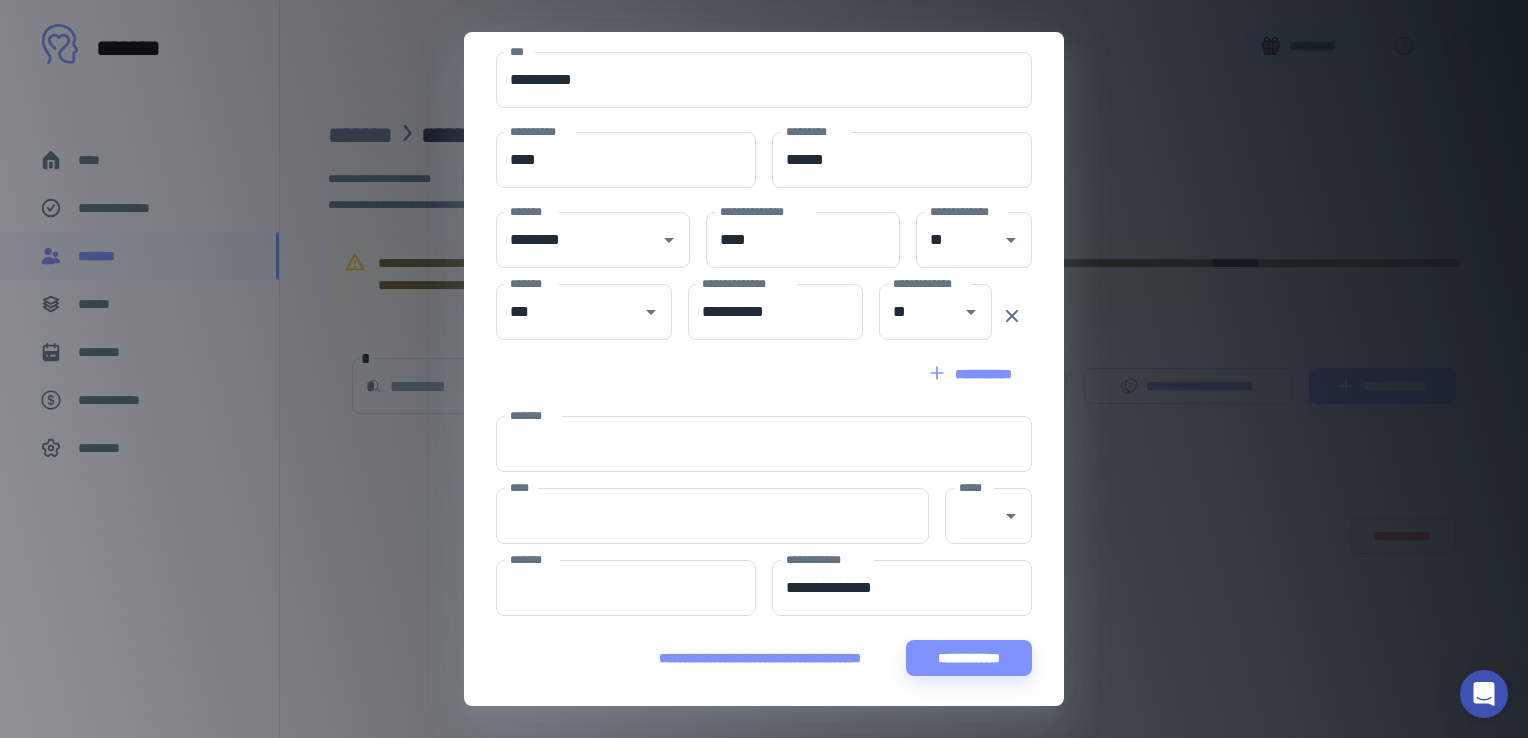 scroll, scrollTop: 365, scrollLeft: 0, axis: vertical 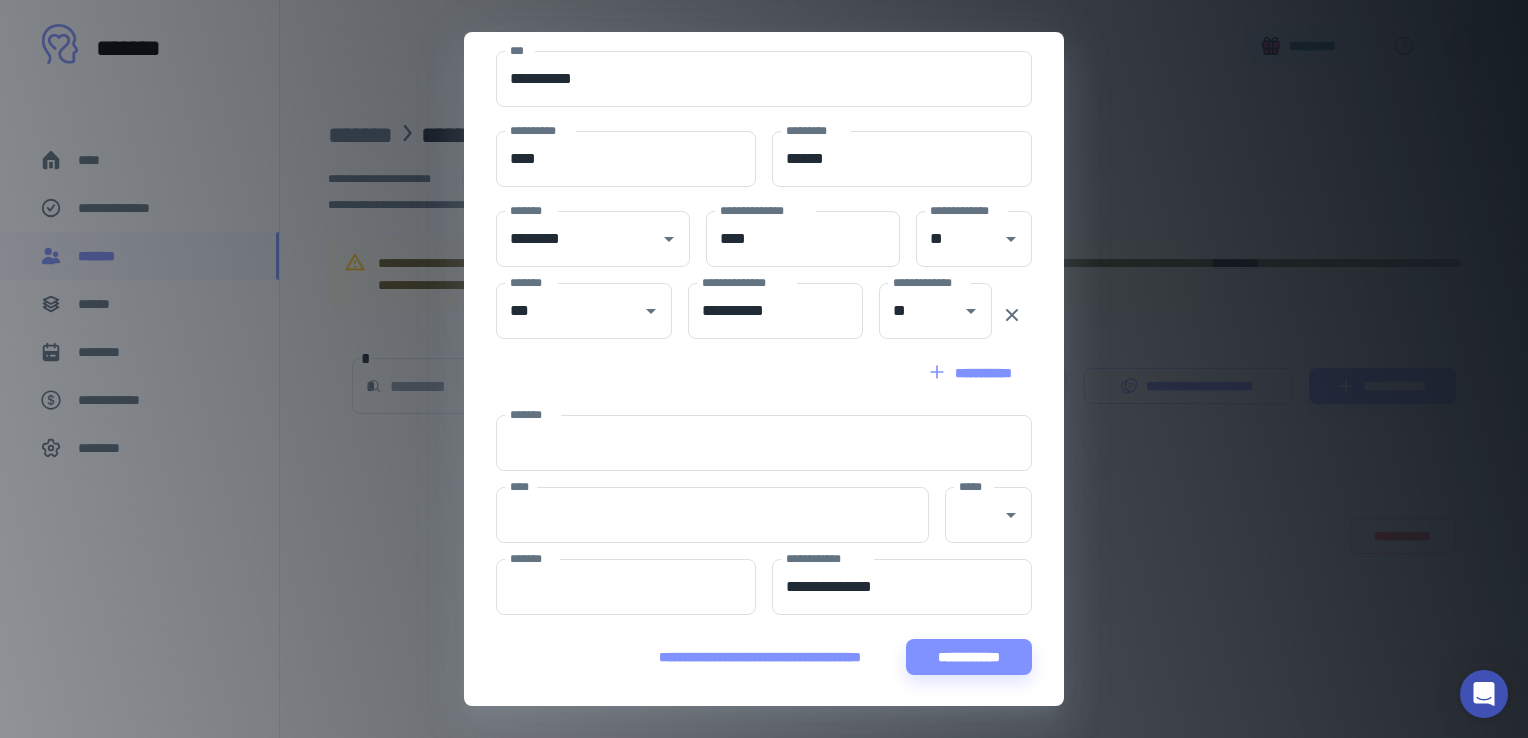click on "**********" at bounding box center (764, 369) 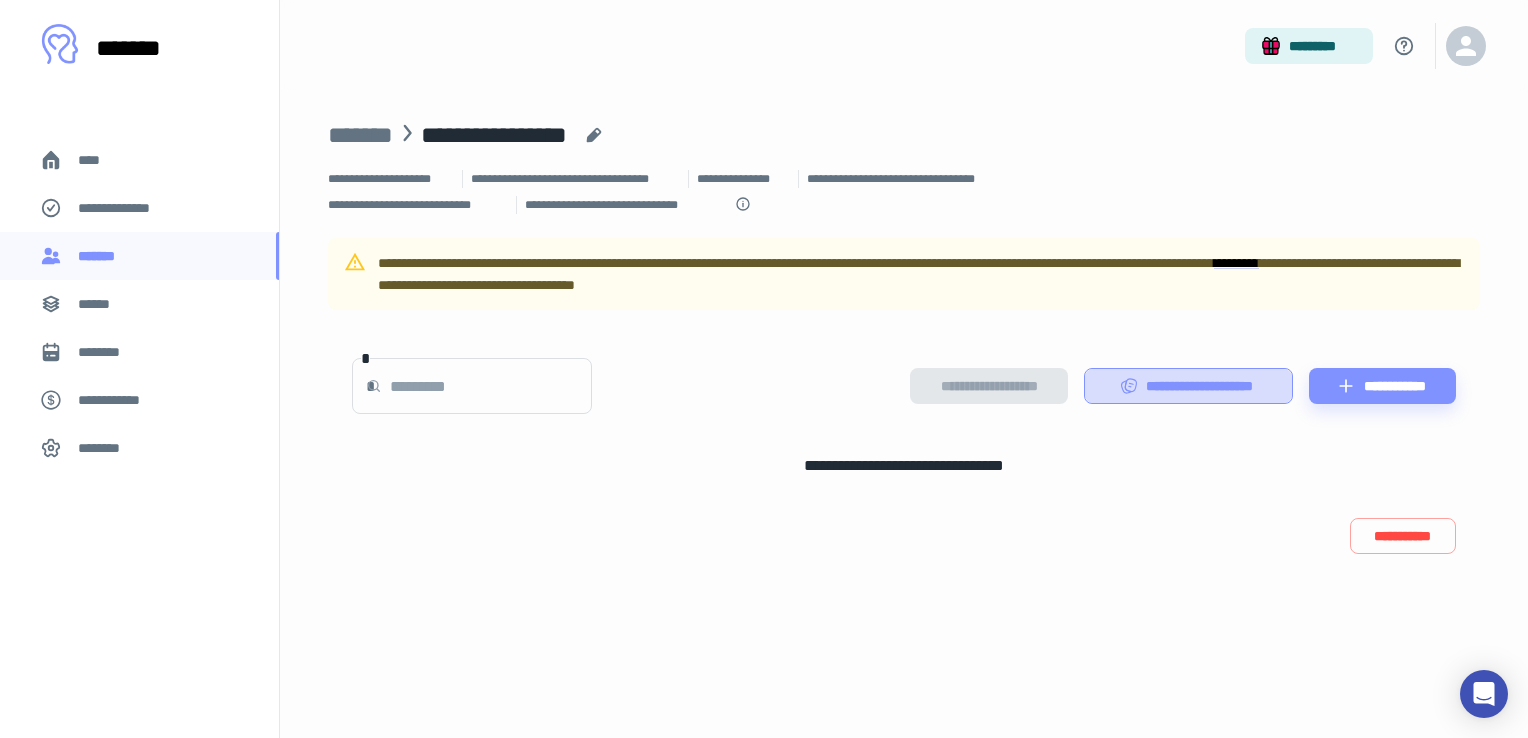 click on "**********" at bounding box center [1189, 386] 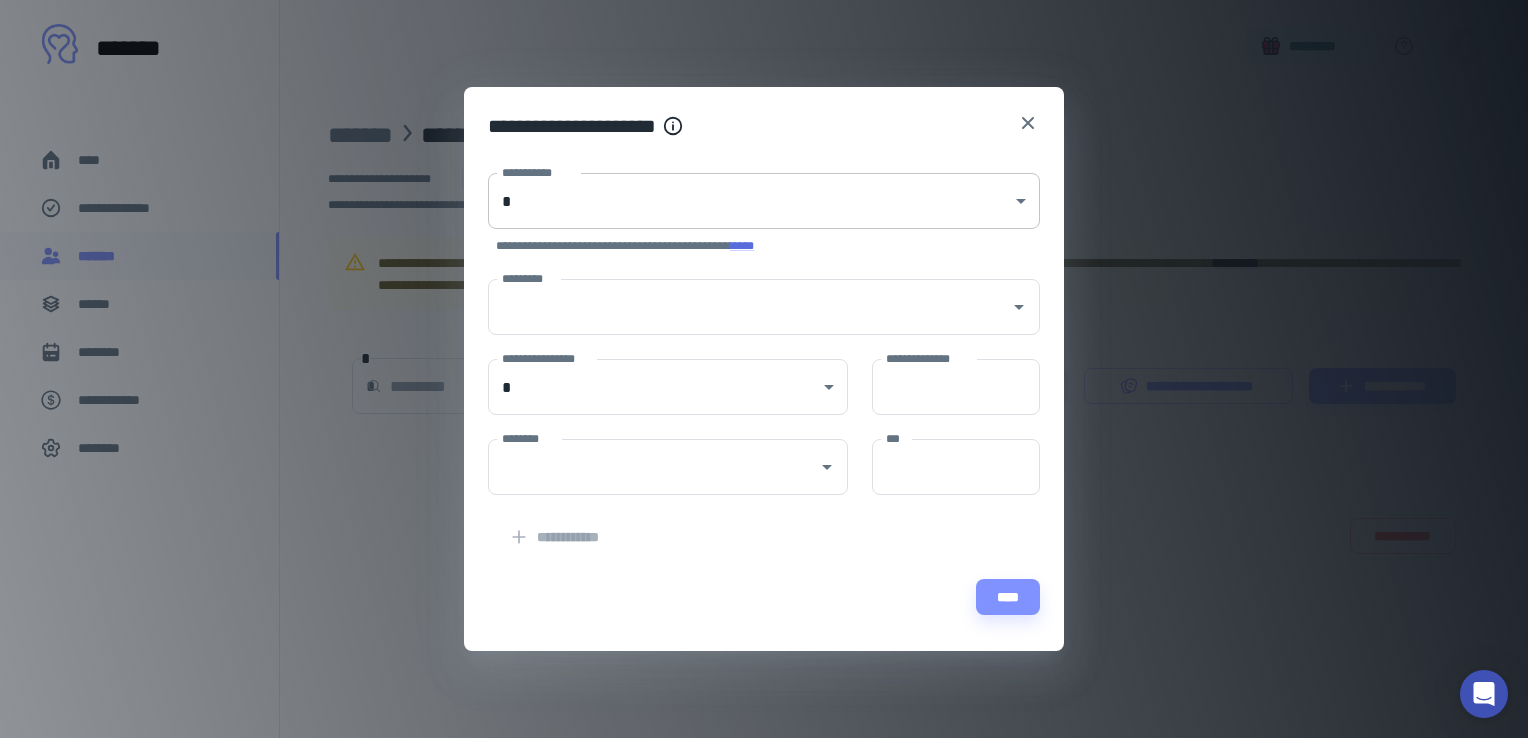 click on "**********" at bounding box center [764, 369] 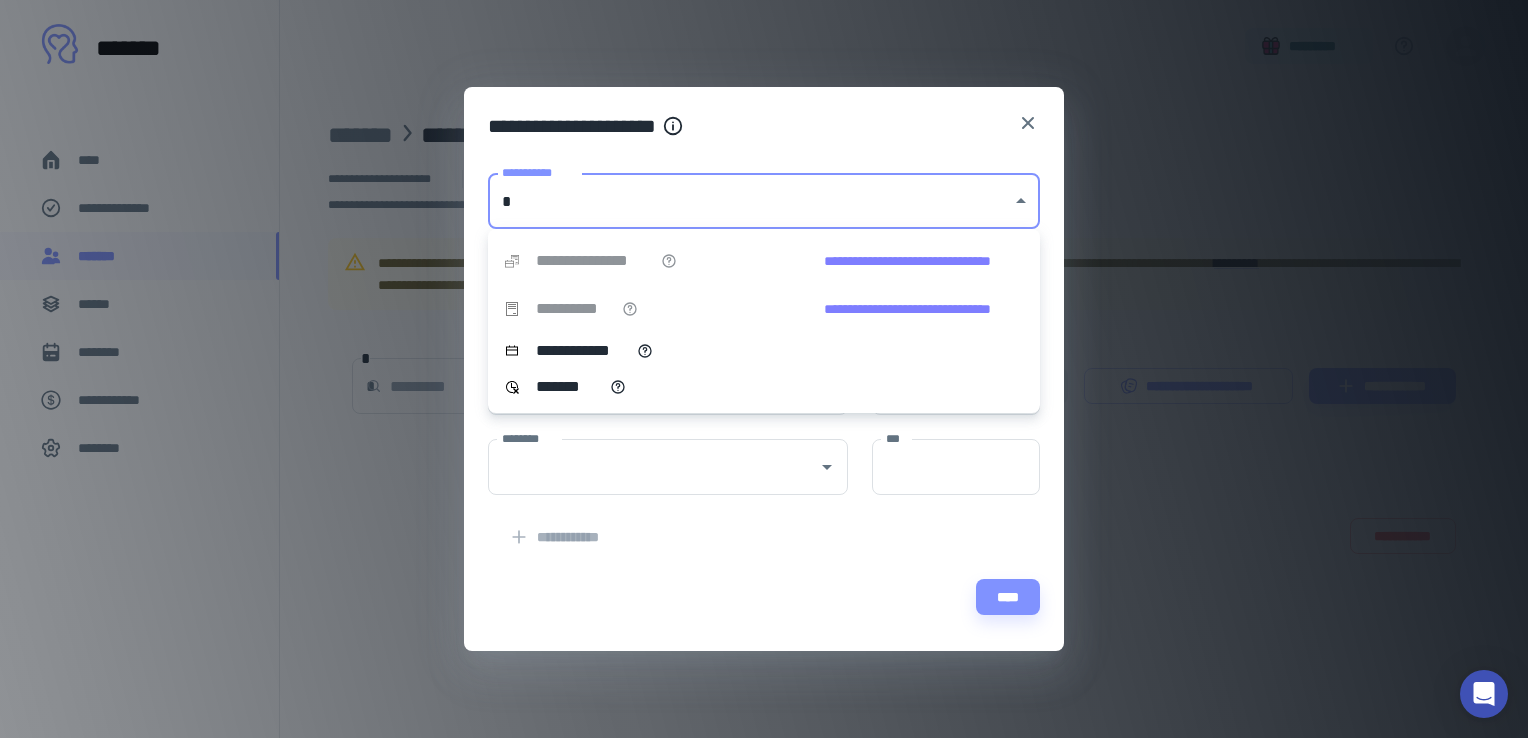 click at bounding box center [764, 369] 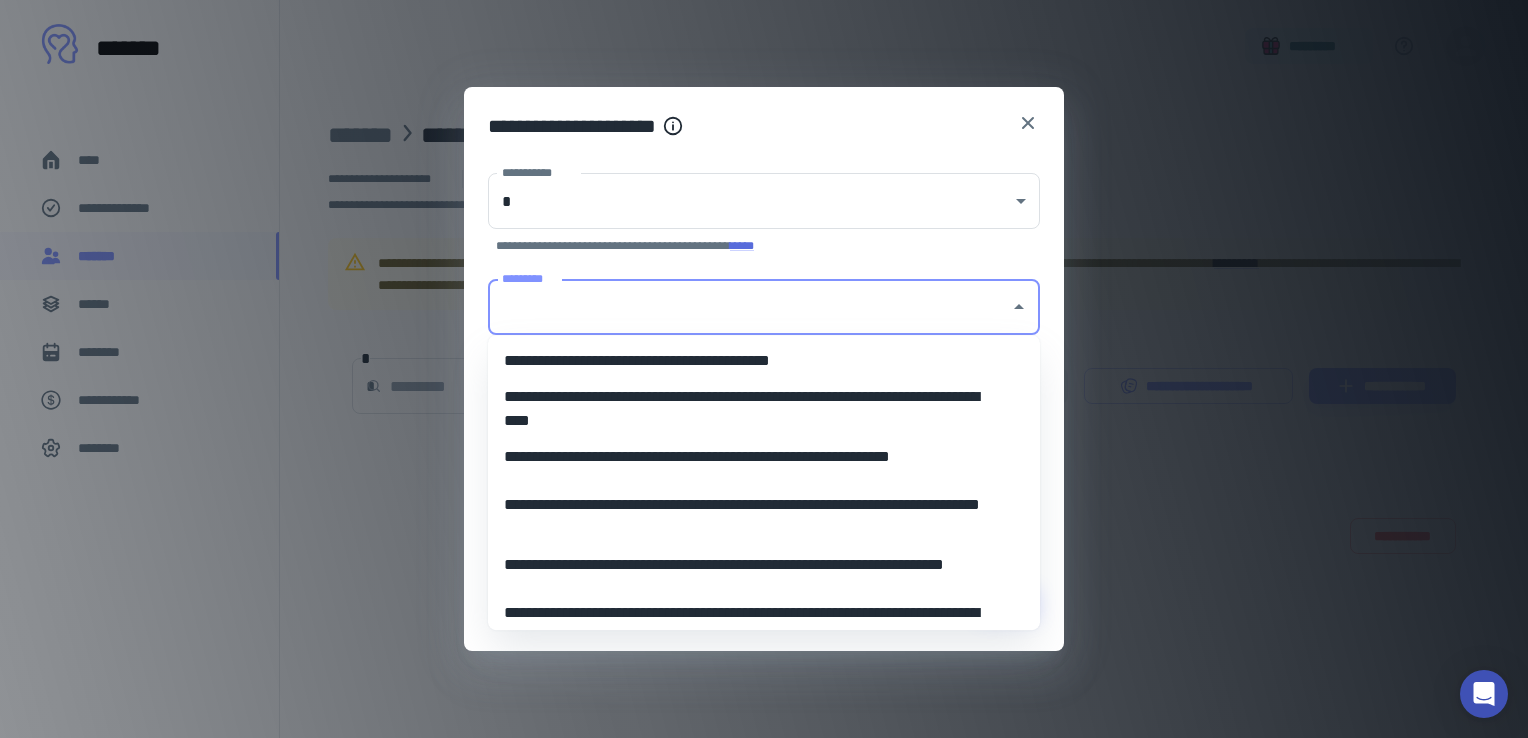 click on "*********" at bounding box center [749, 307] 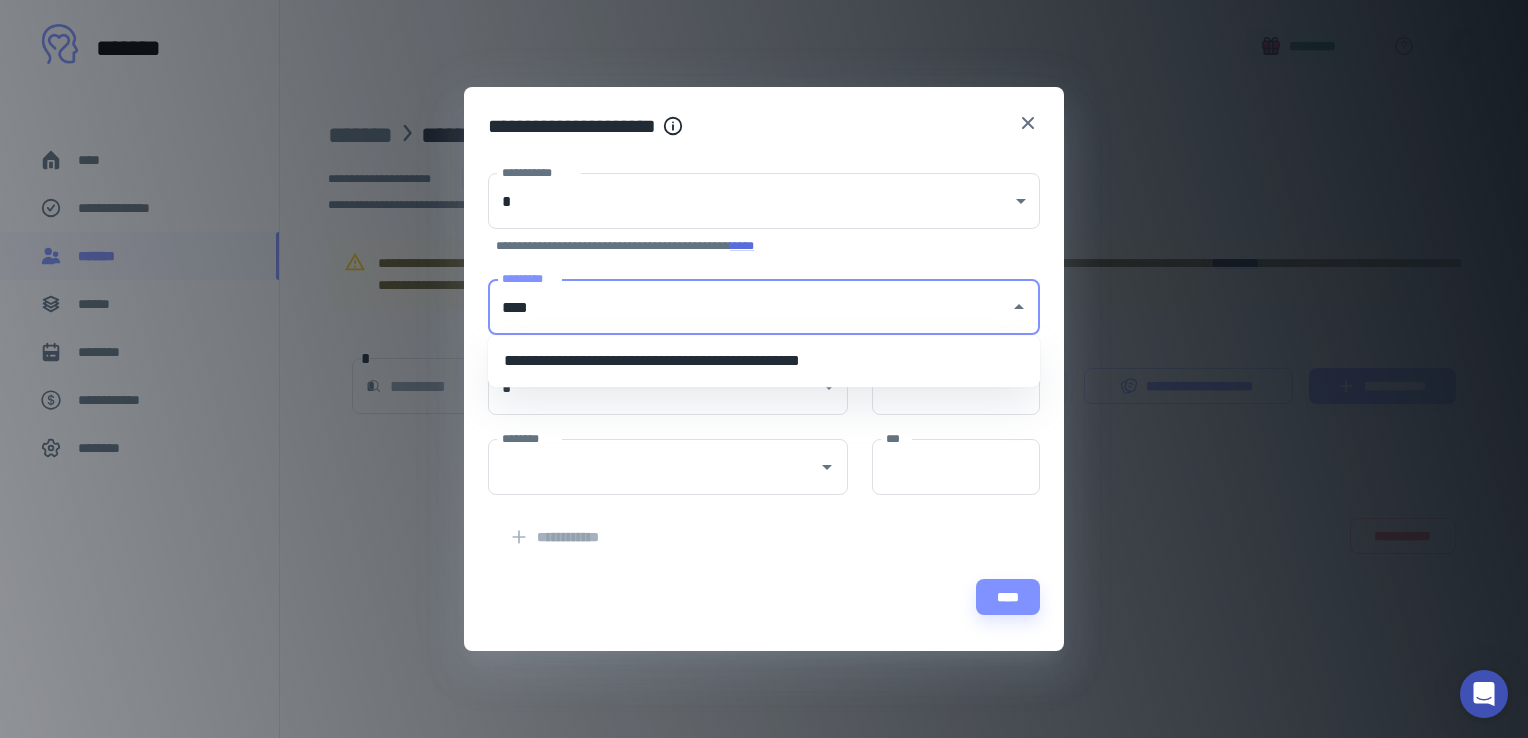 click on "**********" at bounding box center (764, 361) 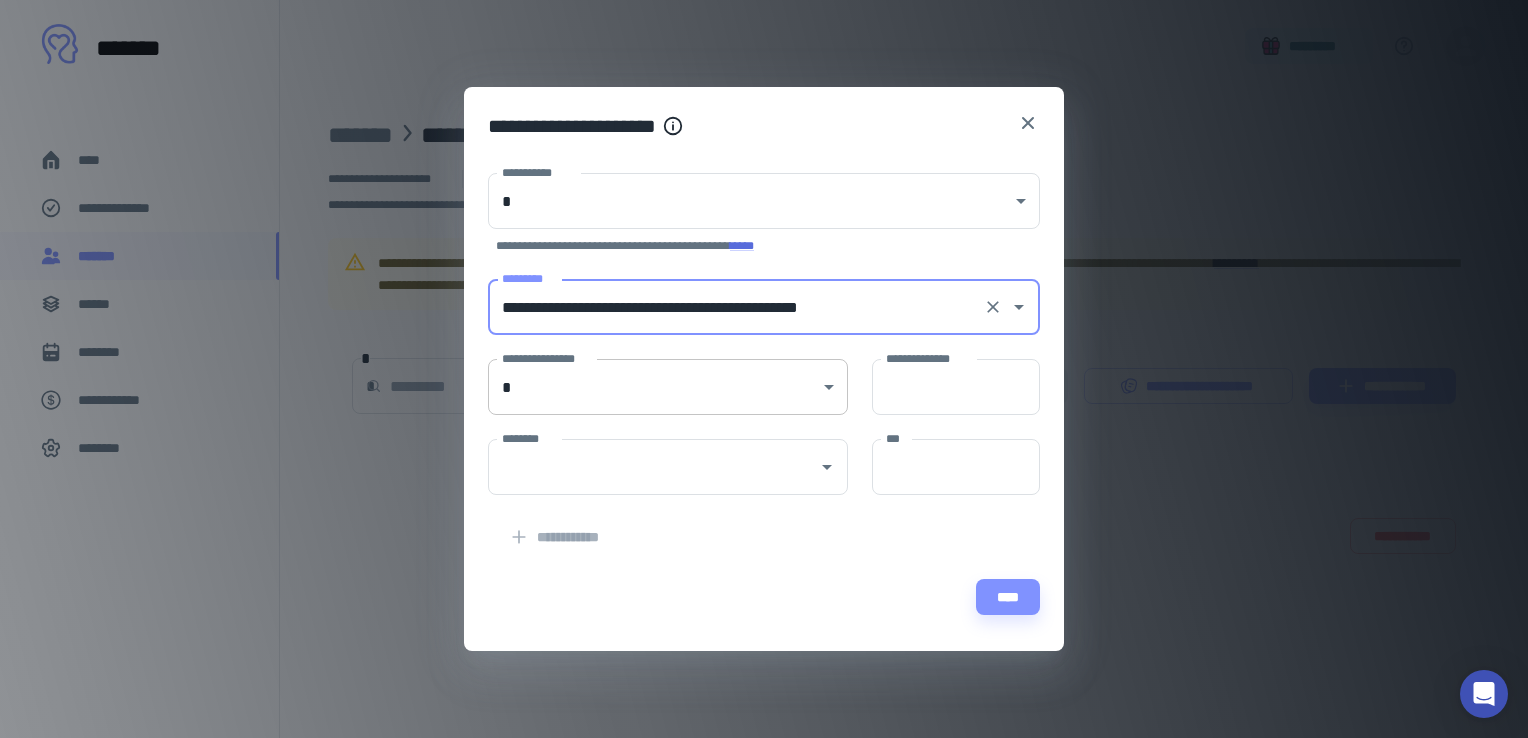 type on "**********" 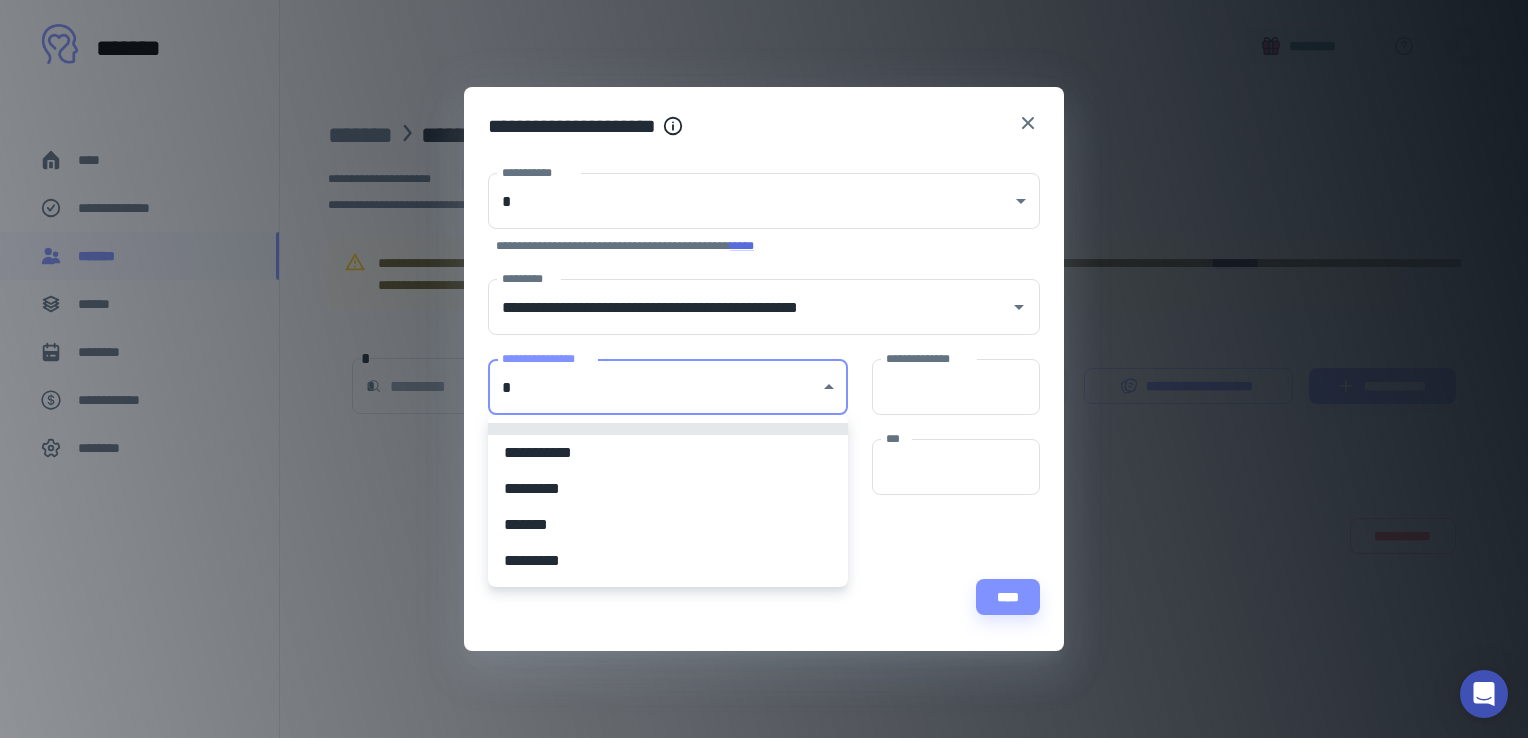 click on "**********" at bounding box center (764, 369) 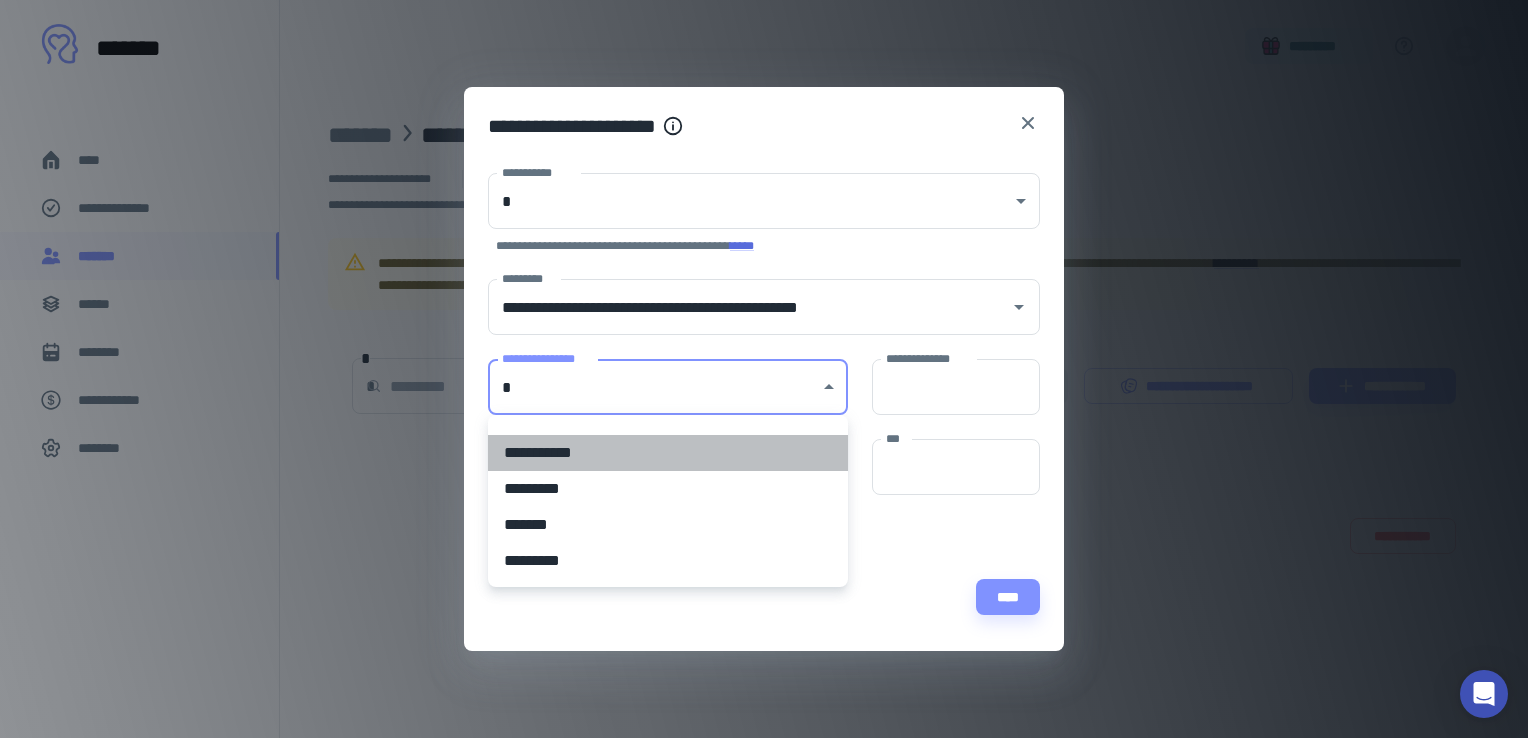 click on "**********" at bounding box center (668, 453) 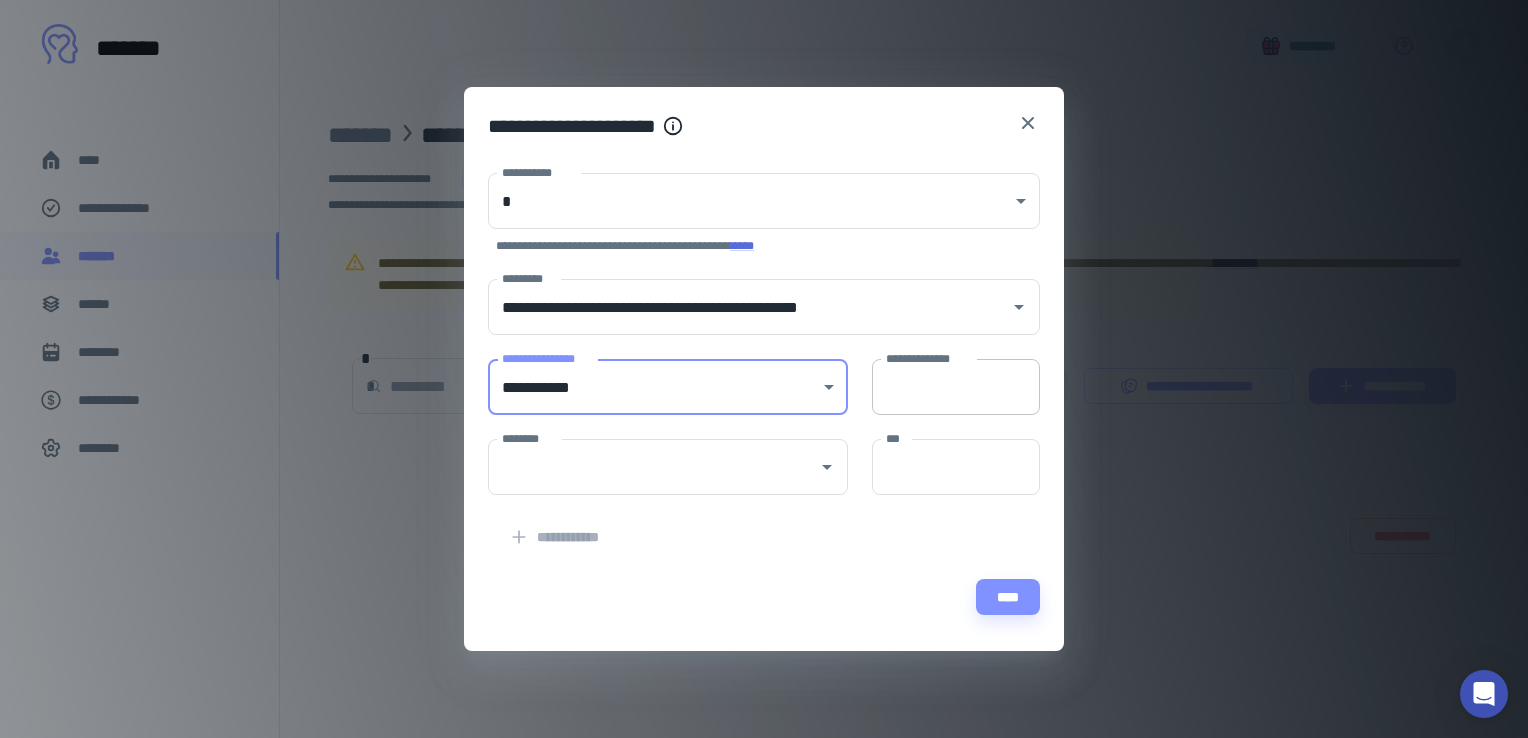 click on "**********" at bounding box center [956, 387] 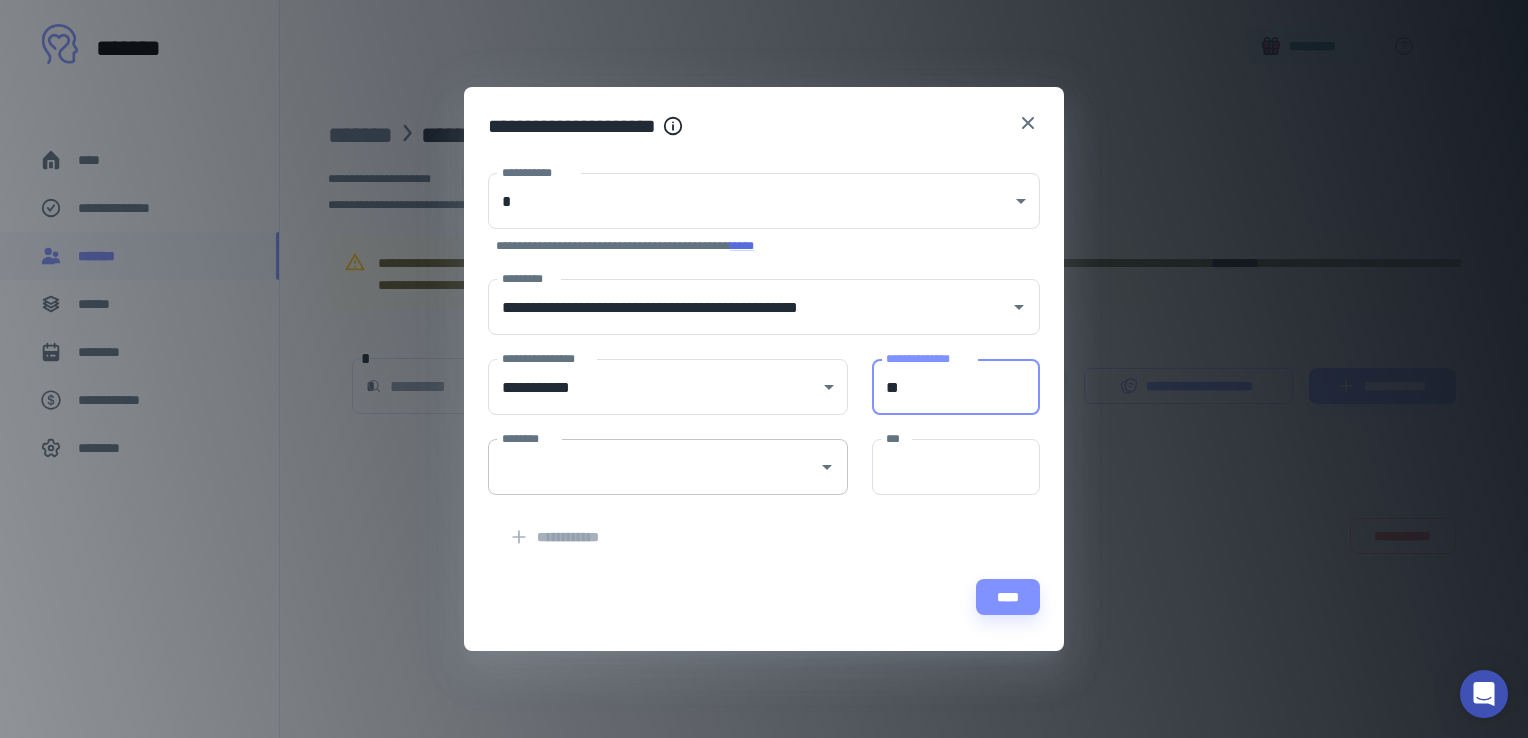 type on "**" 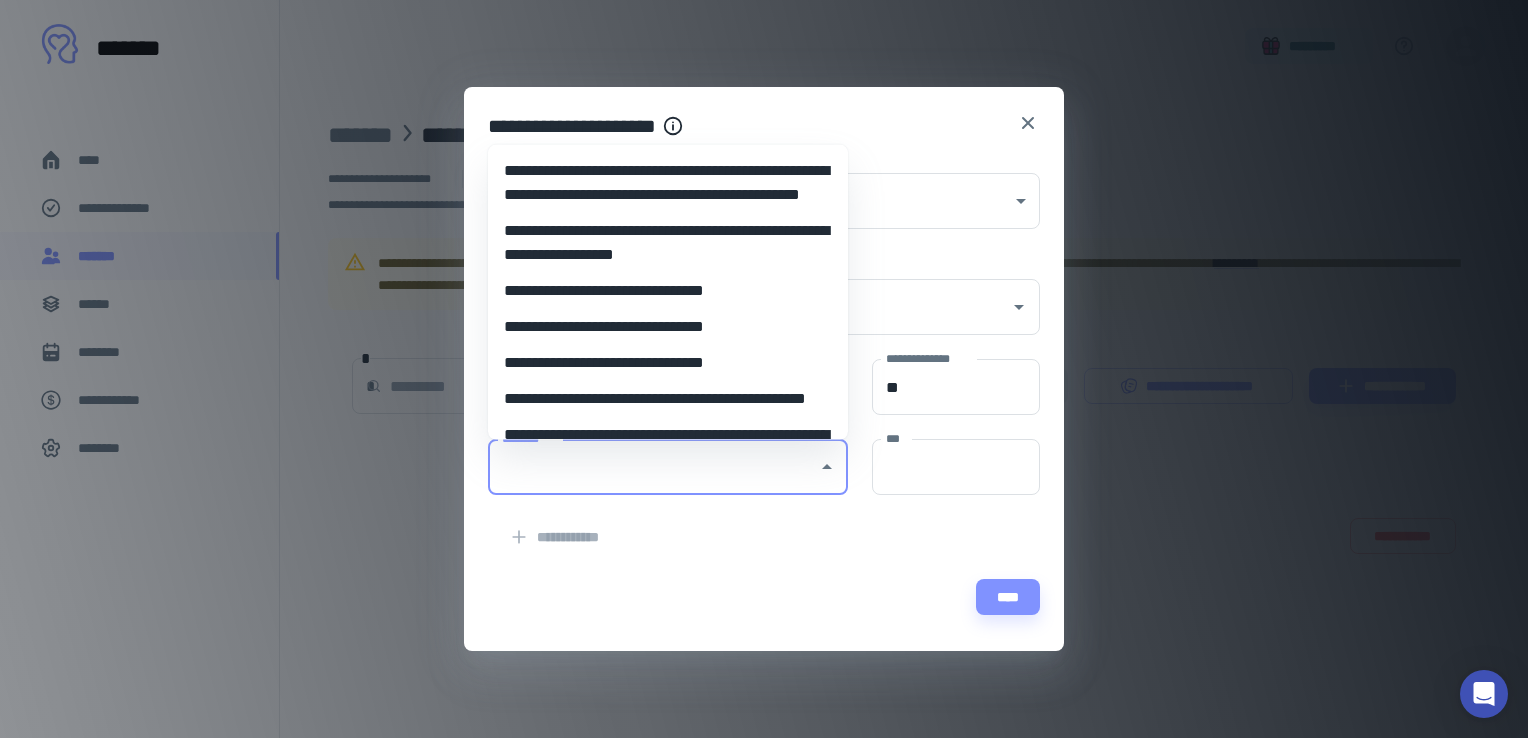 click on "********" at bounding box center [653, 467] 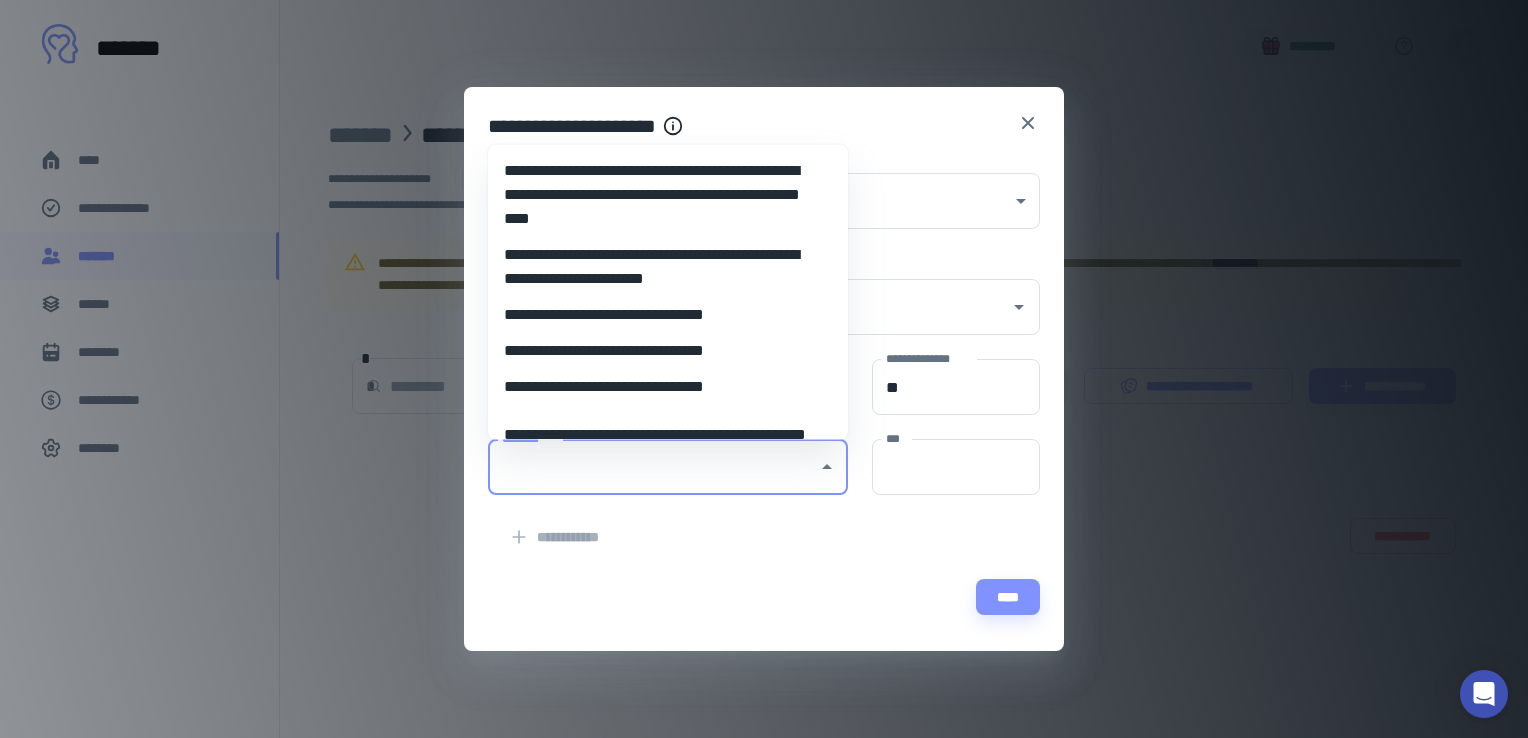 click on "**********" at bounding box center (660, 386) 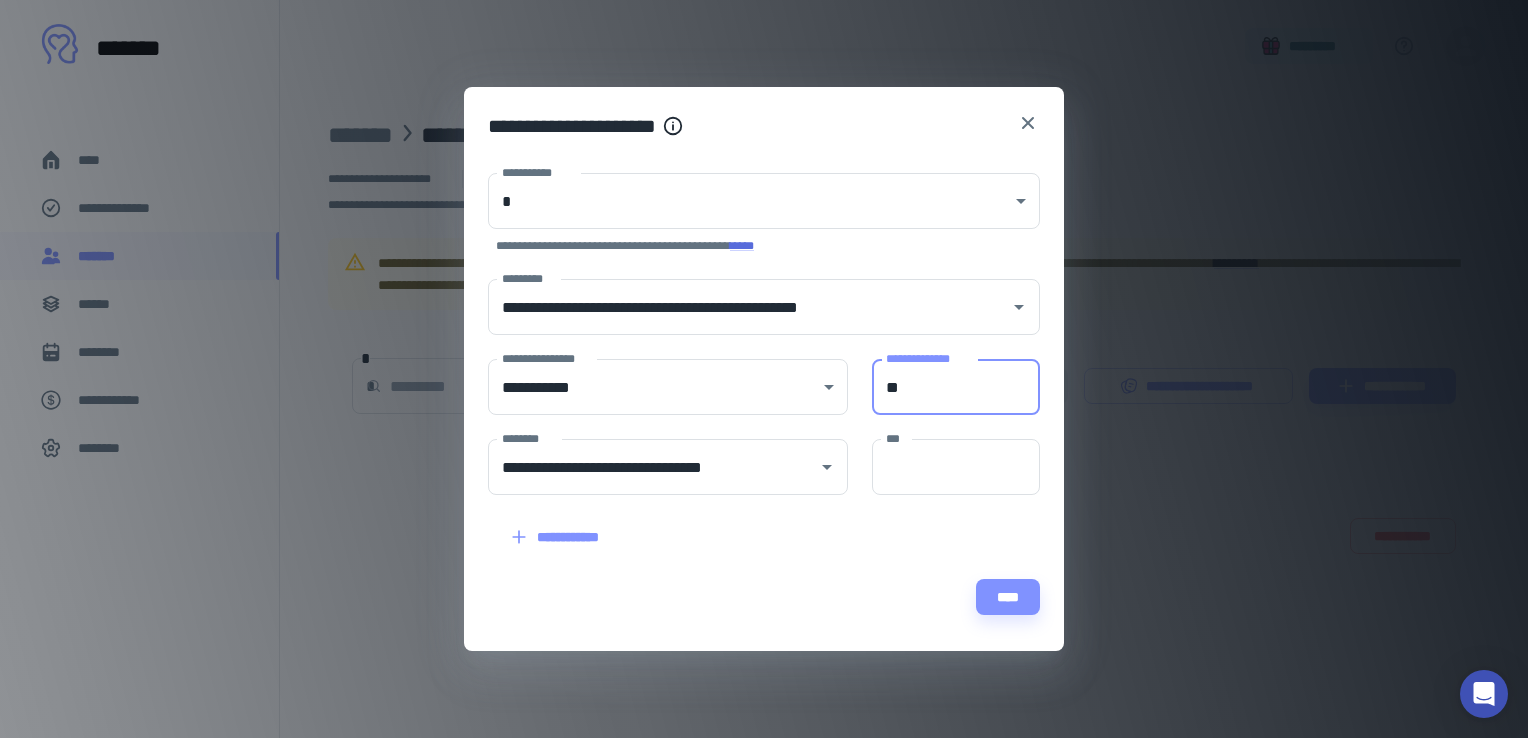click on "**" at bounding box center (956, 387) 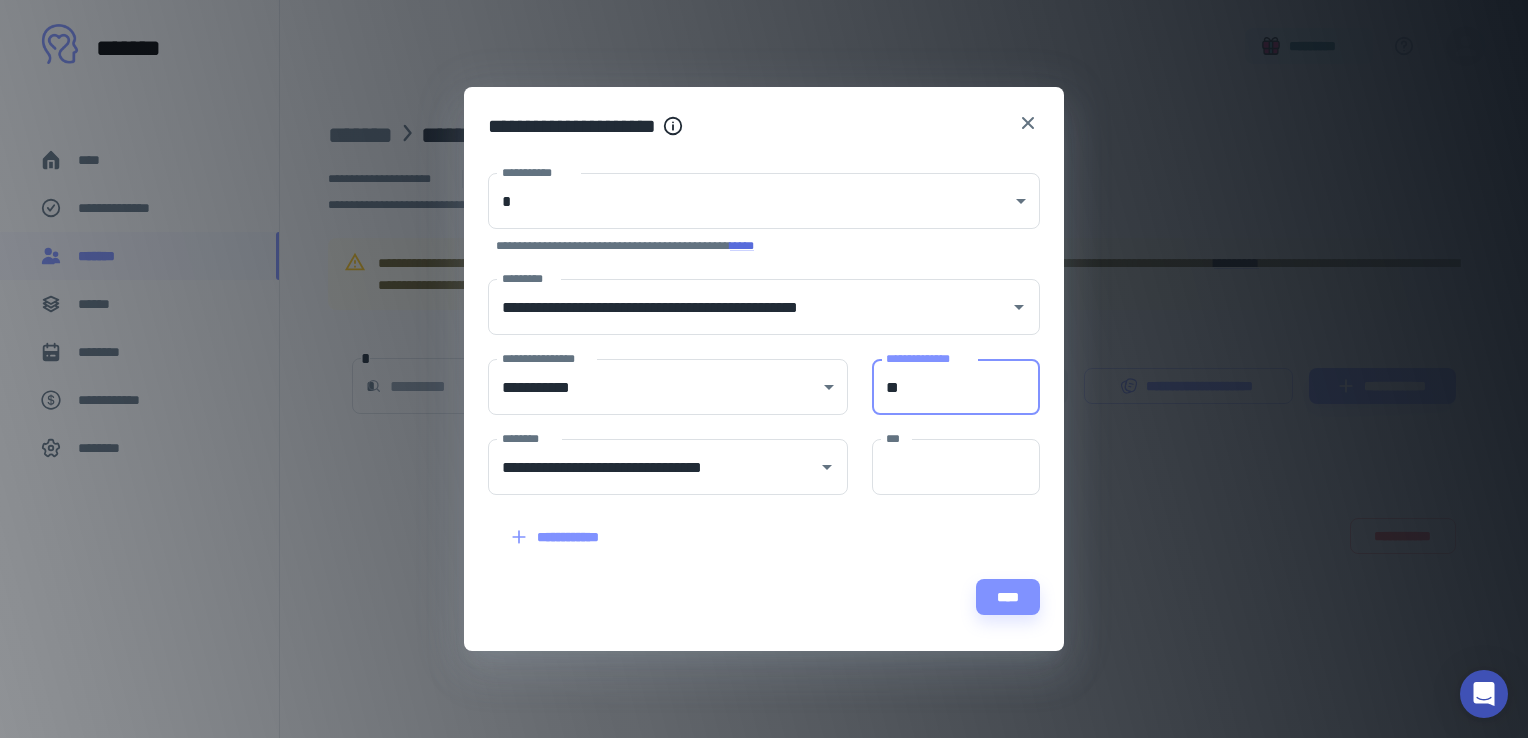 type on "*" 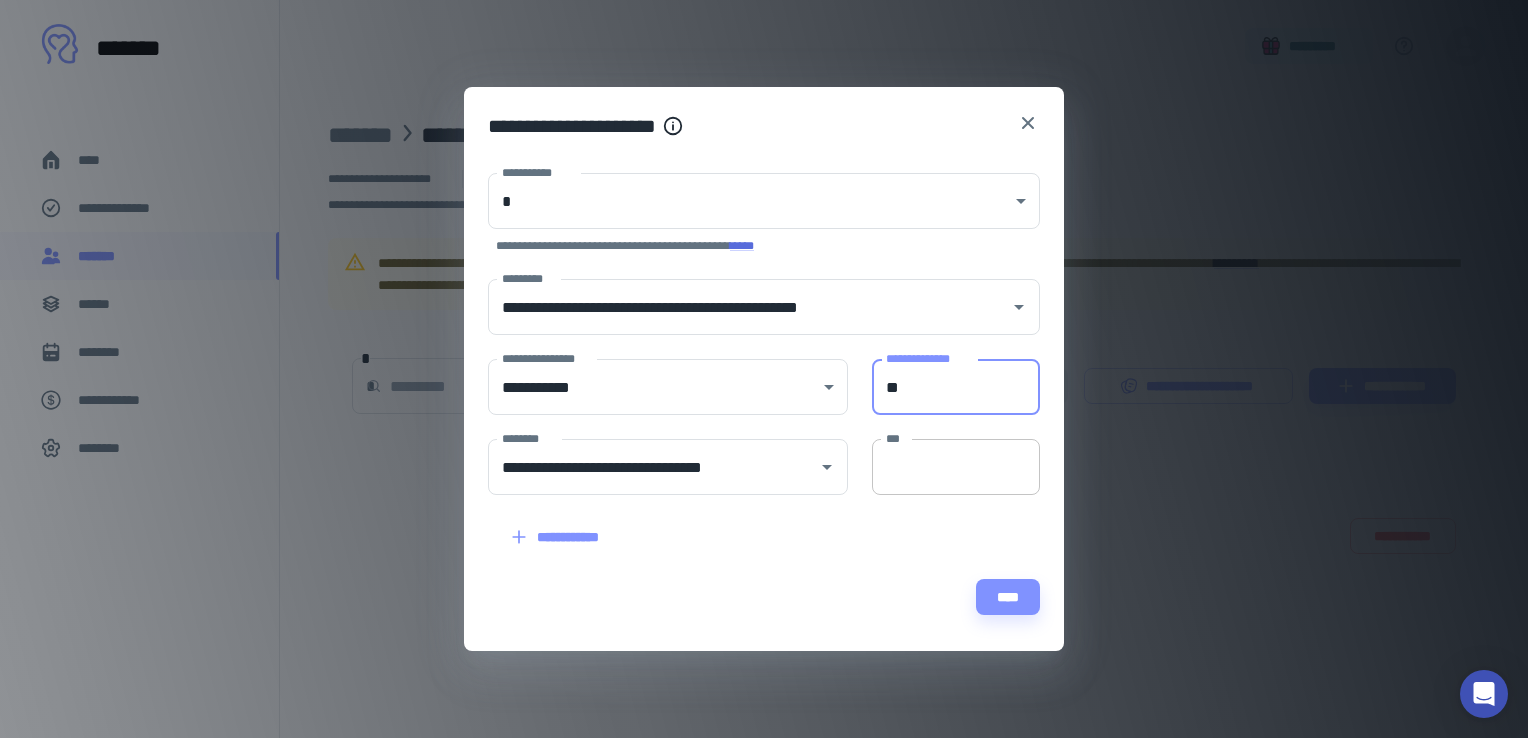 type on "**" 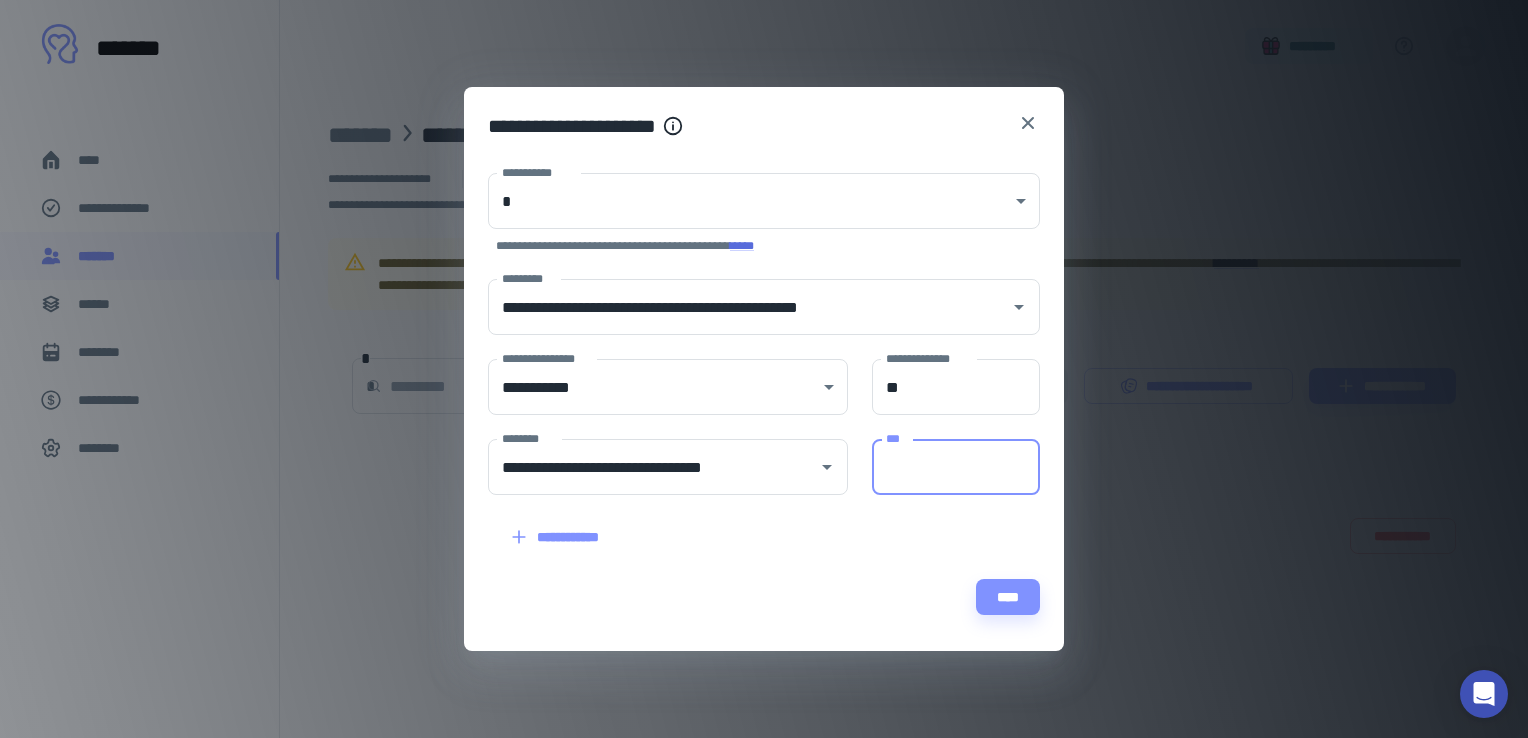 click on "***" at bounding box center [956, 467] 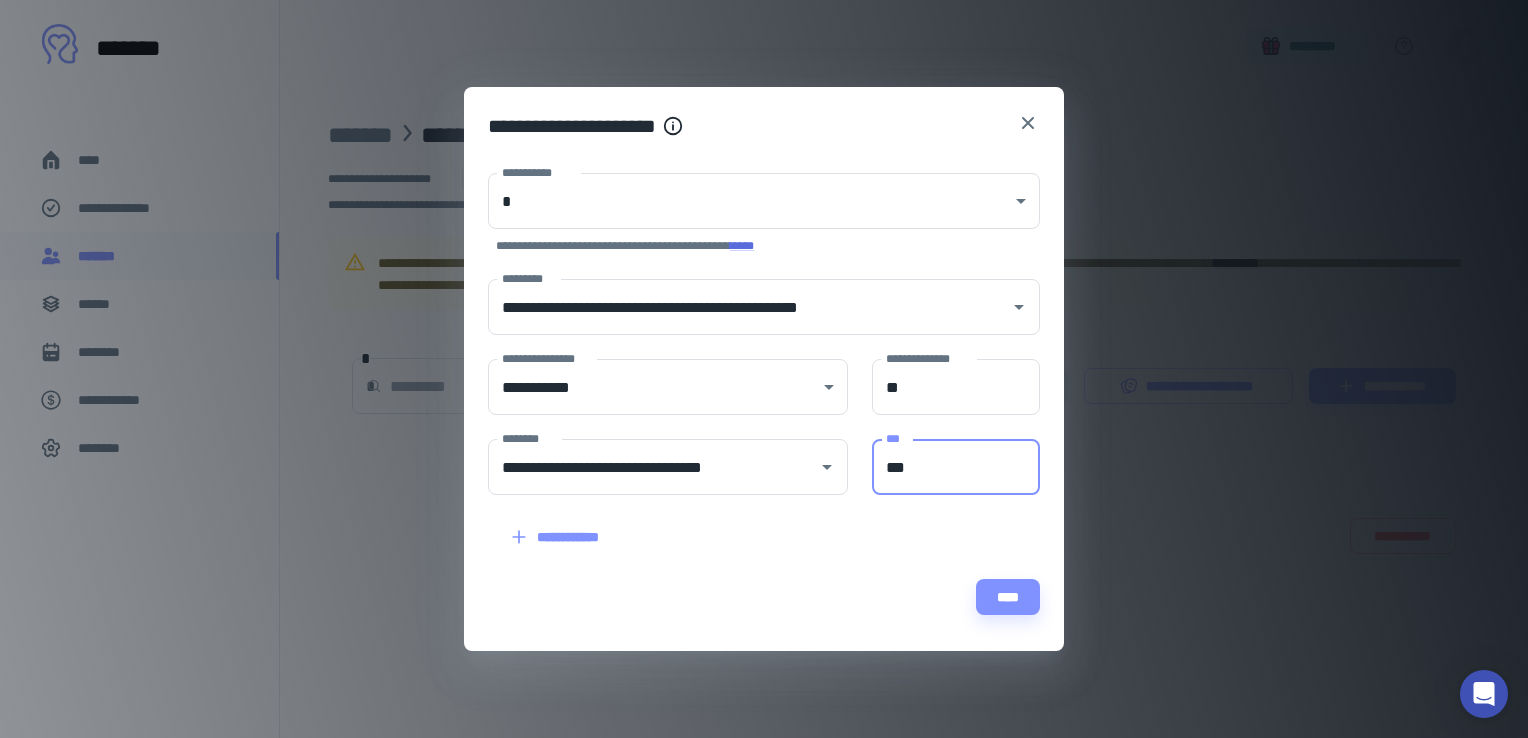 type on "***" 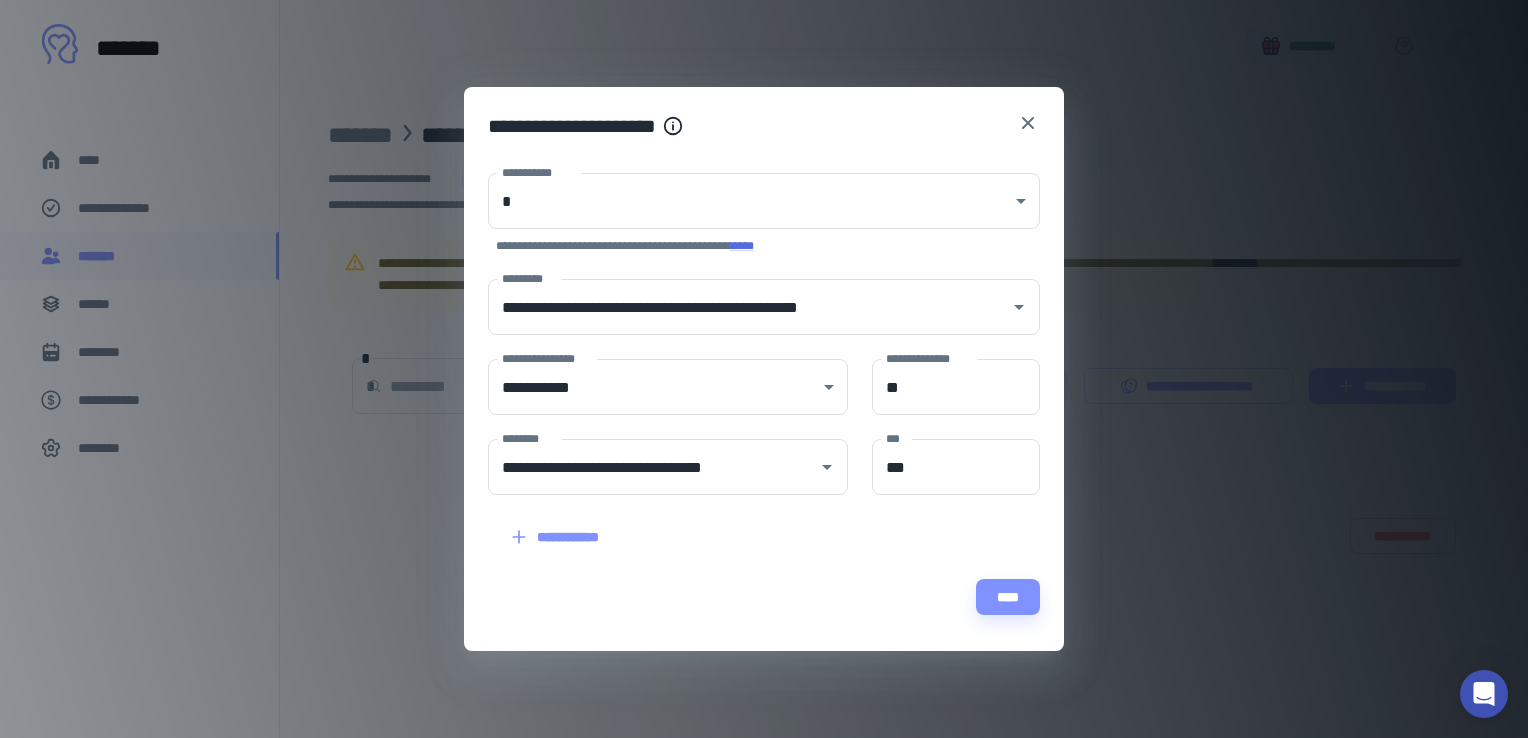 click on "****" at bounding box center [752, 585] 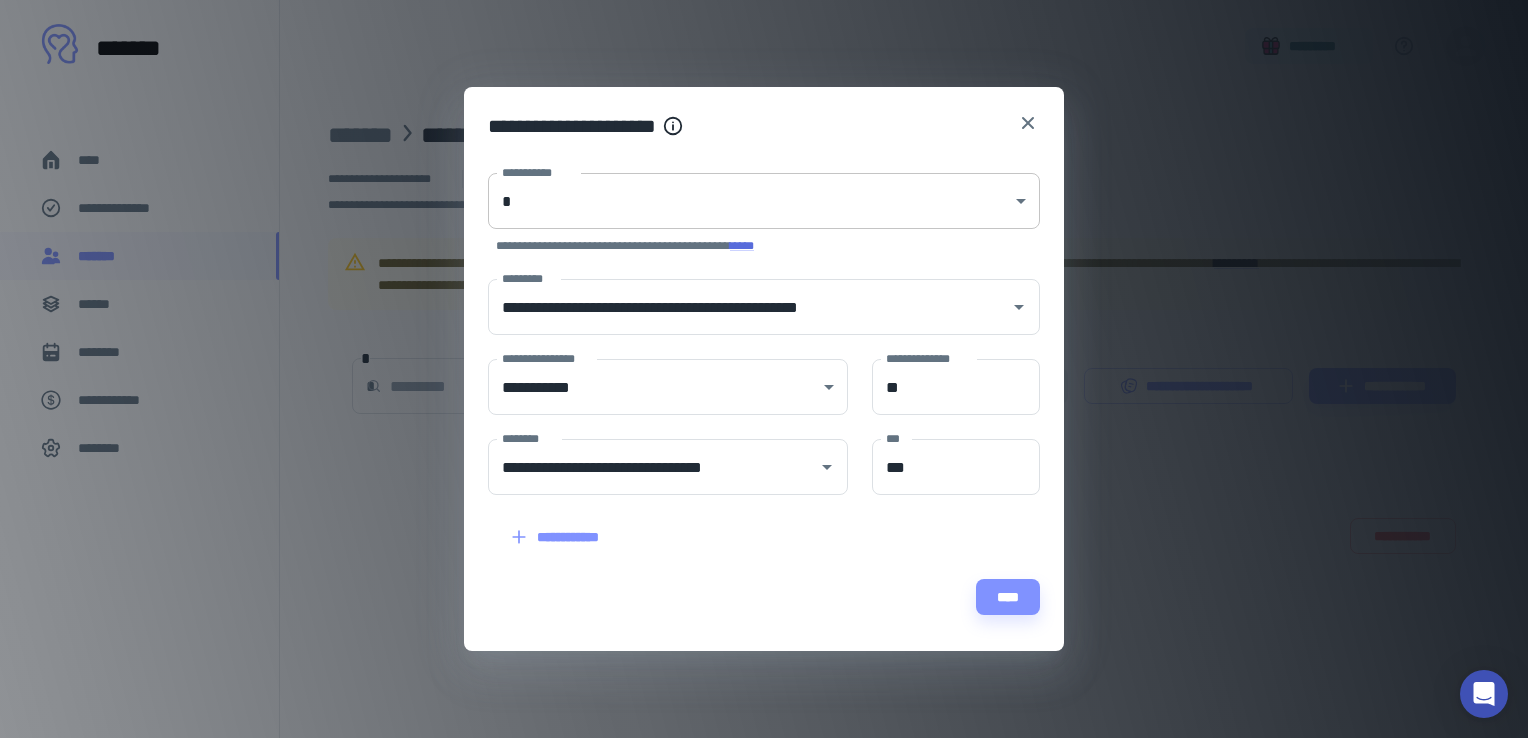 click on "**********" at bounding box center [764, 369] 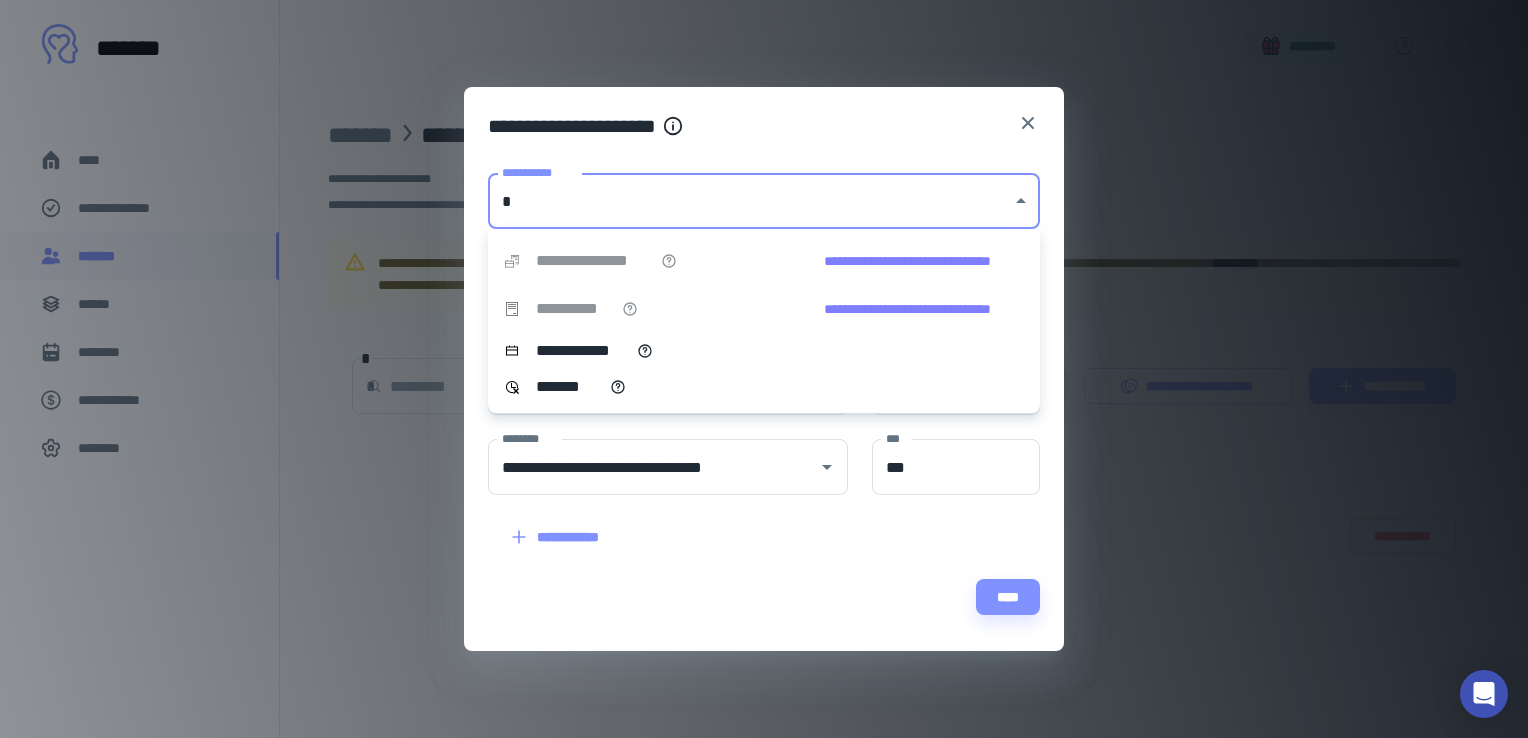 click at bounding box center [764, 369] 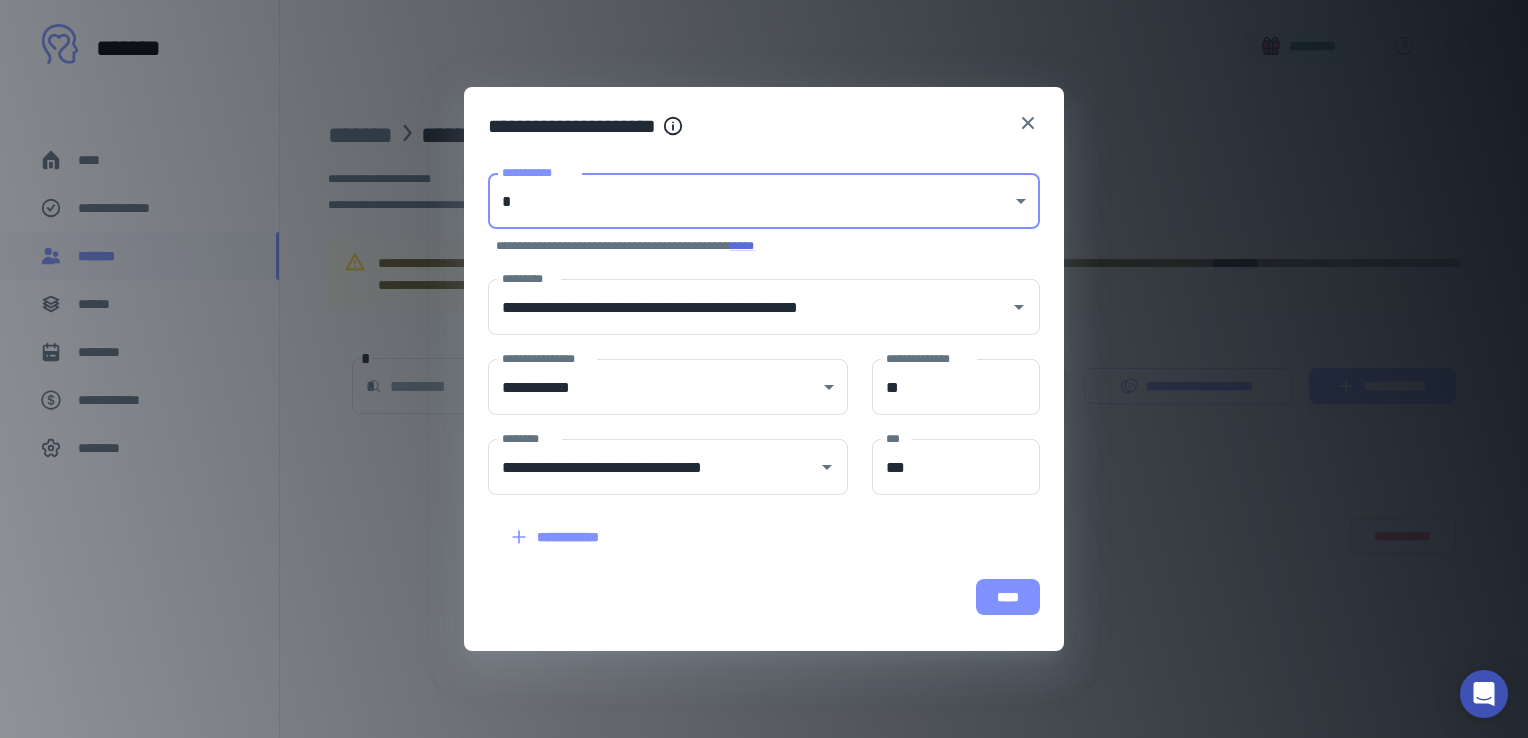 click on "****" at bounding box center (1008, 597) 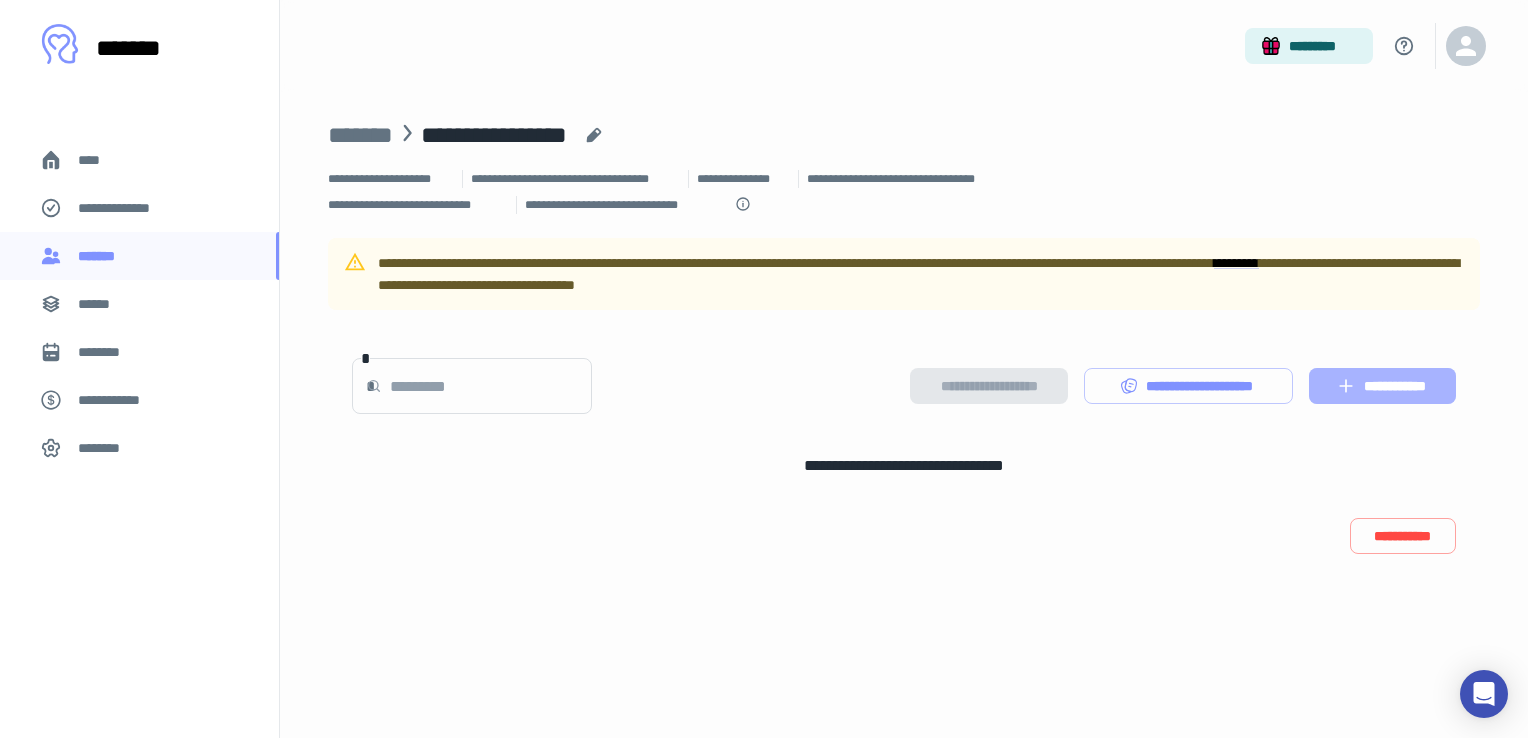 click on "**********" at bounding box center [1382, 386] 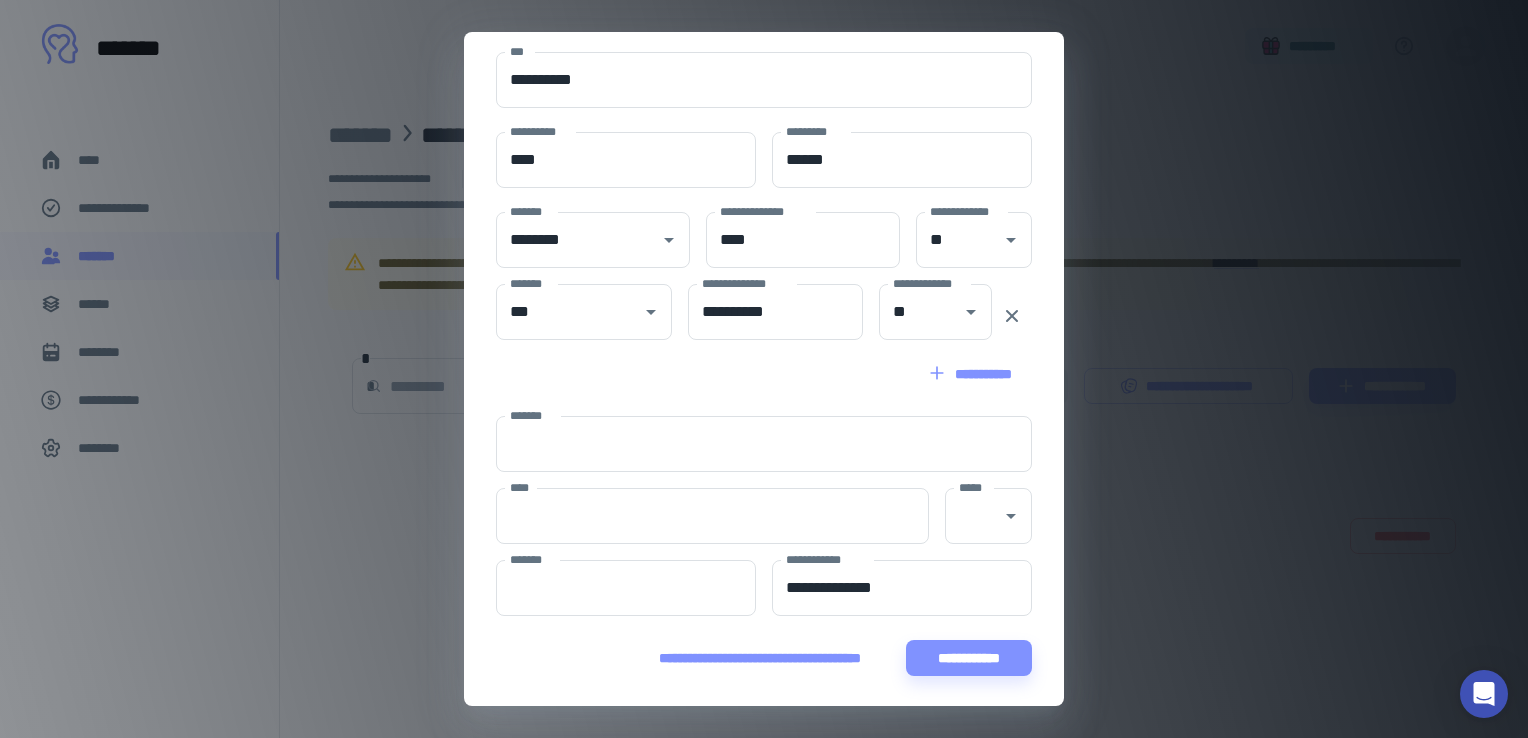 scroll, scrollTop: 365, scrollLeft: 0, axis: vertical 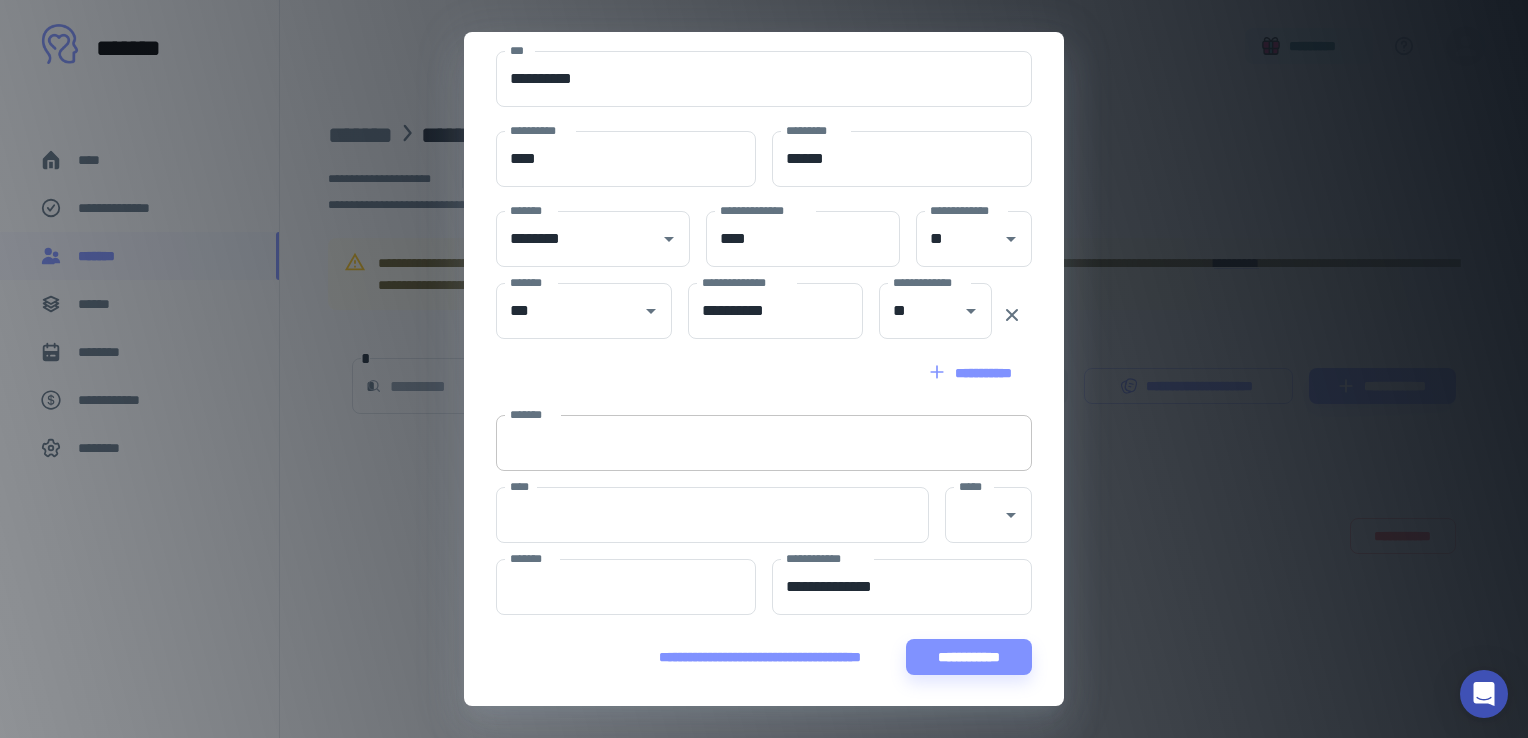 click on "*******" at bounding box center [764, 443] 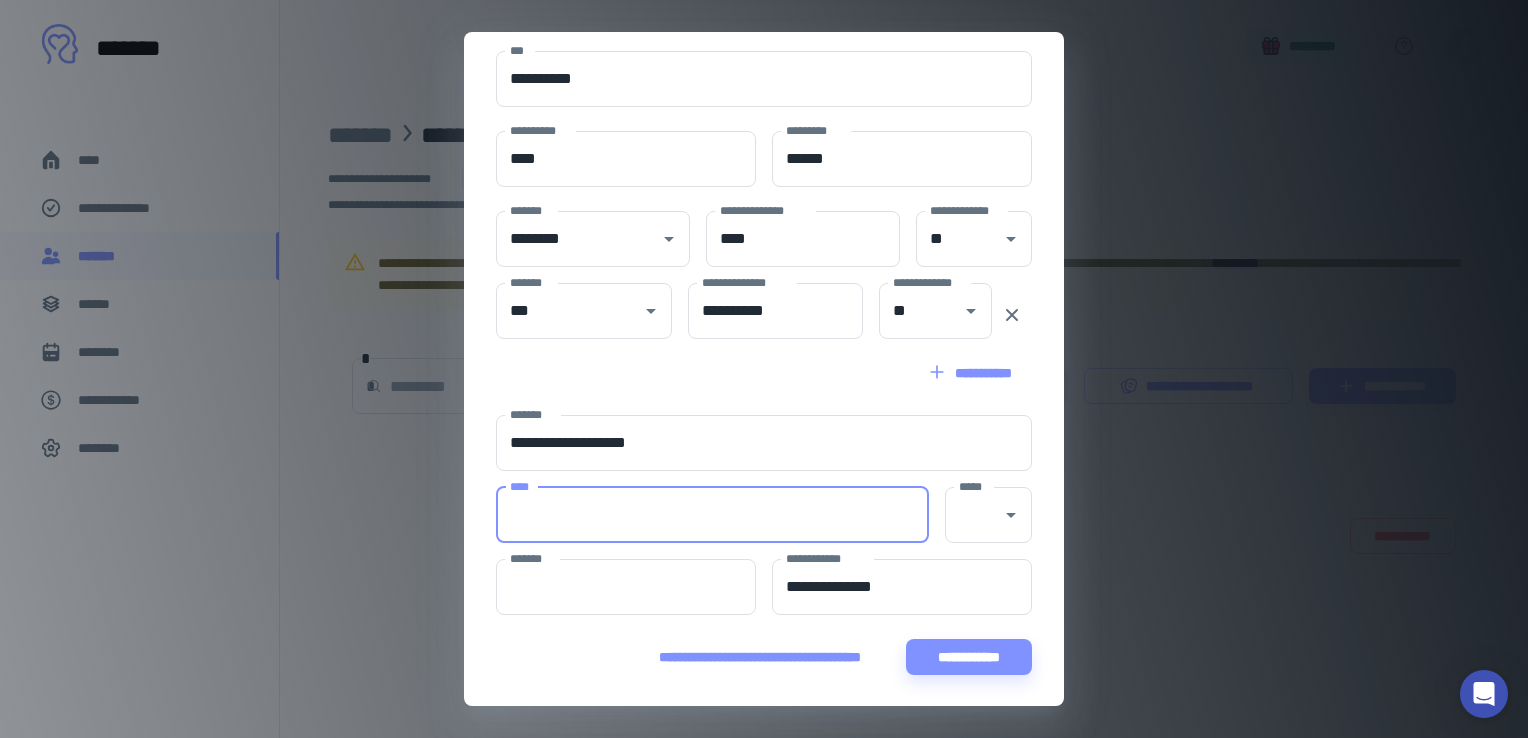 click on "****" at bounding box center (712, 515) 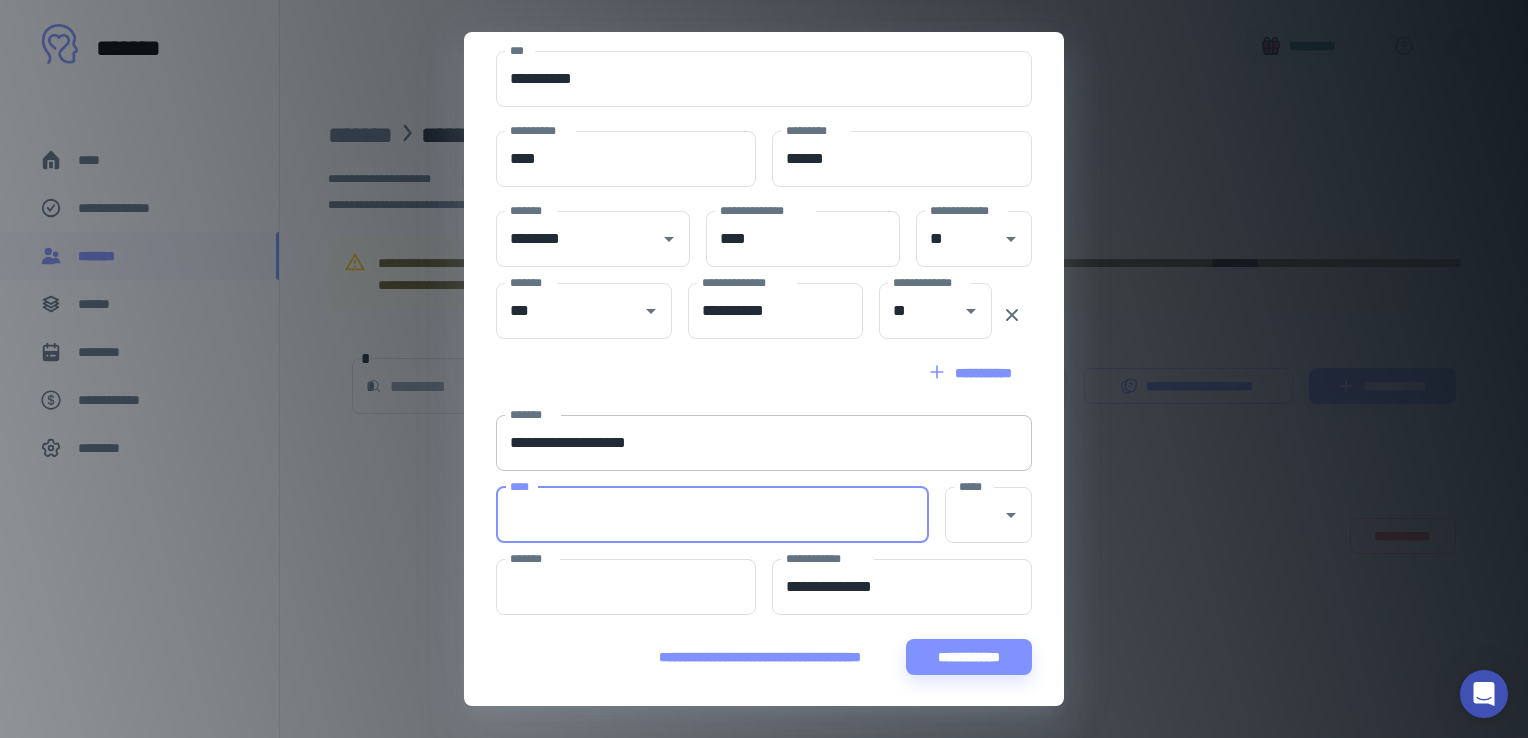 click on "**********" at bounding box center [764, 443] 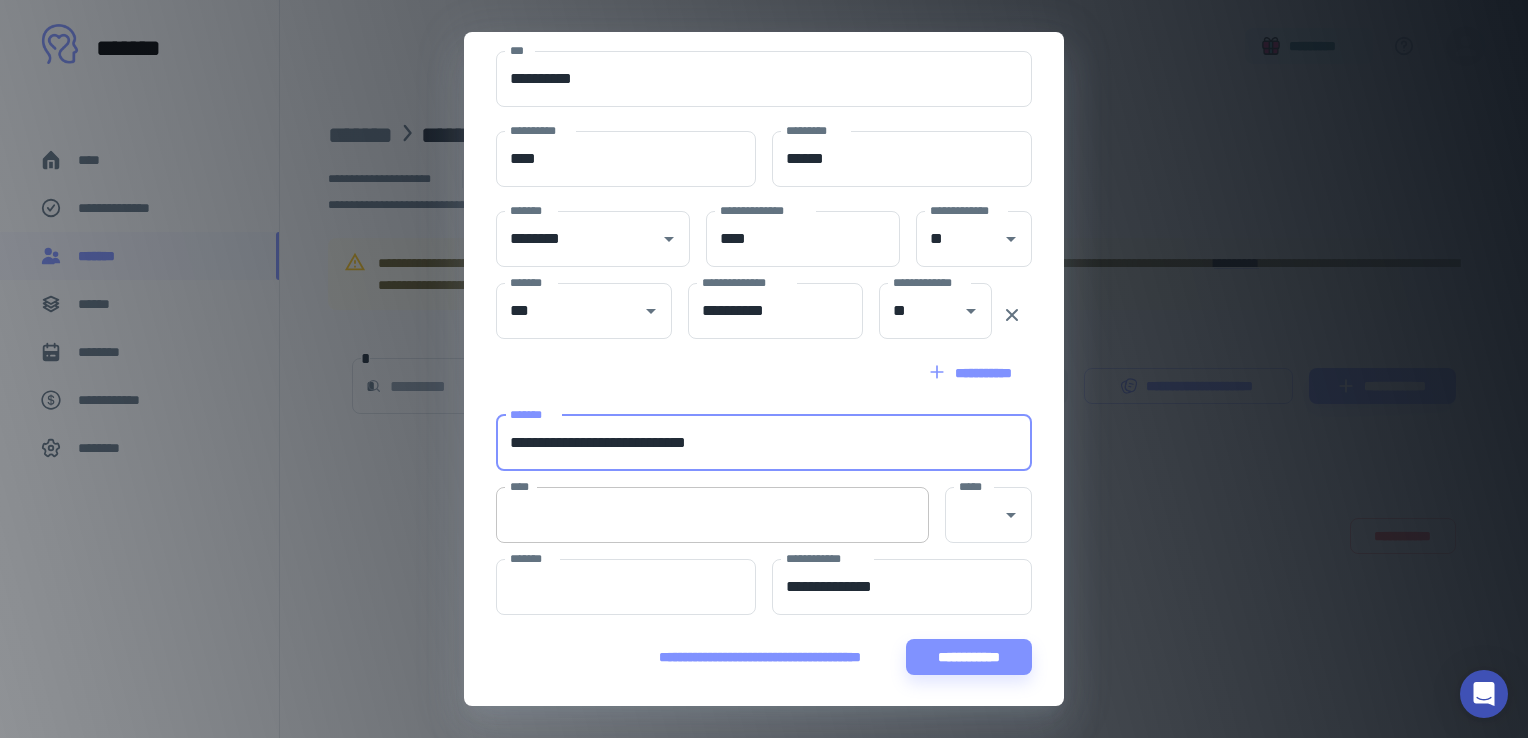 type on "**********" 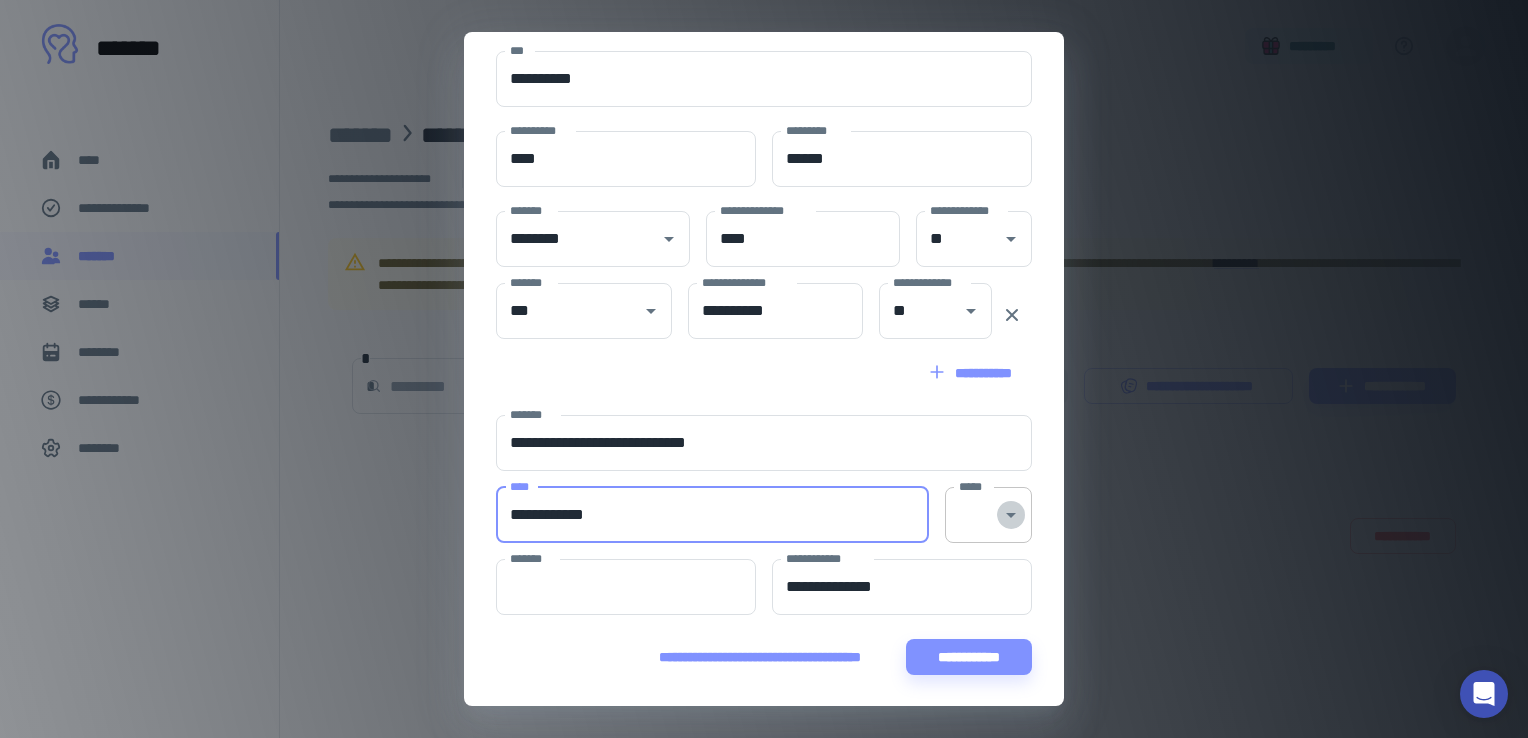 click 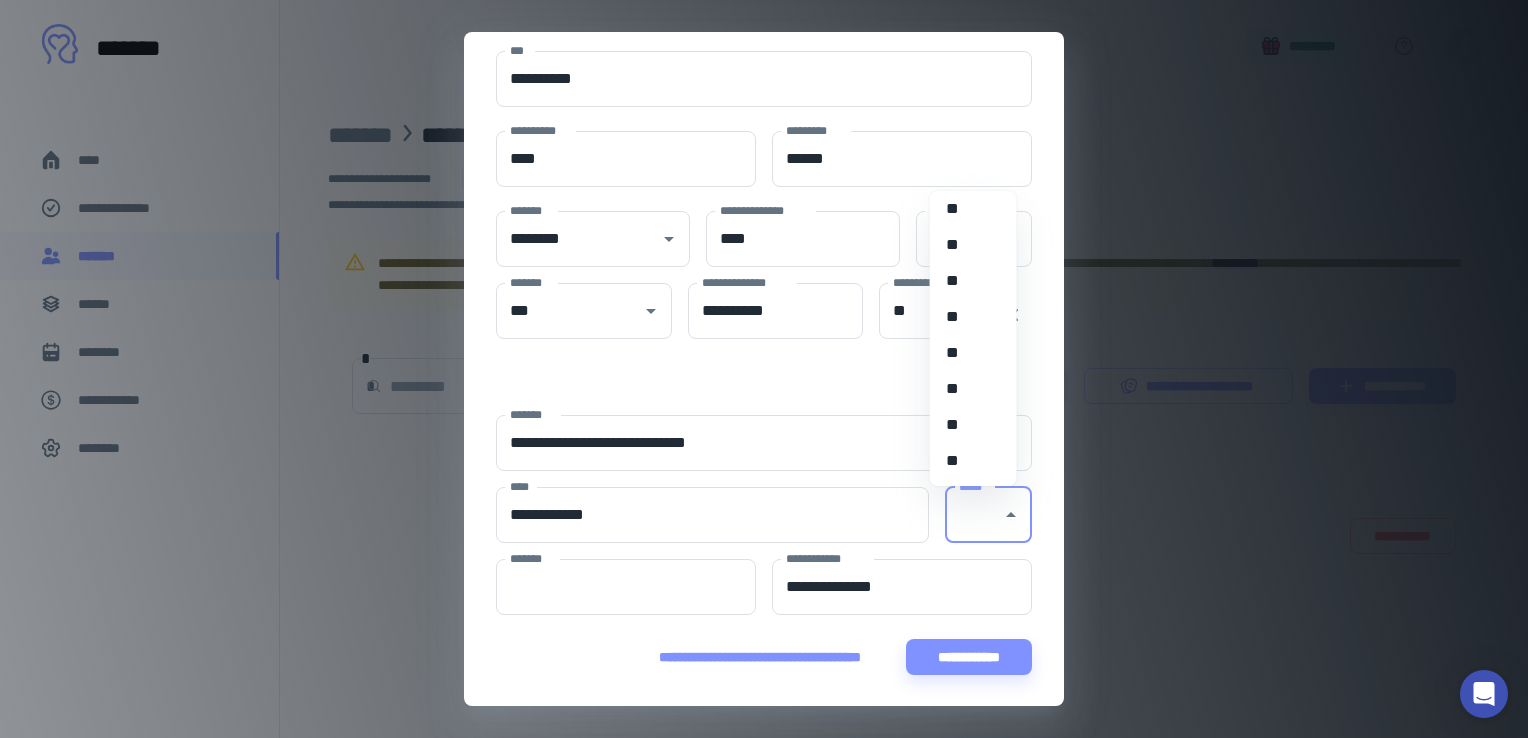 scroll, scrollTop: 1744, scrollLeft: 0, axis: vertical 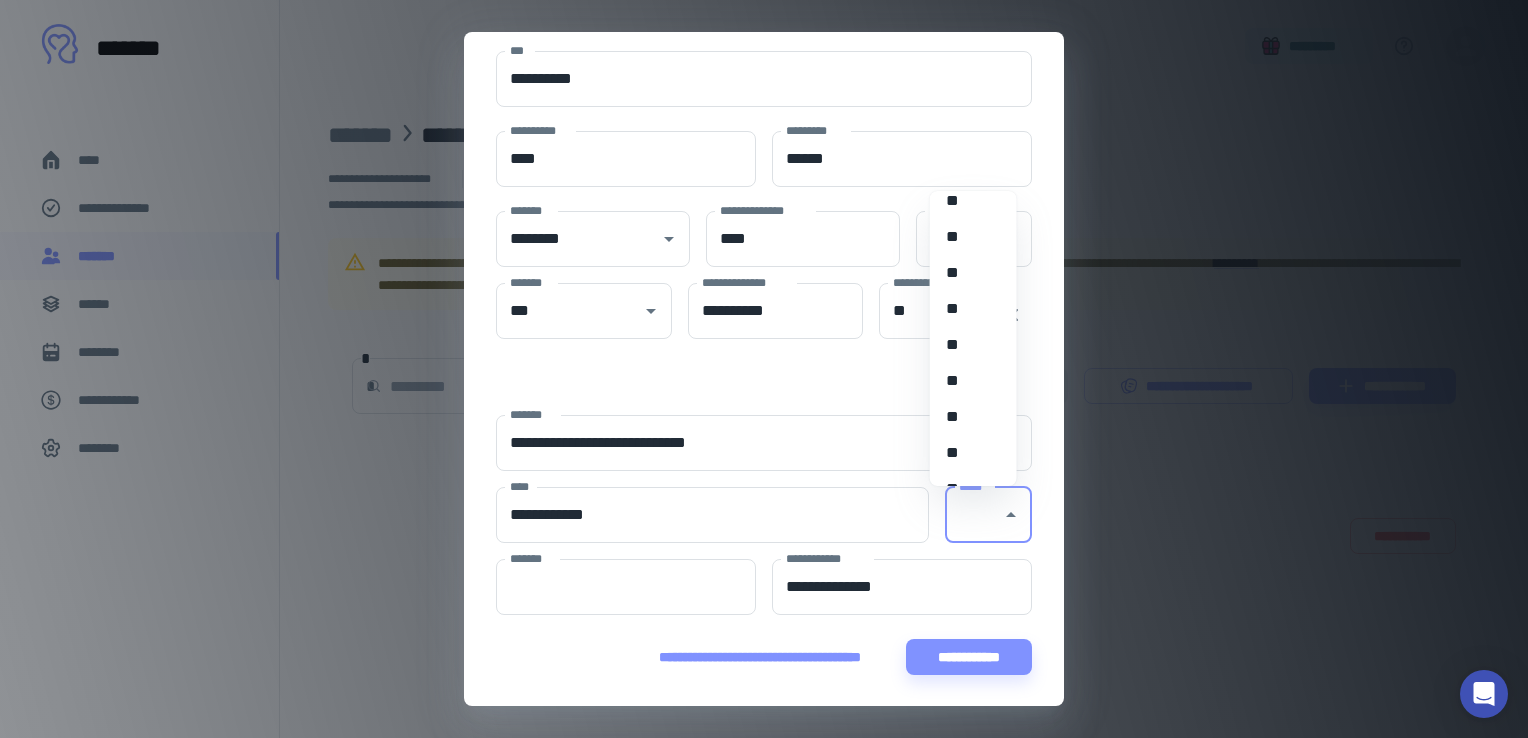 click on "**" at bounding box center [966, 417] 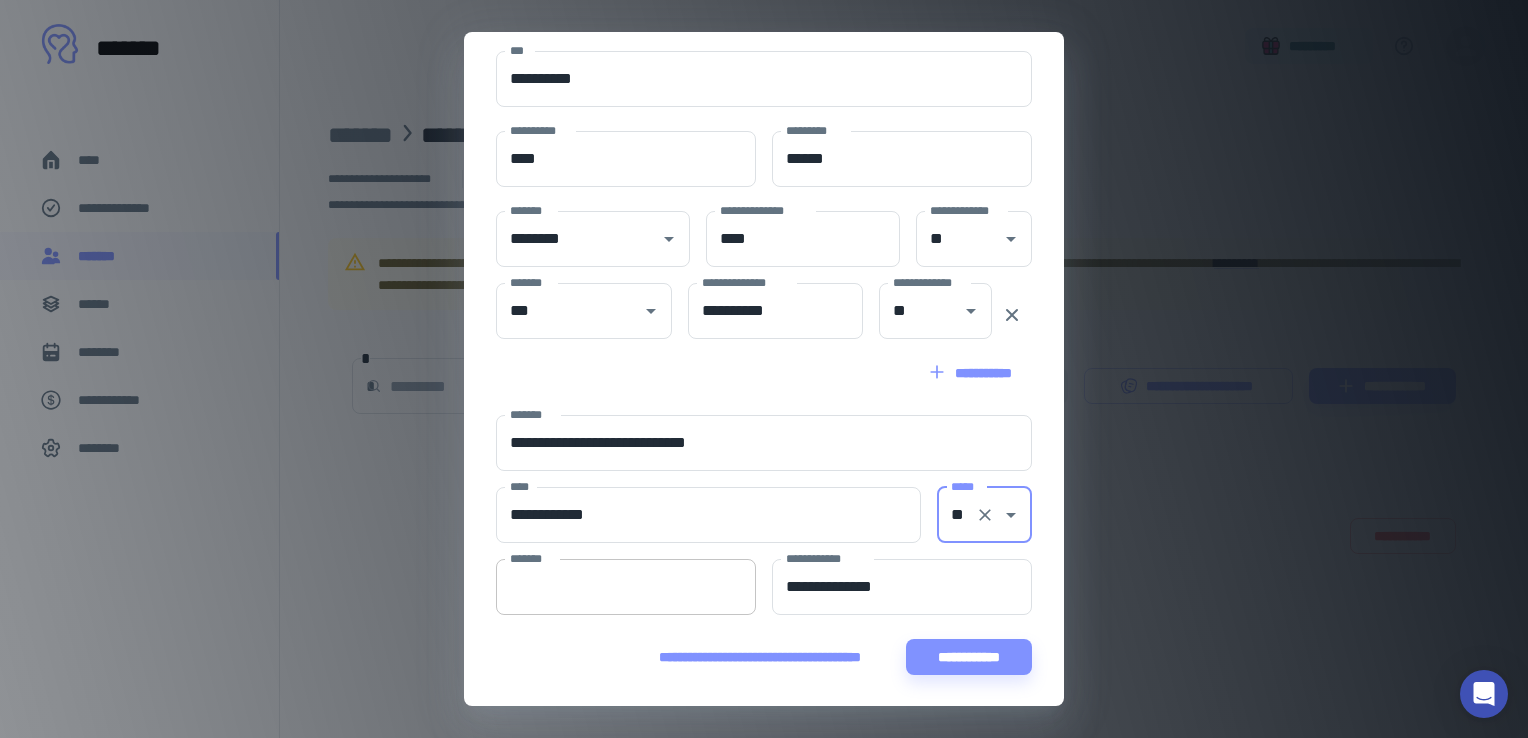 click on "*******" at bounding box center (626, 587) 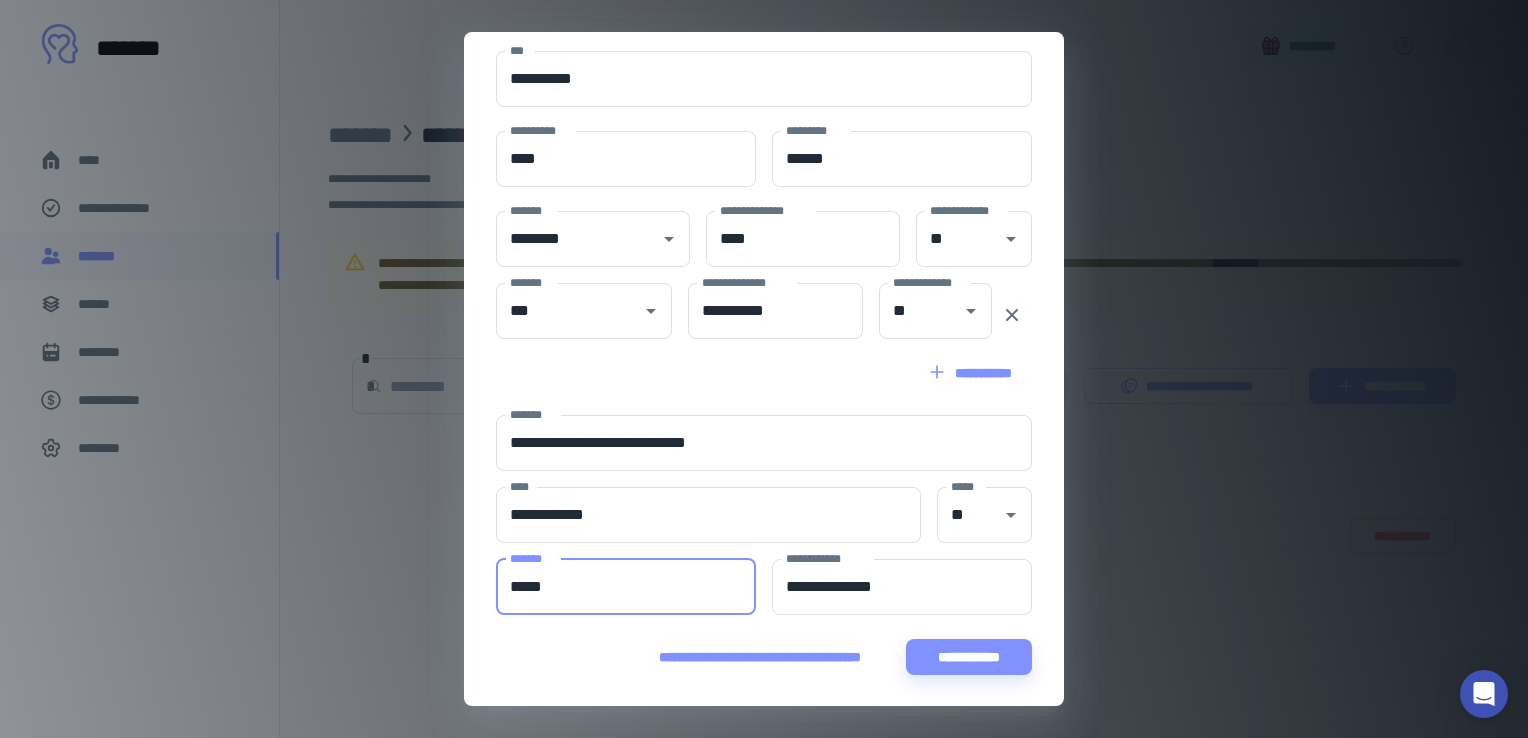 type on "*****" 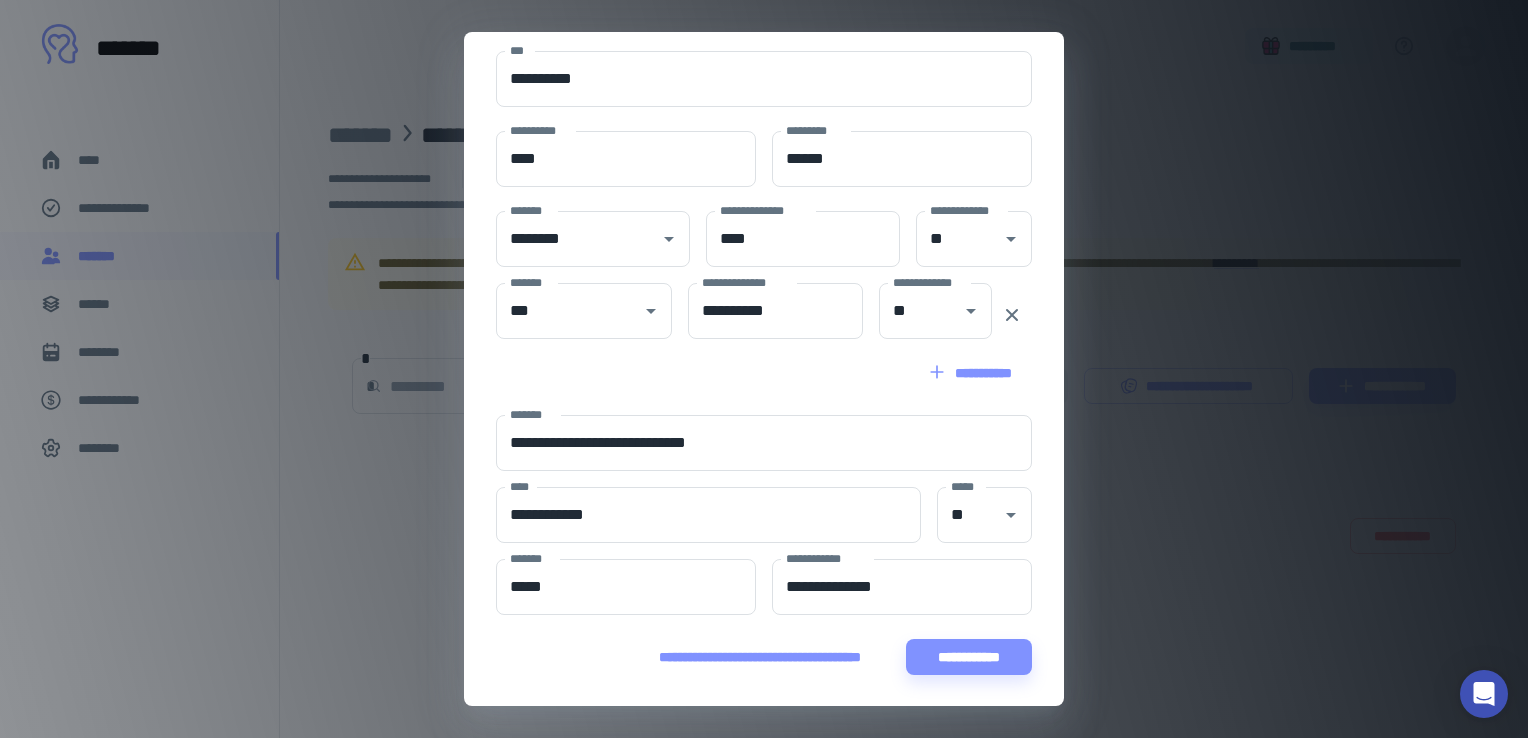 click on "**********" at bounding box center [764, 373] 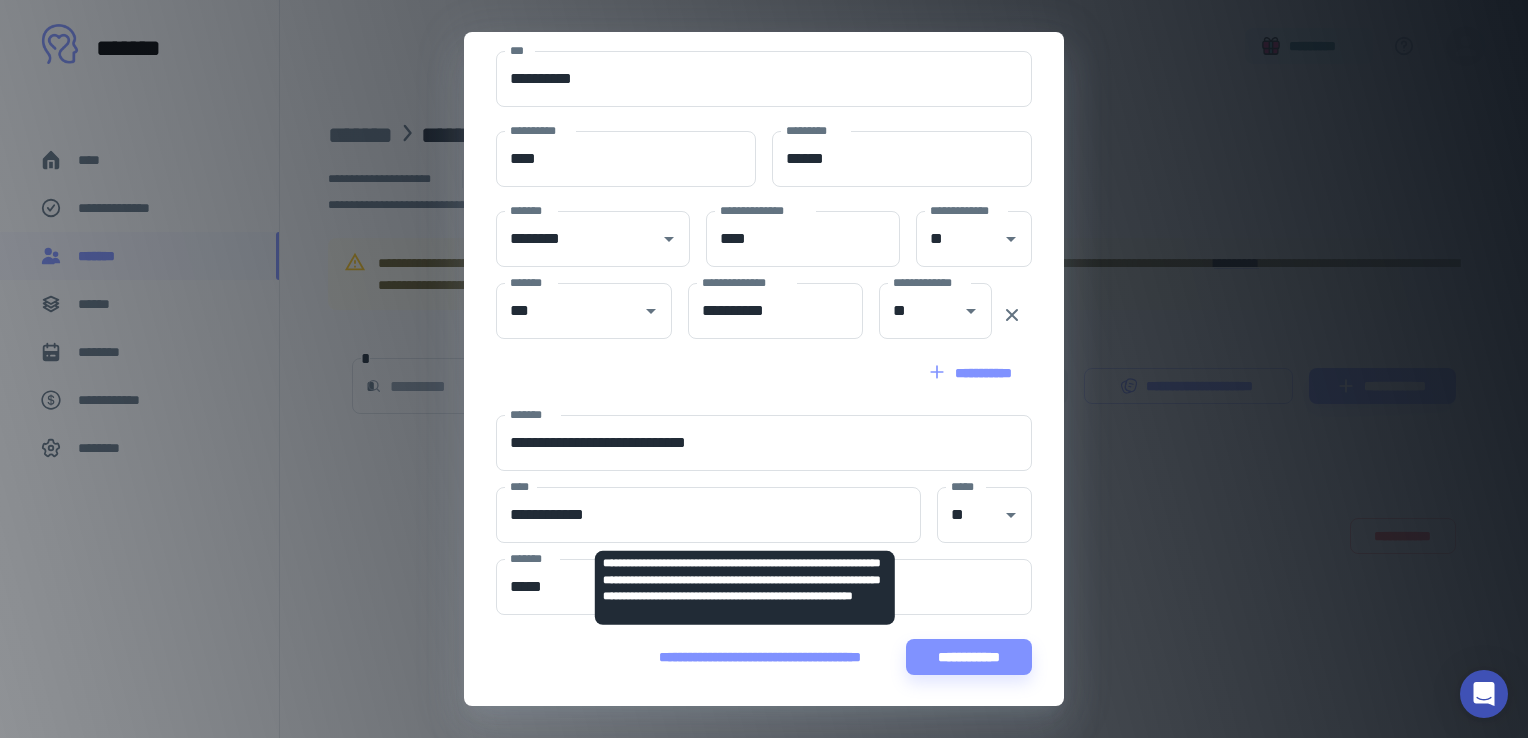 scroll, scrollTop: 0, scrollLeft: 0, axis: both 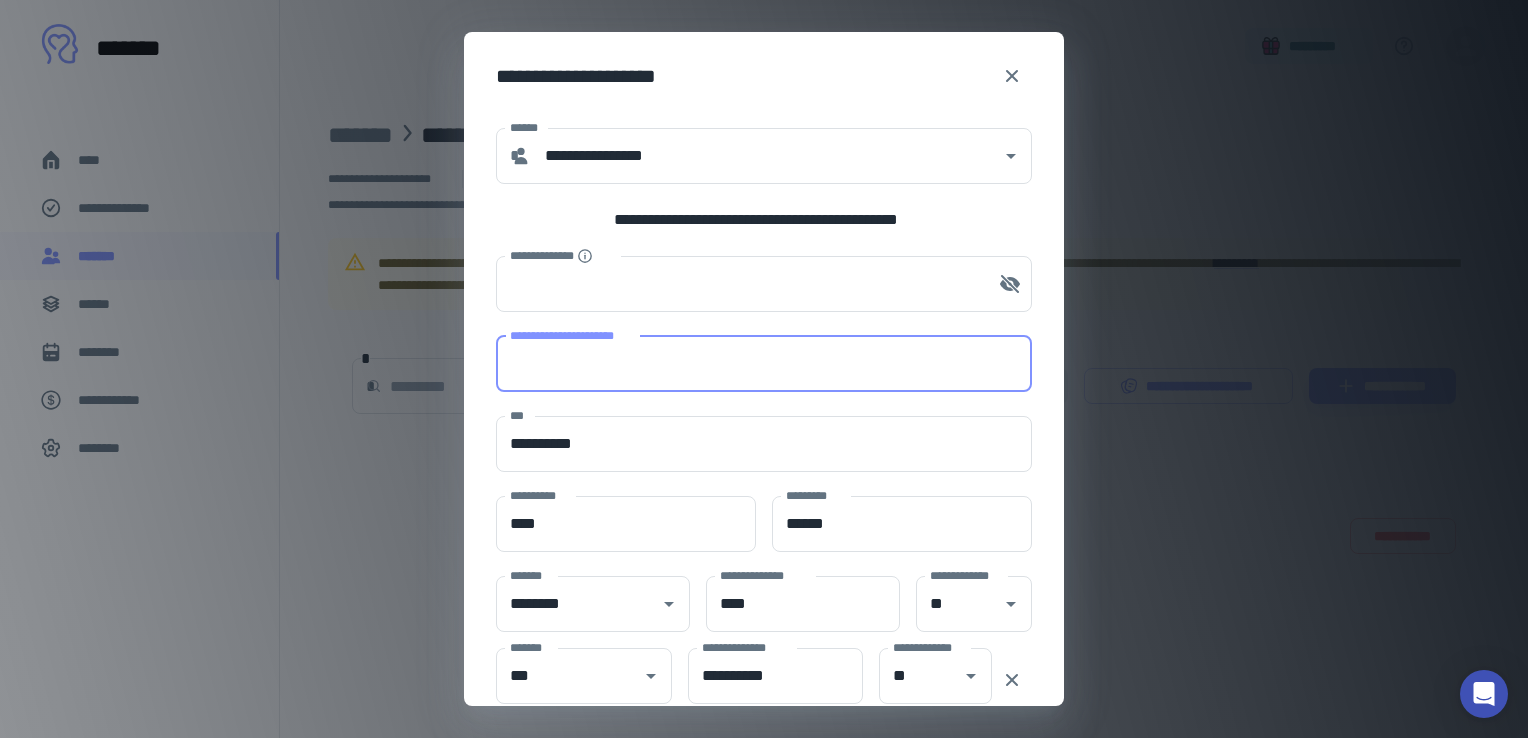 click on "**********" at bounding box center (764, 364) 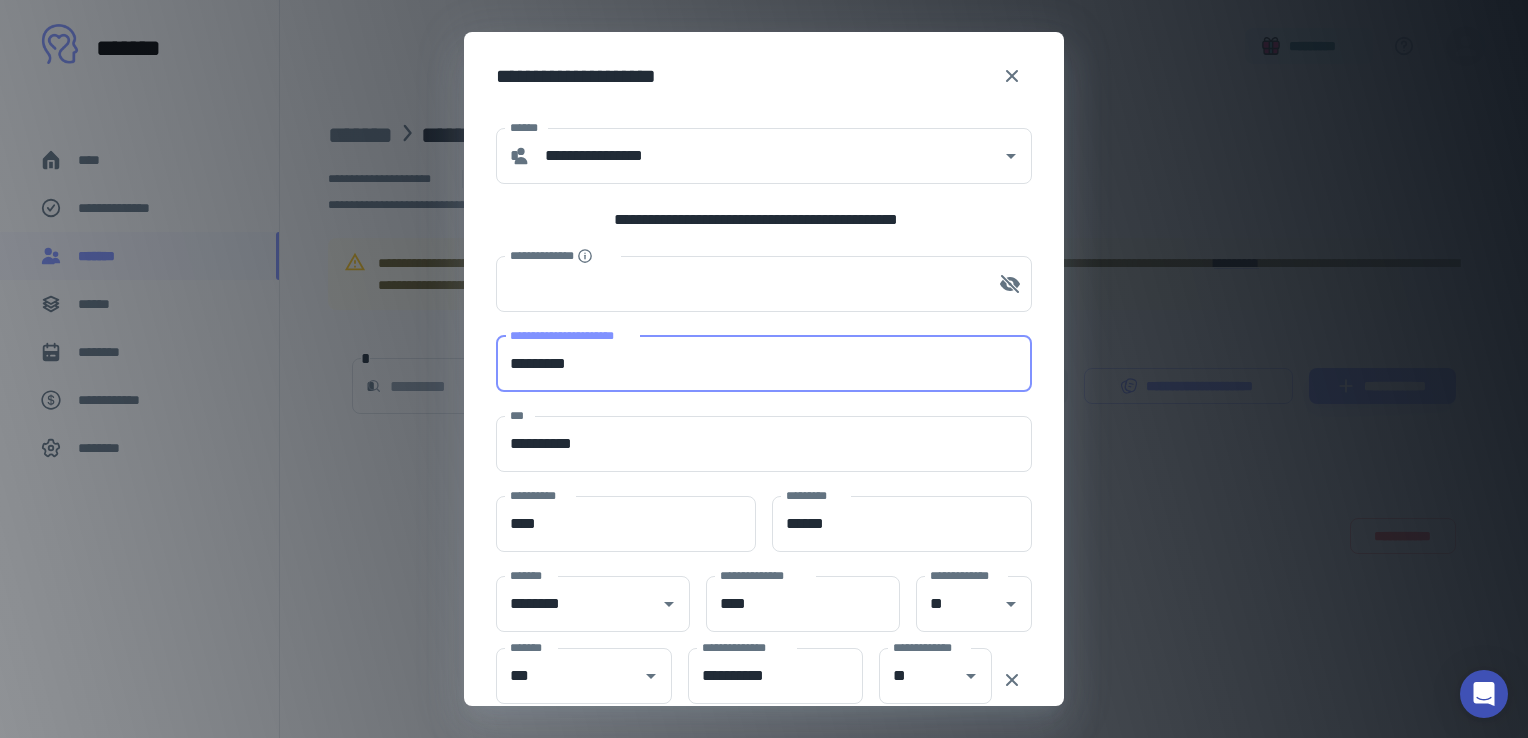 type on "*********" 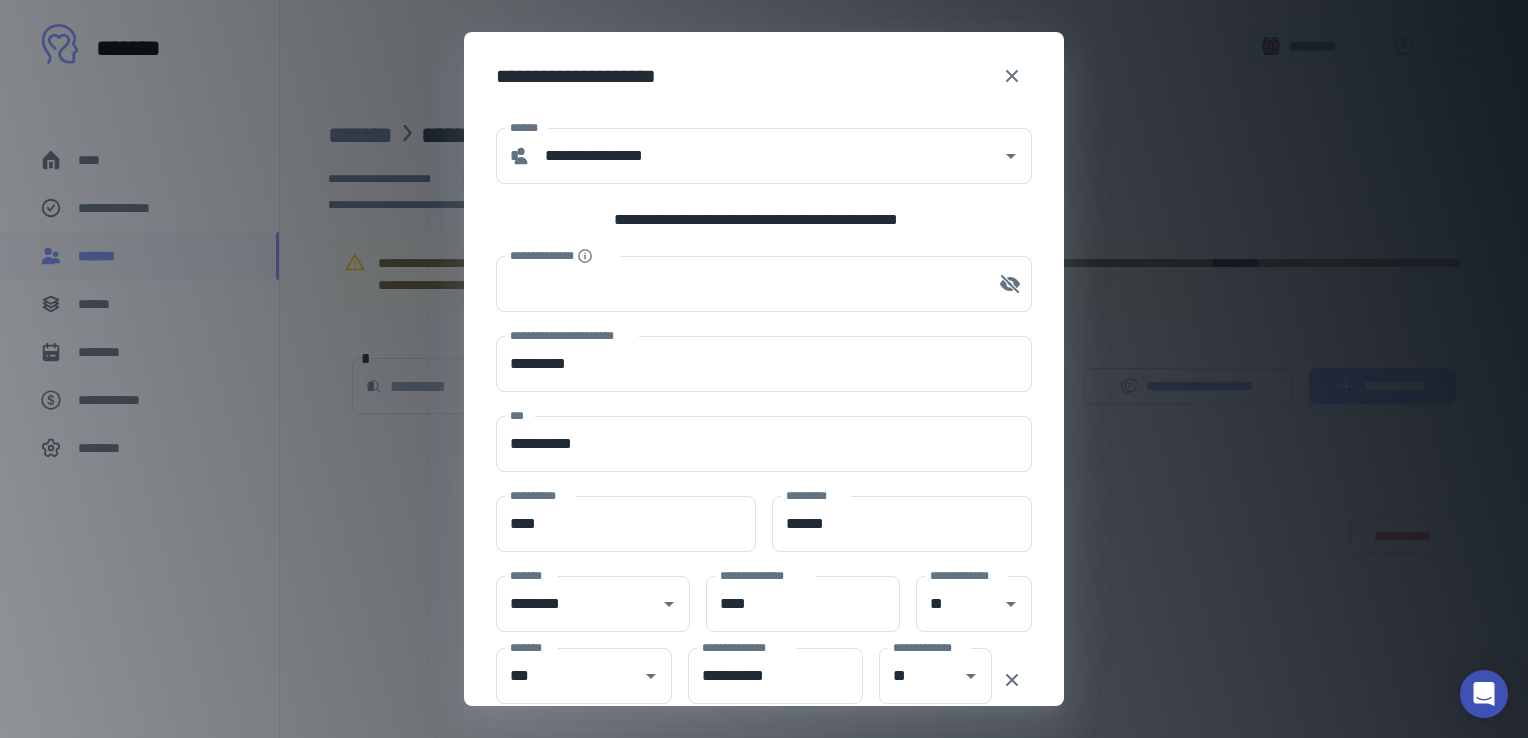click on "**********" at bounding box center [764, 592] 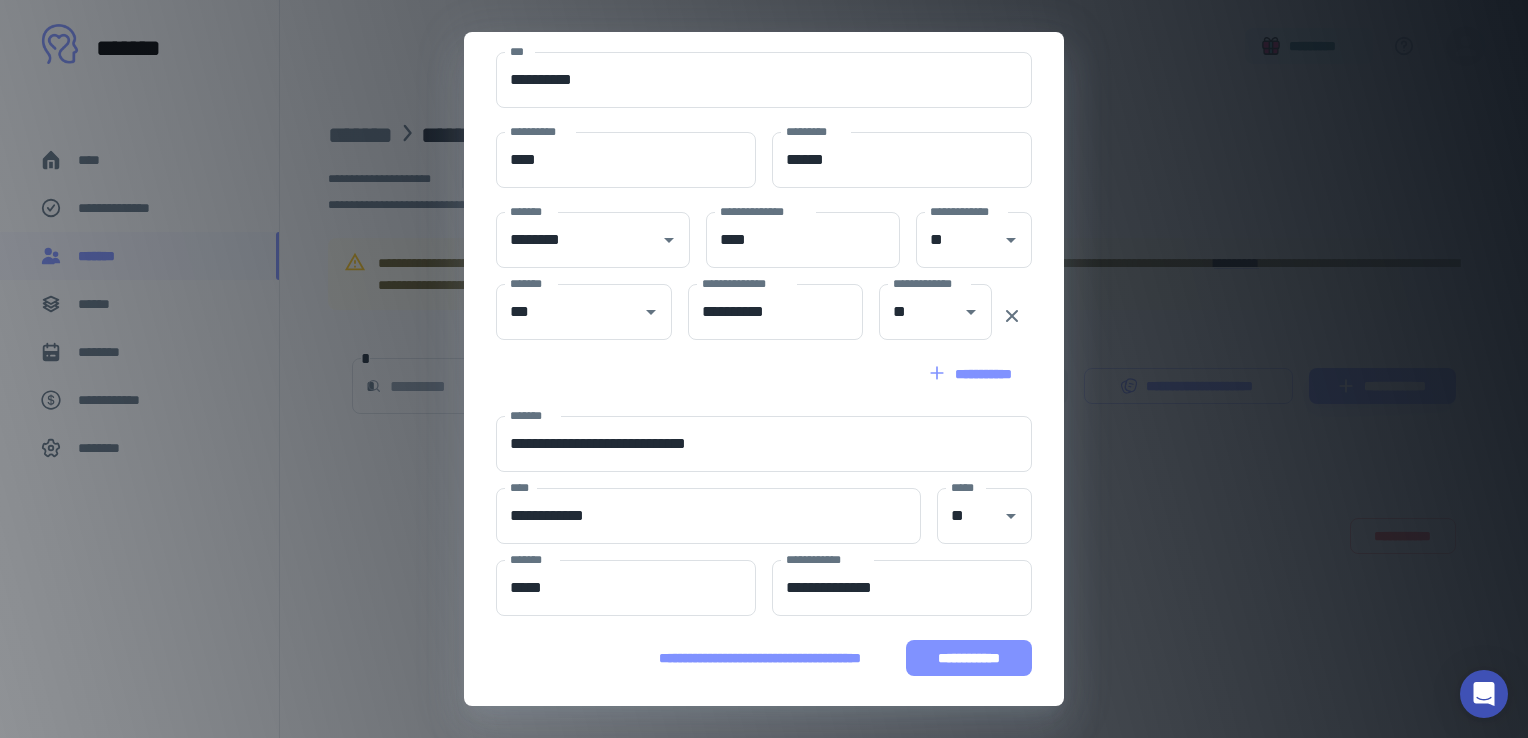 scroll, scrollTop: 365, scrollLeft: 0, axis: vertical 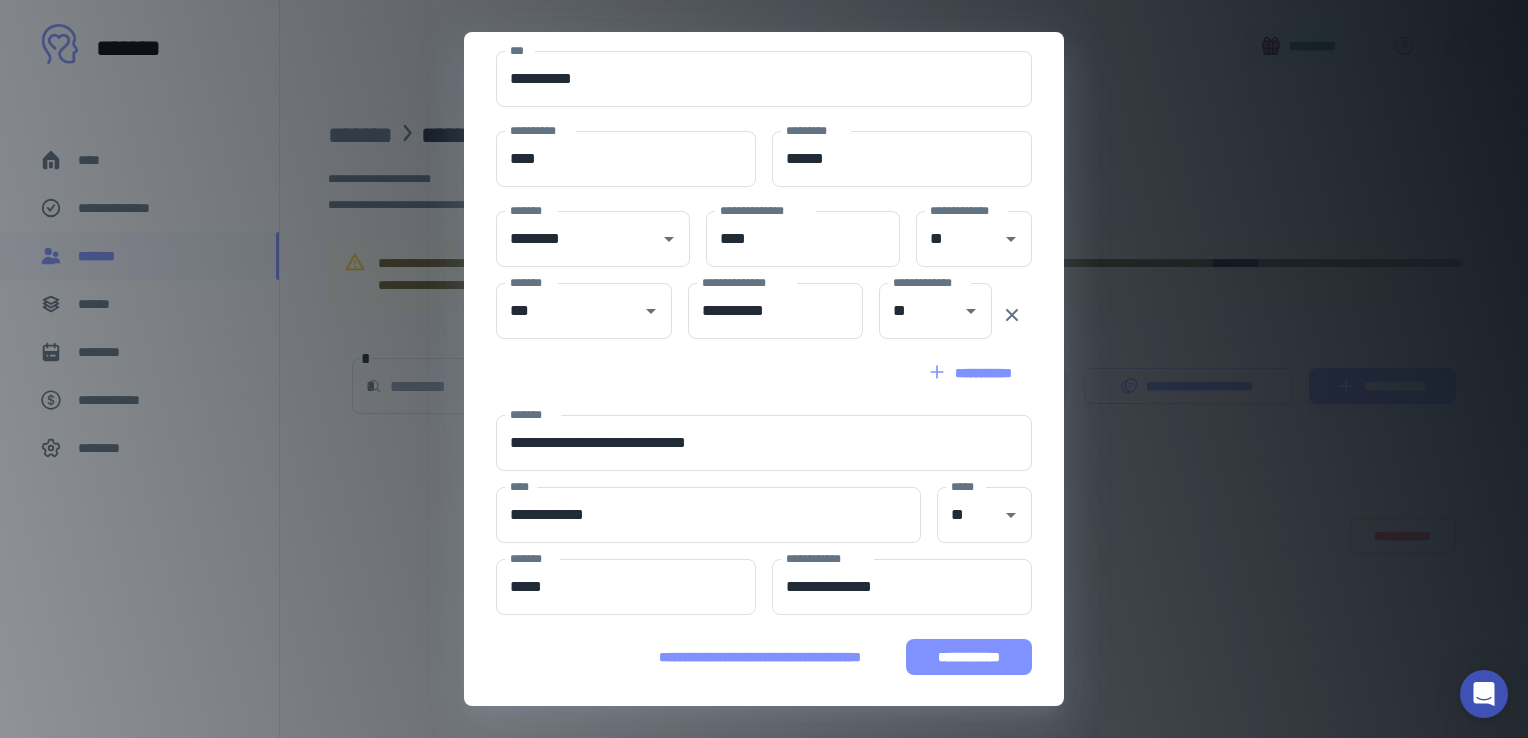 click on "**********" at bounding box center [969, 657] 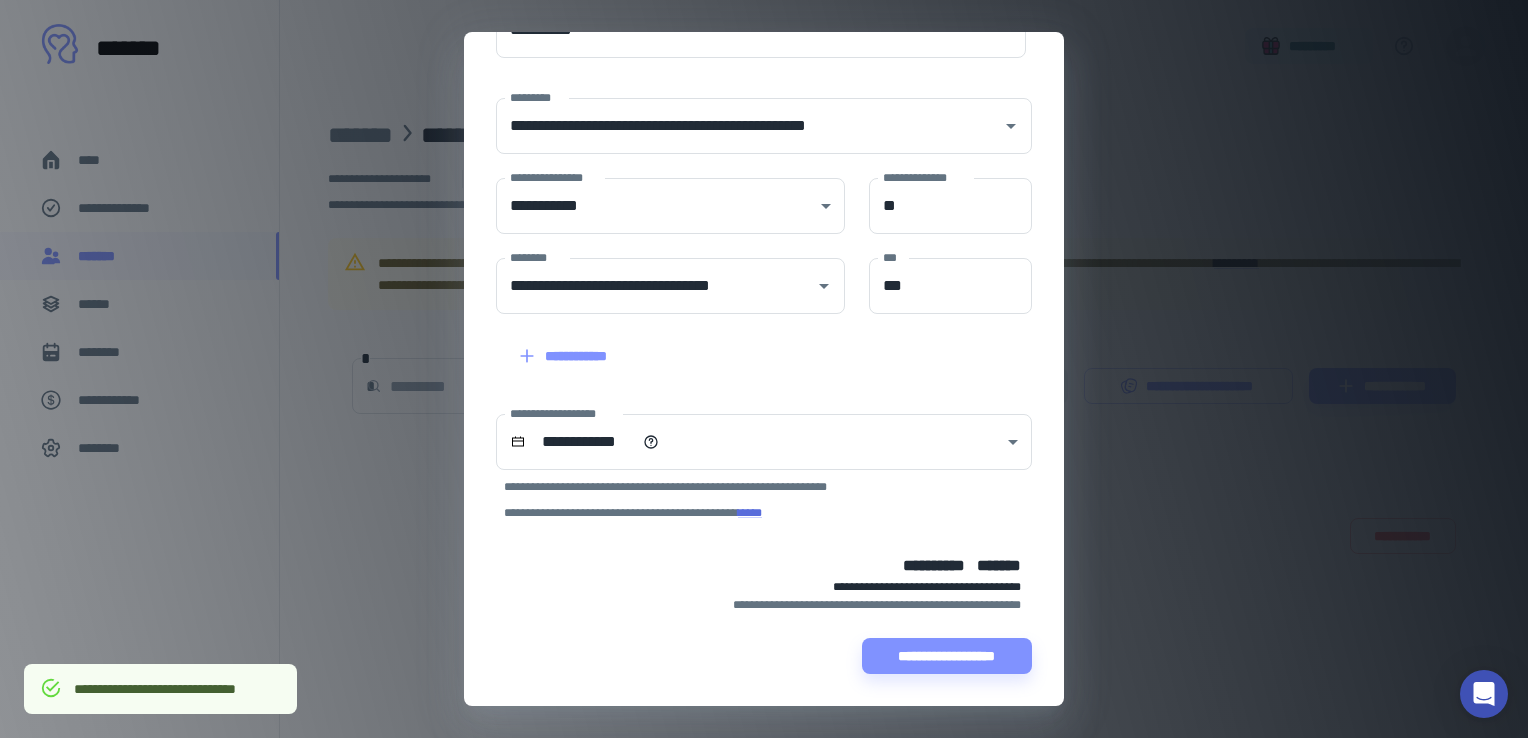scroll, scrollTop: 205, scrollLeft: 0, axis: vertical 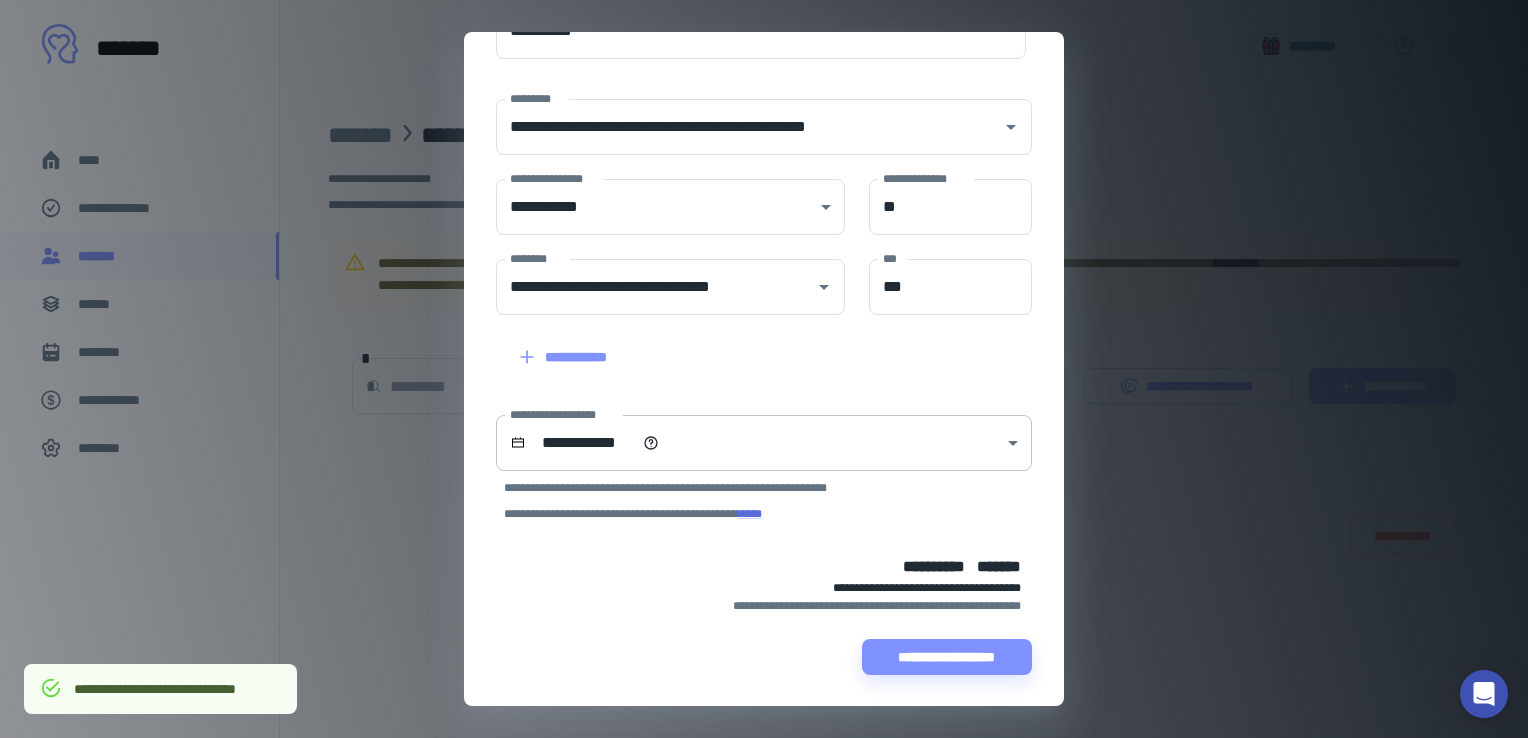 click on "**********" at bounding box center (764, 369) 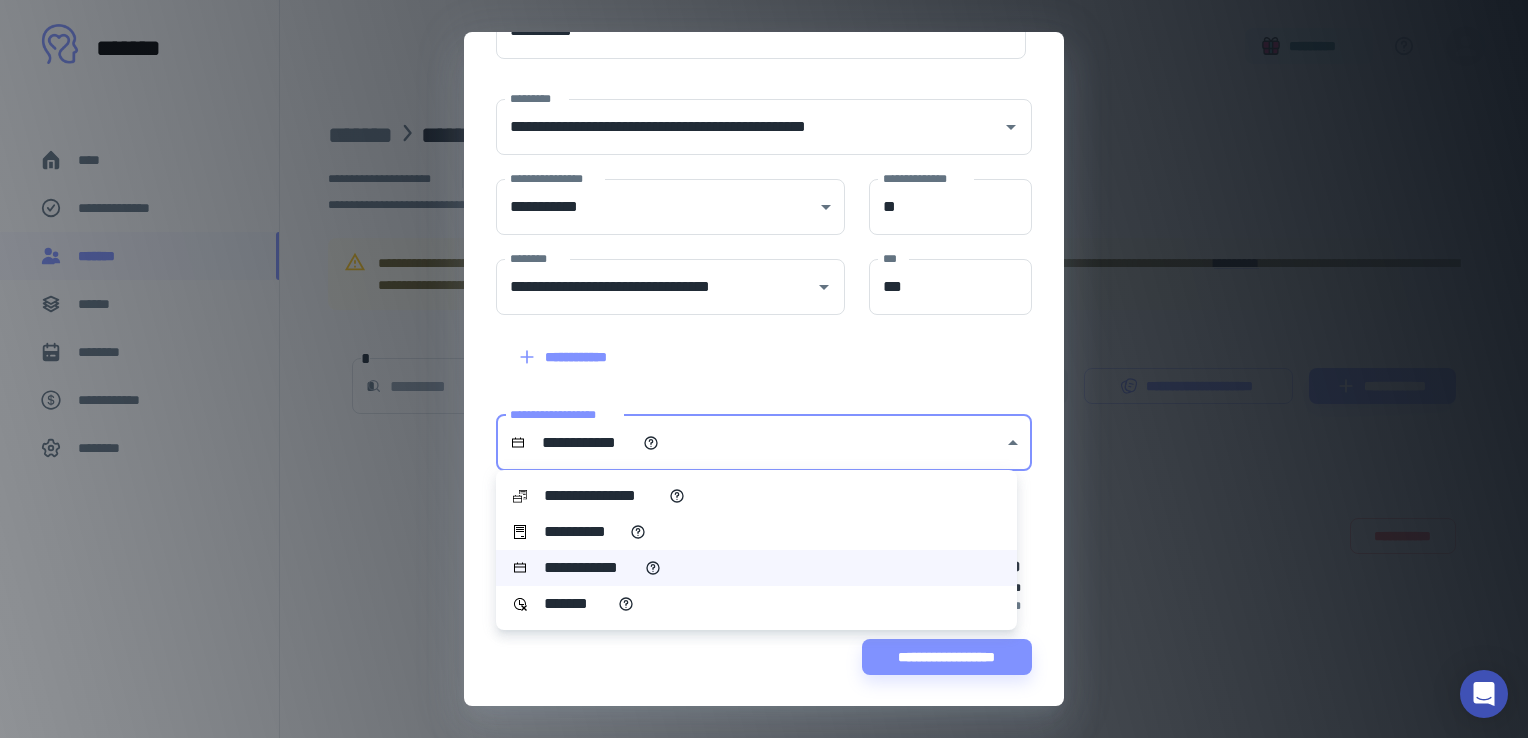 click on "**********" at bounding box center [756, 532] 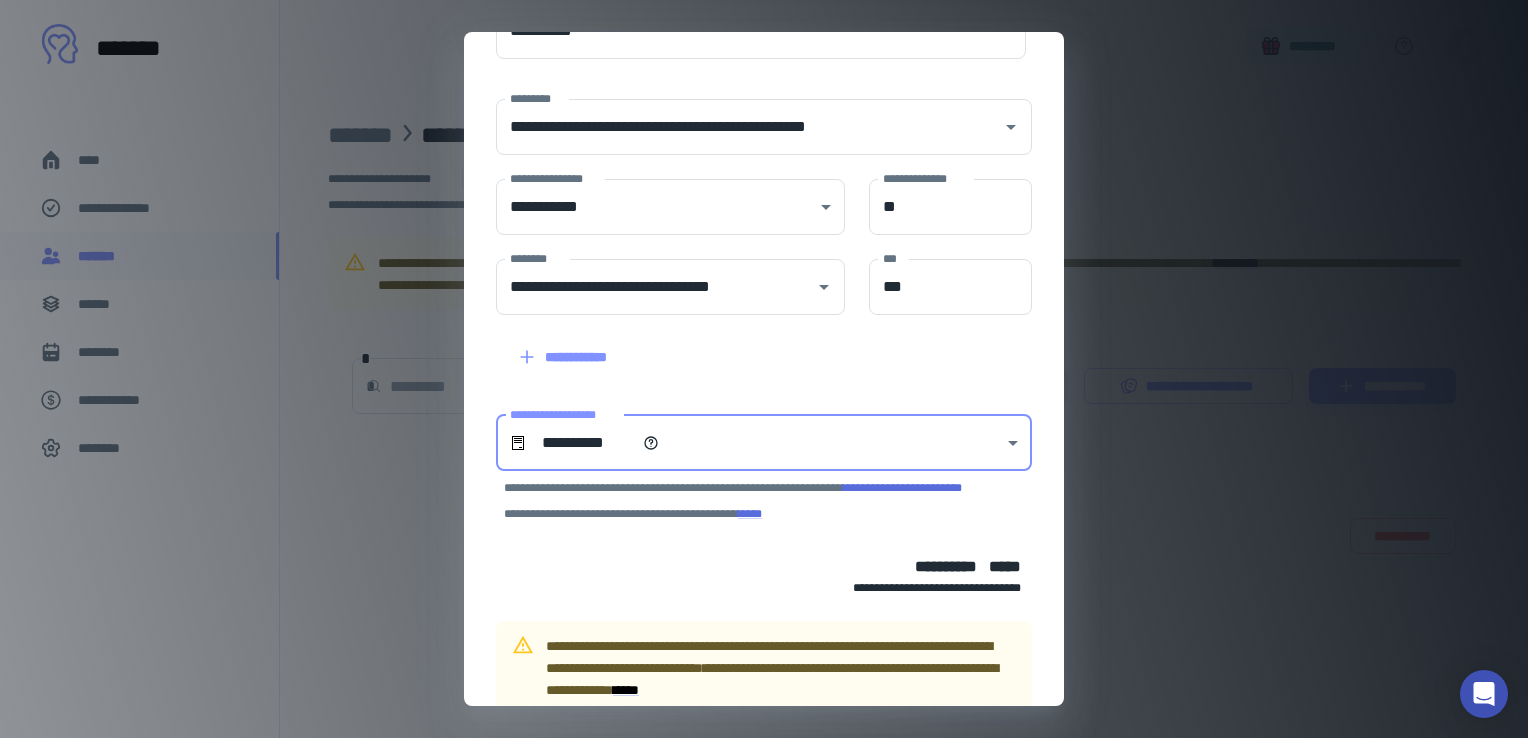 type on "**********" 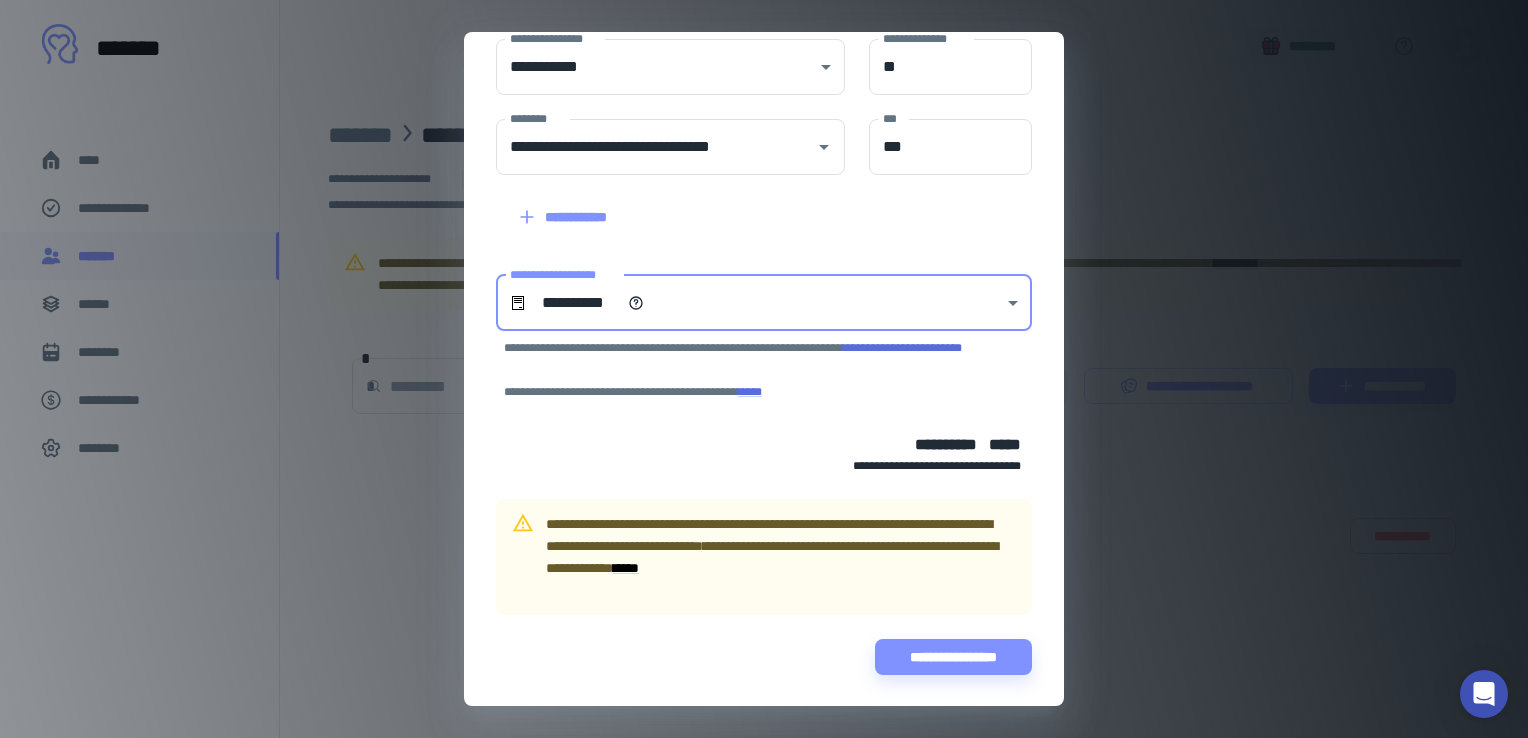 scroll, scrollTop: 0, scrollLeft: 0, axis: both 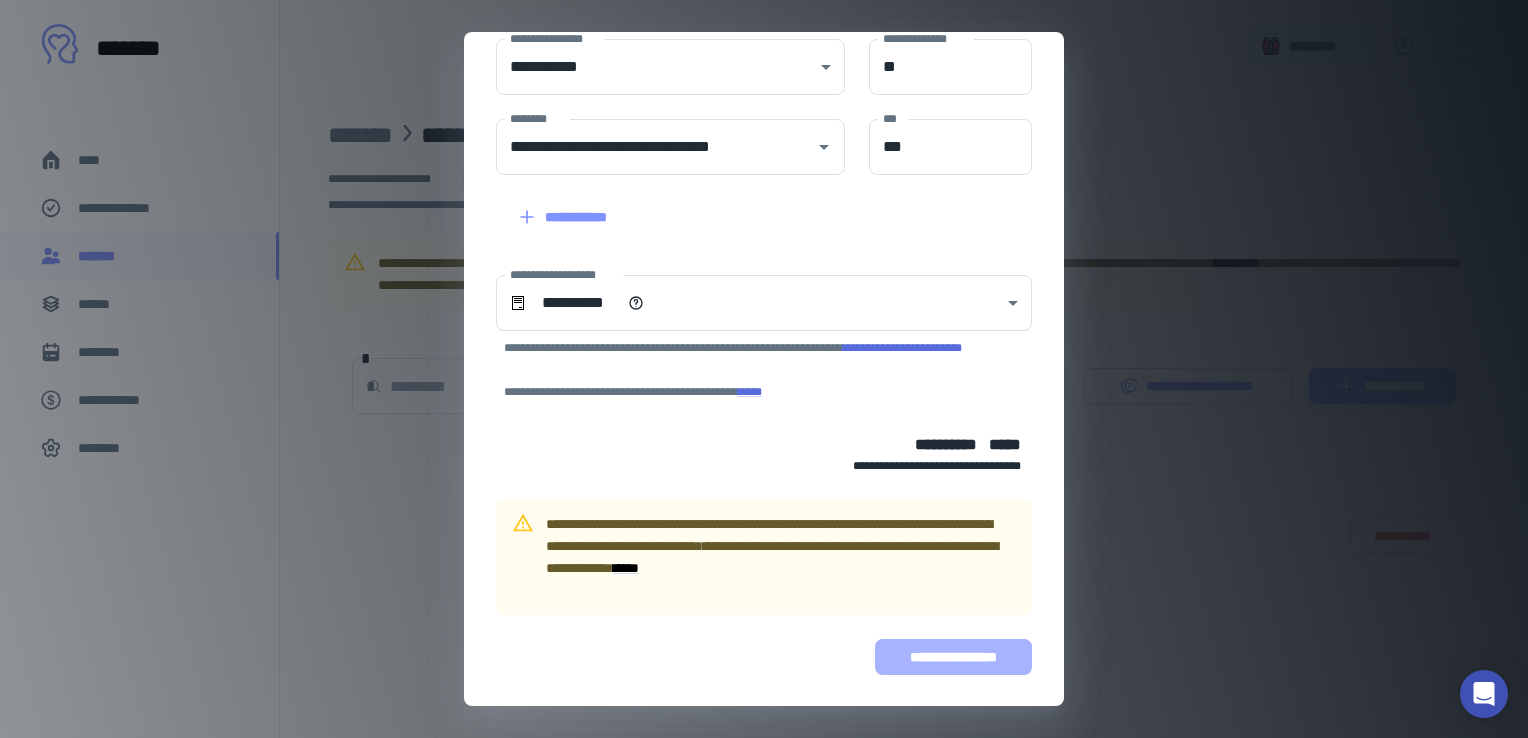 click on "**********" at bounding box center (953, 657) 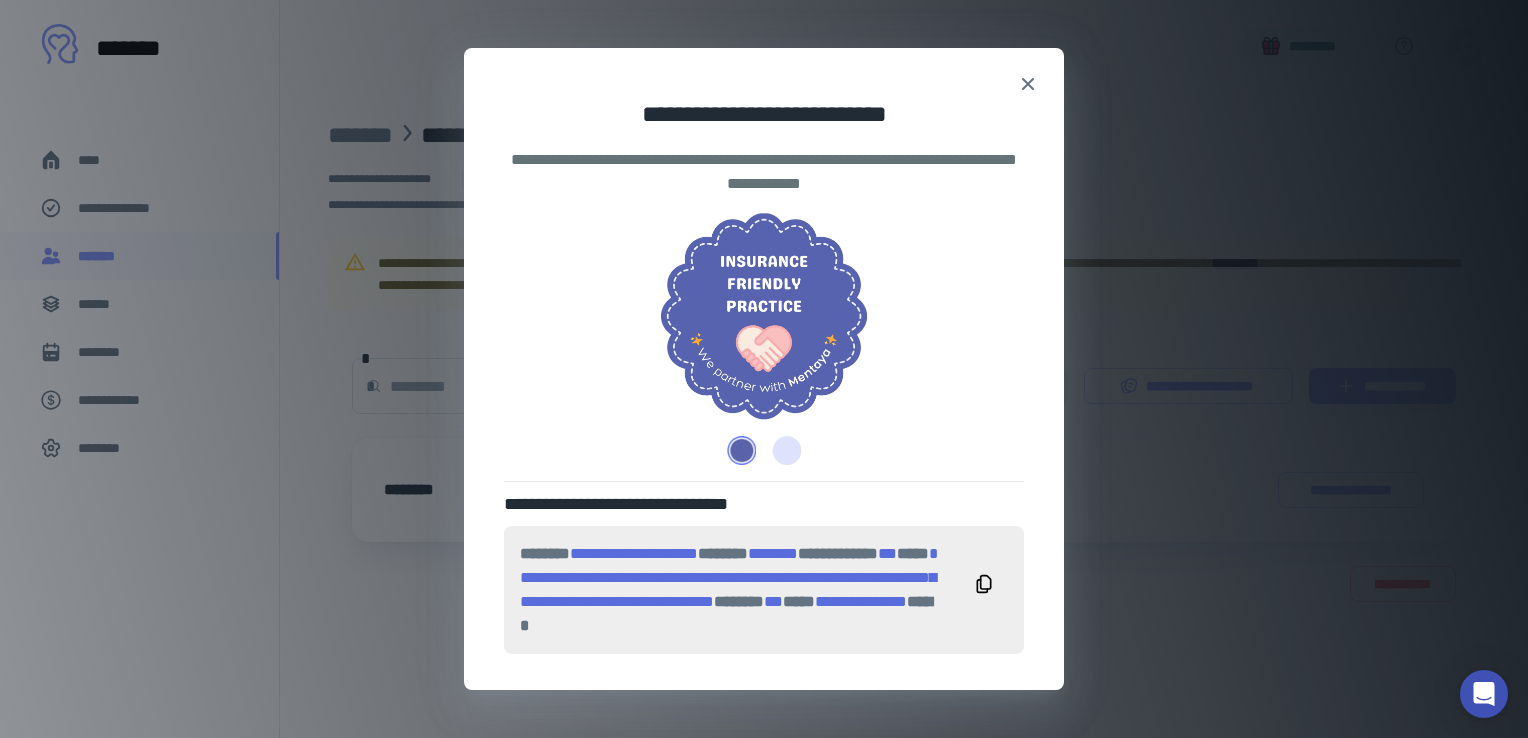 click at bounding box center [782, 450] 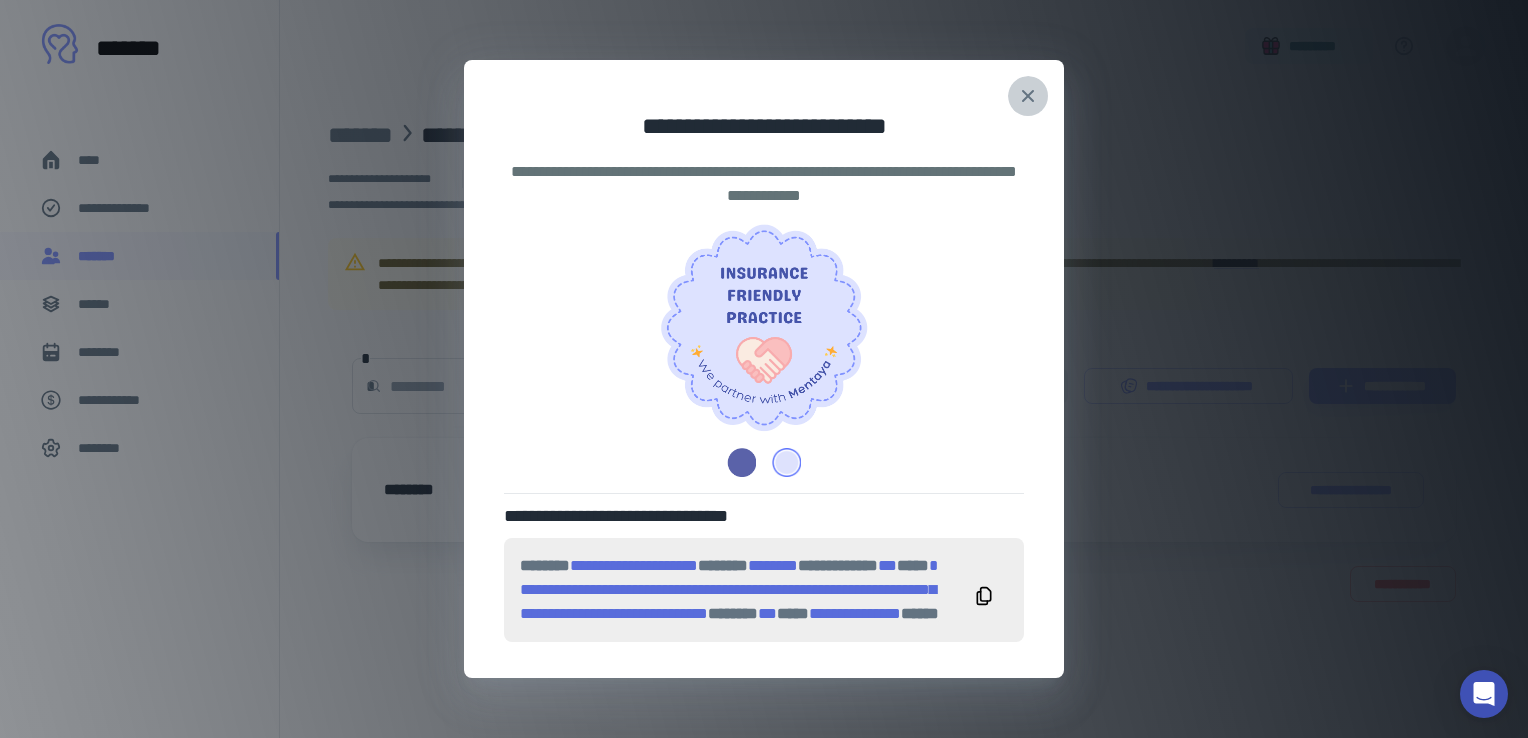 click 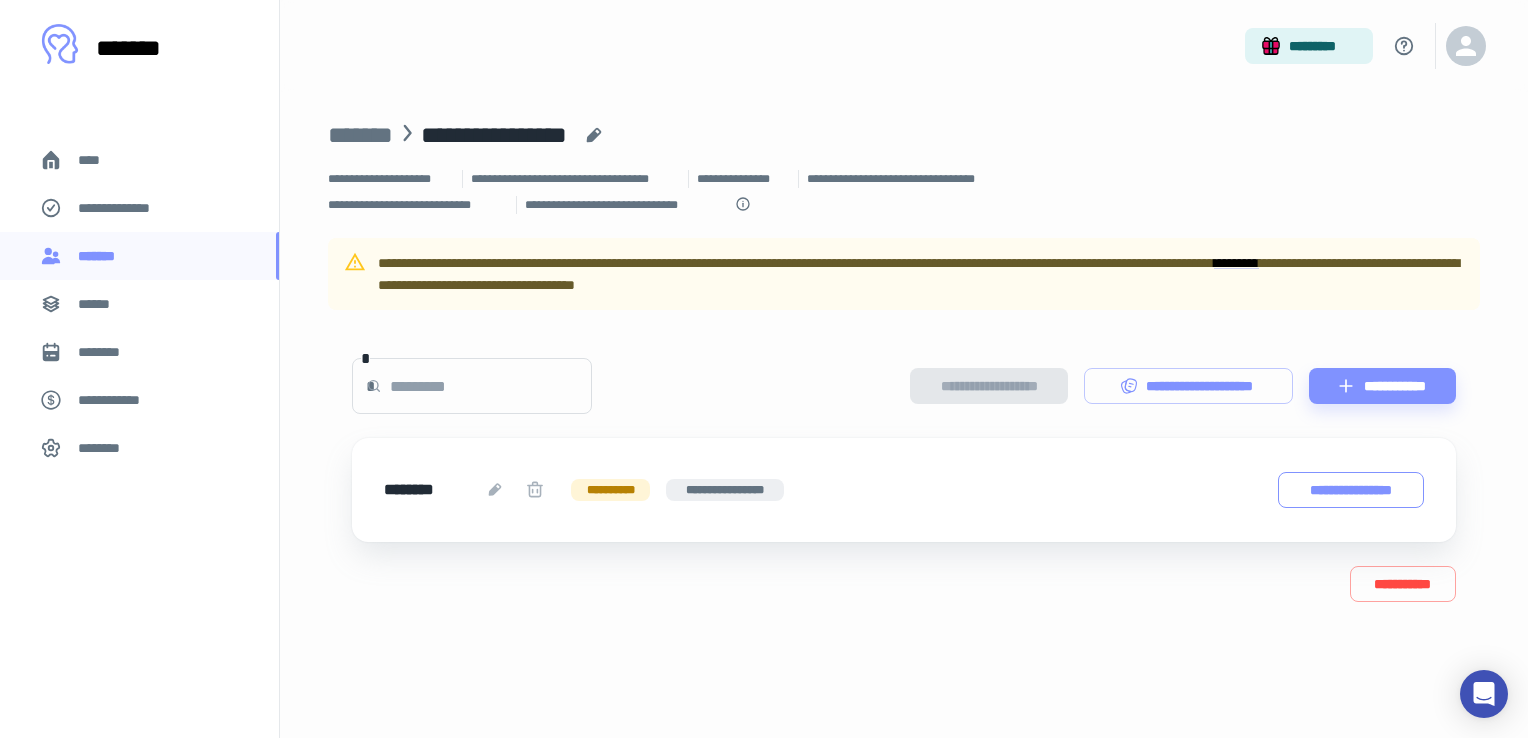 click on "**********" at bounding box center (1351, 490) 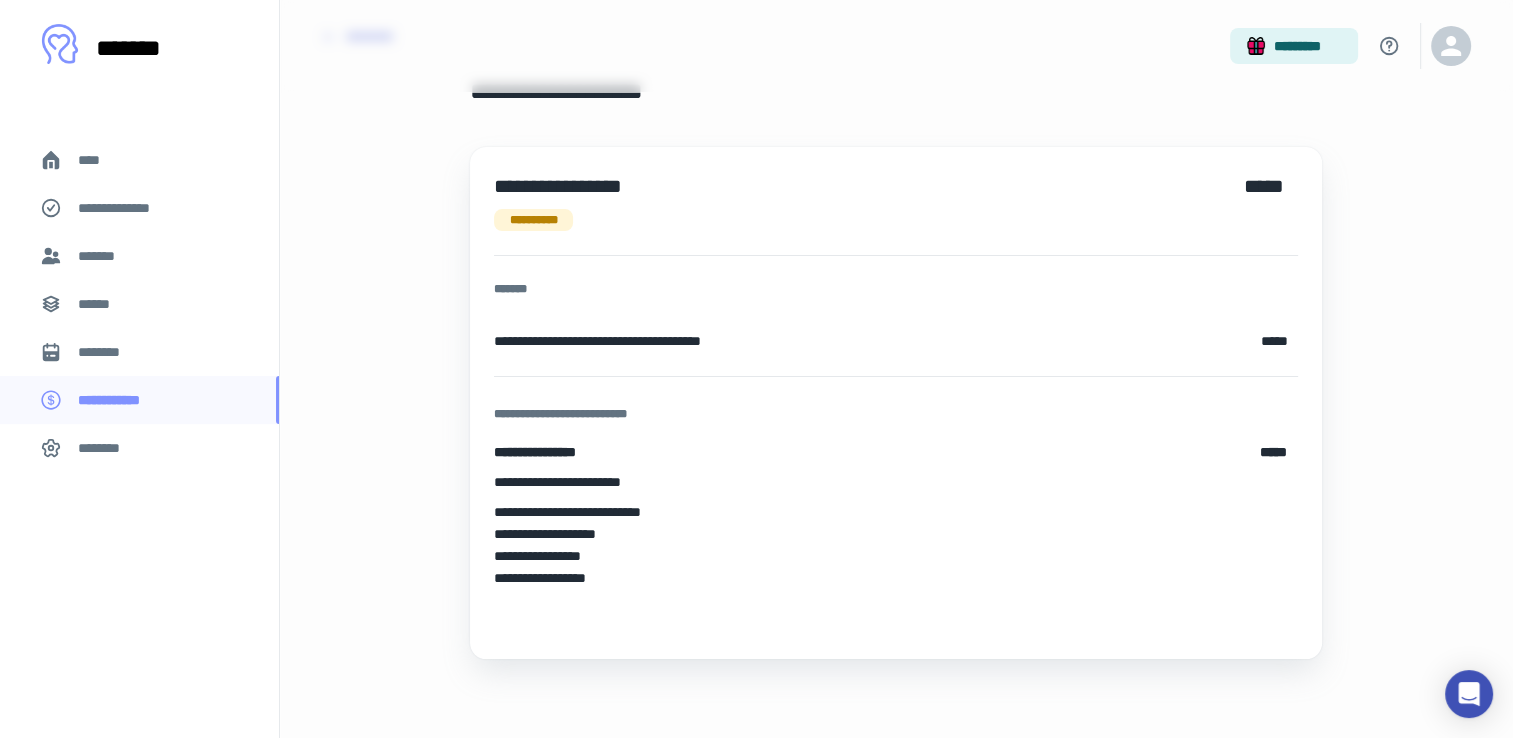 scroll, scrollTop: 0, scrollLeft: 0, axis: both 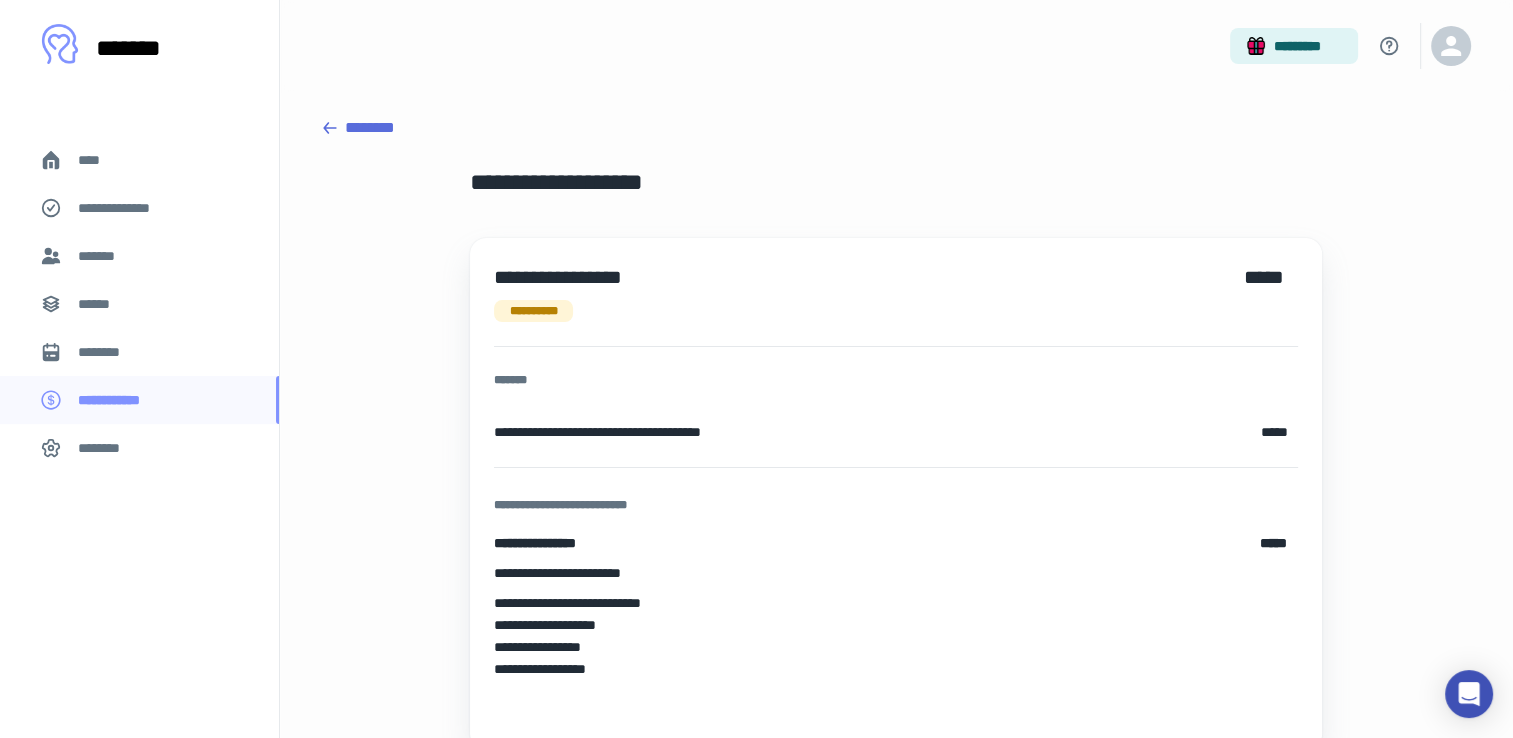 click on "********" at bounding box center (896, 128) 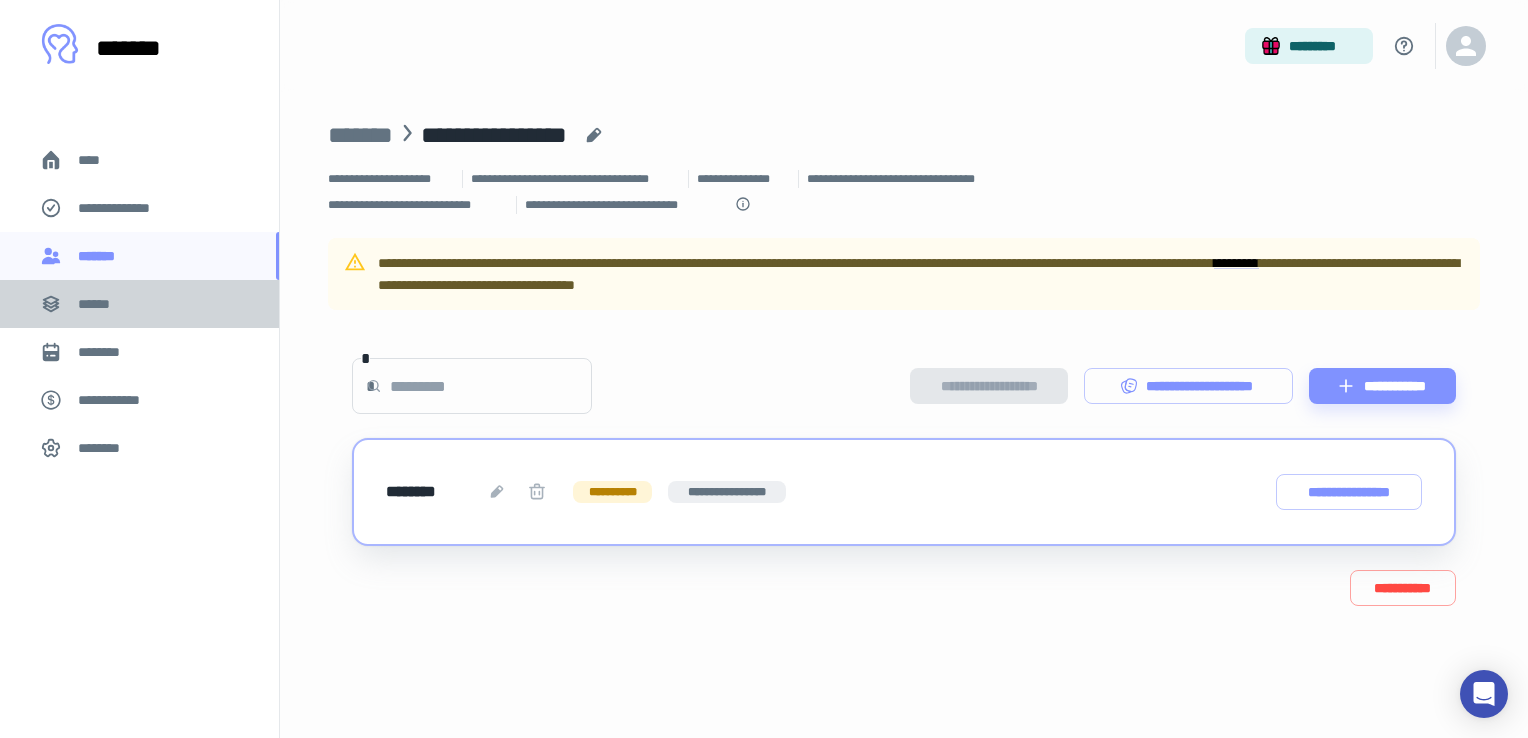click on "******" at bounding box center [139, 304] 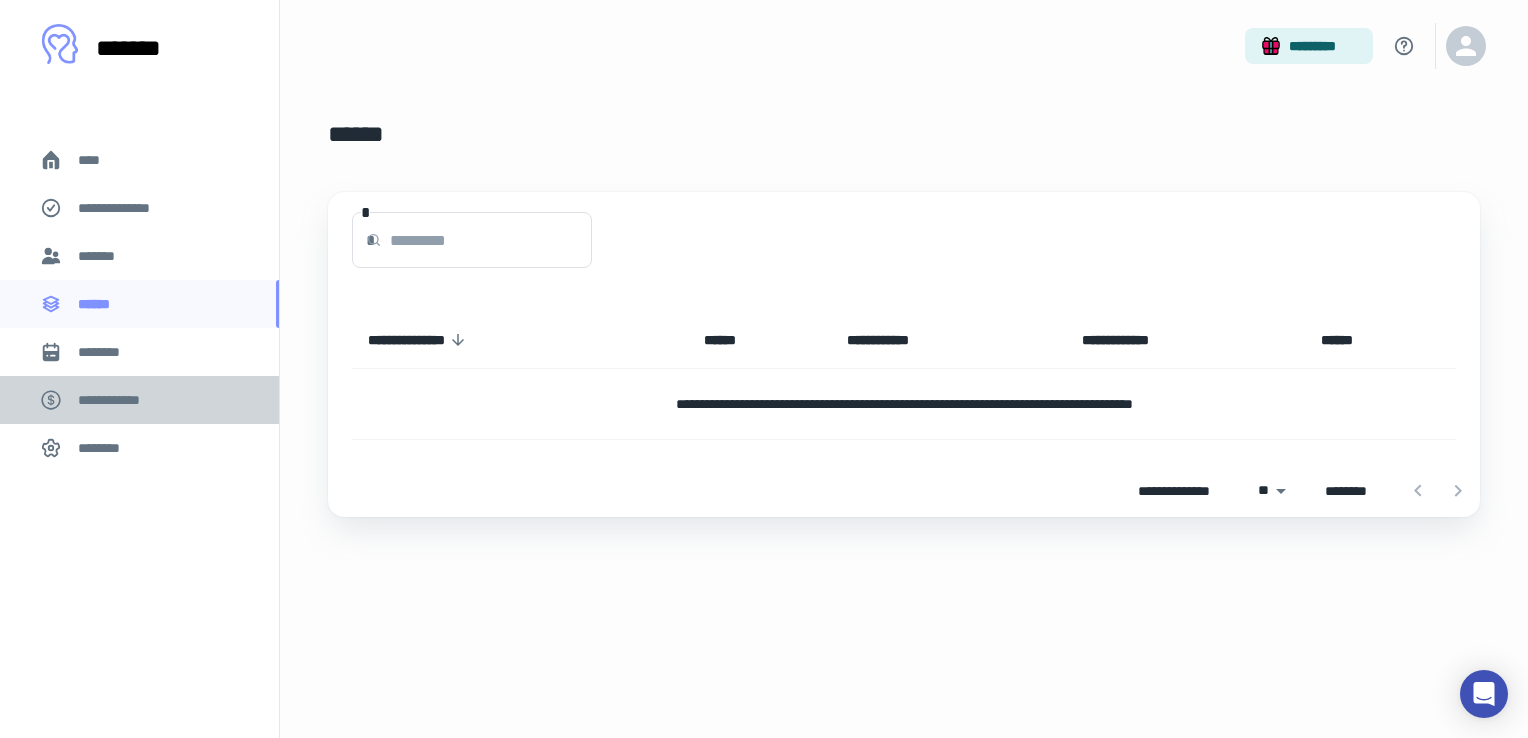 click on "**********" at bounding box center (119, 400) 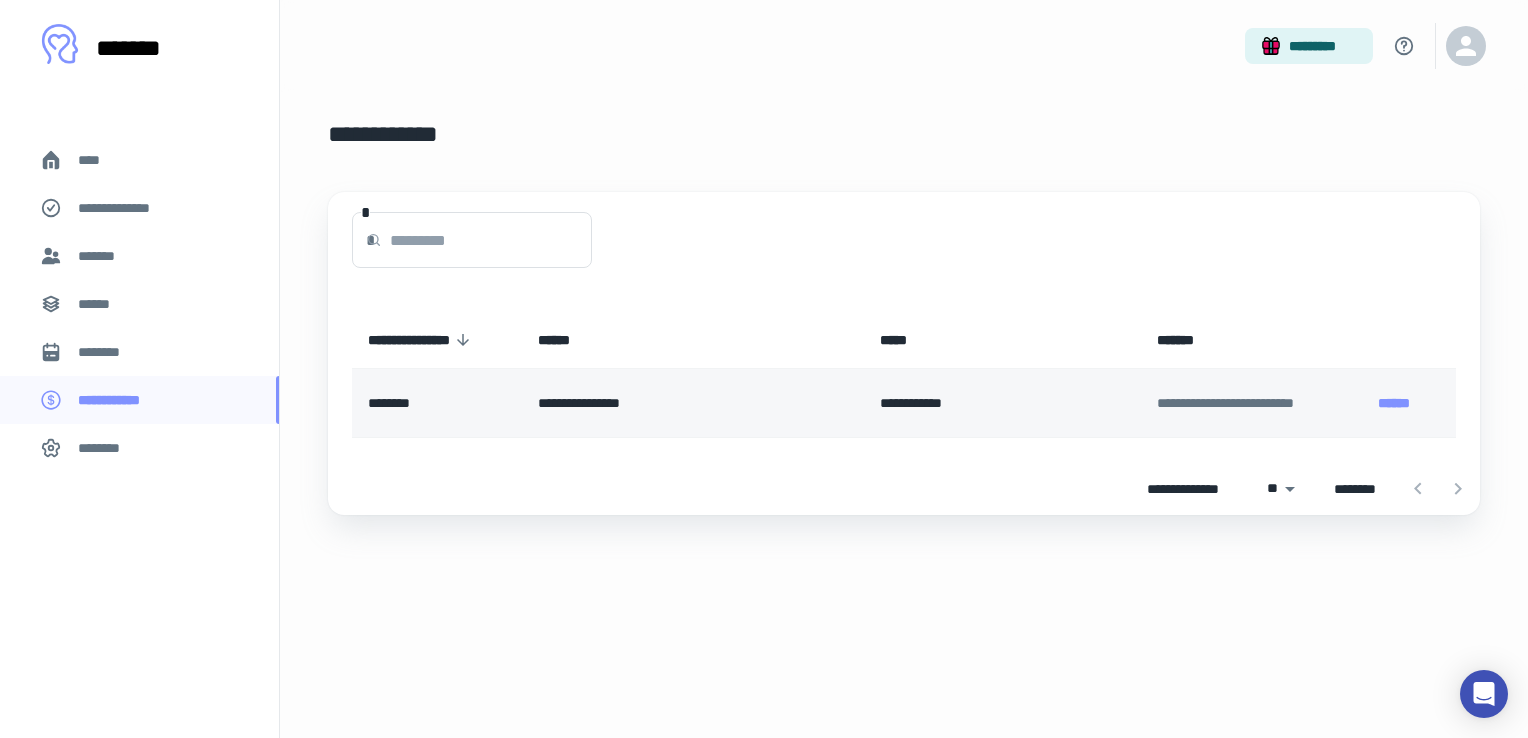click on "**********" at bounding box center [1243, 403] 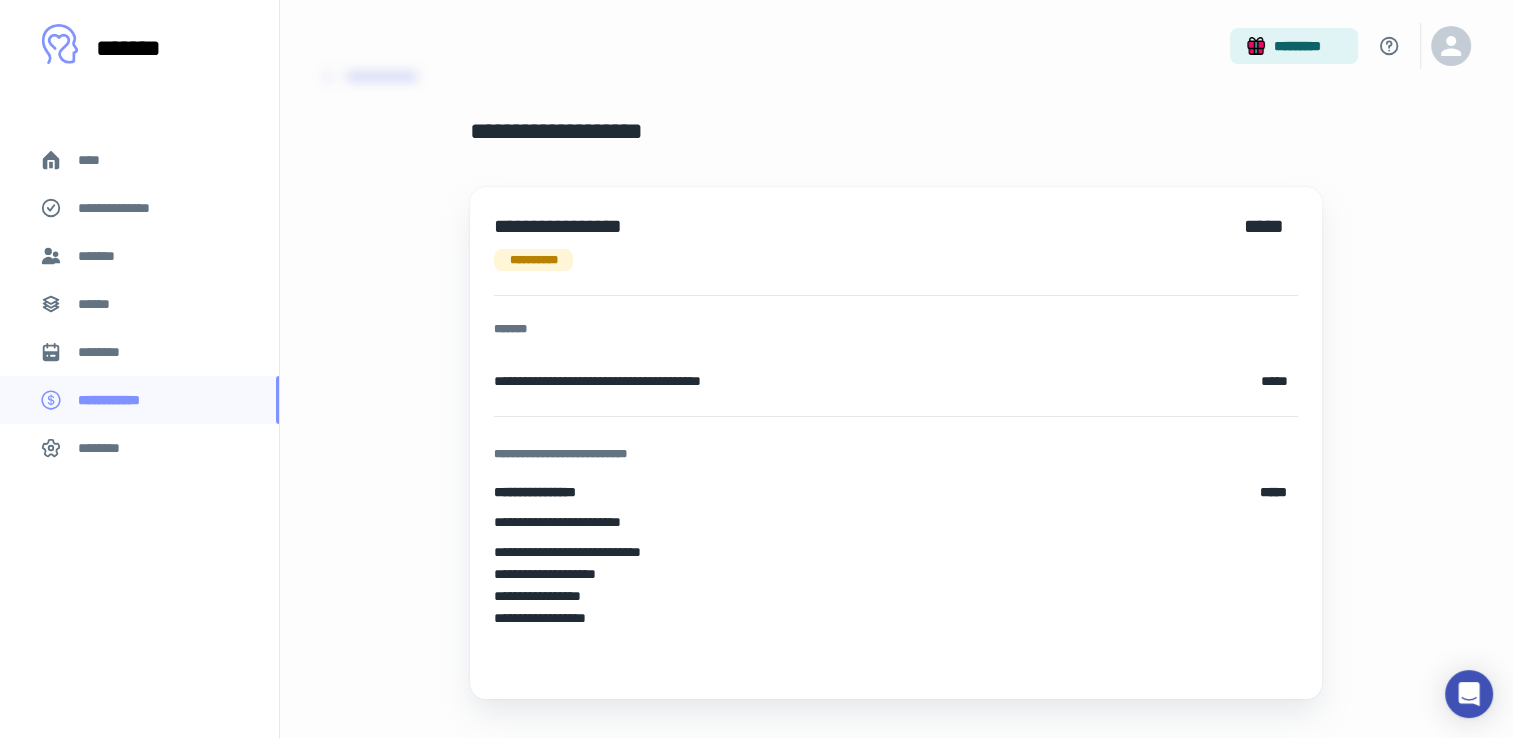 scroll, scrollTop: 91, scrollLeft: 0, axis: vertical 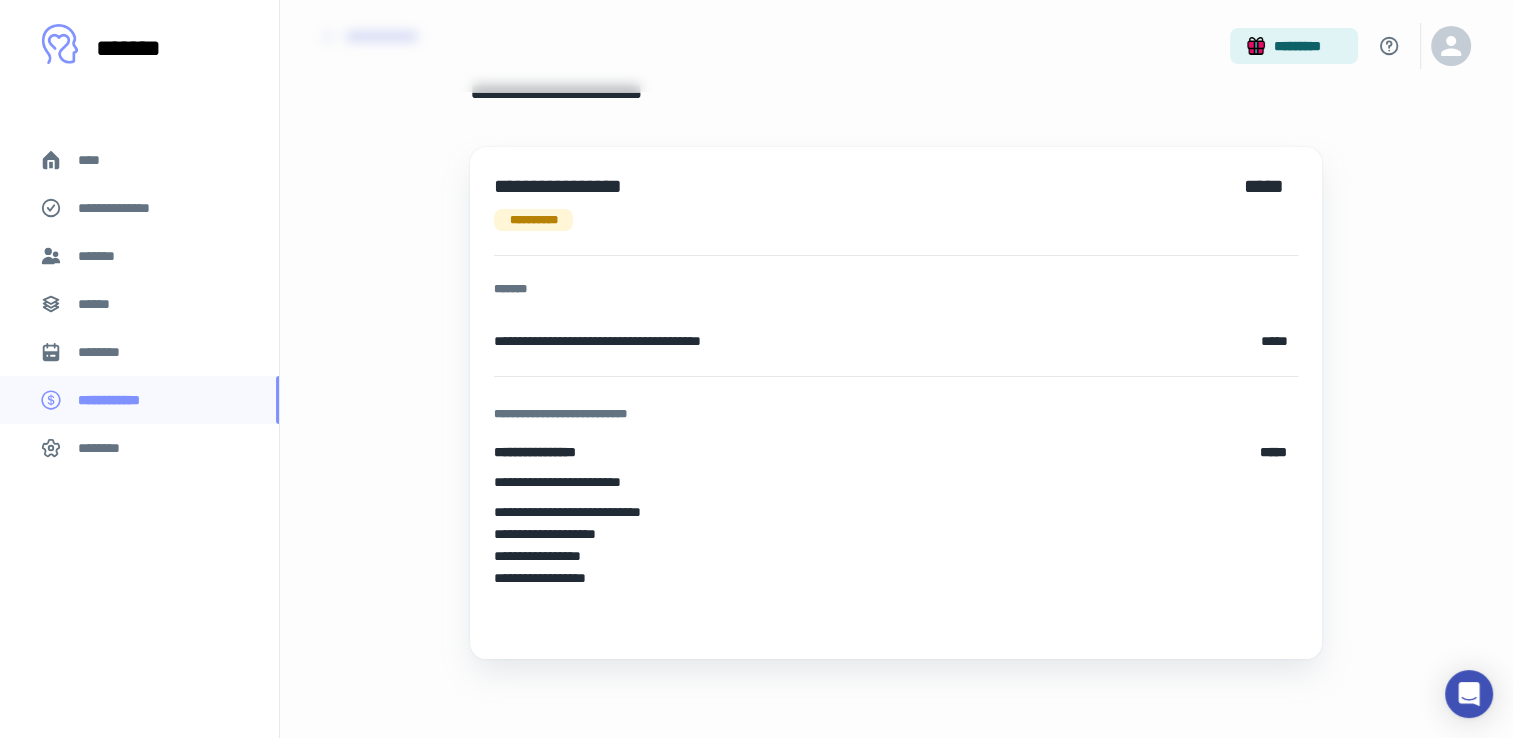 click on "*******" at bounding box center [139, 256] 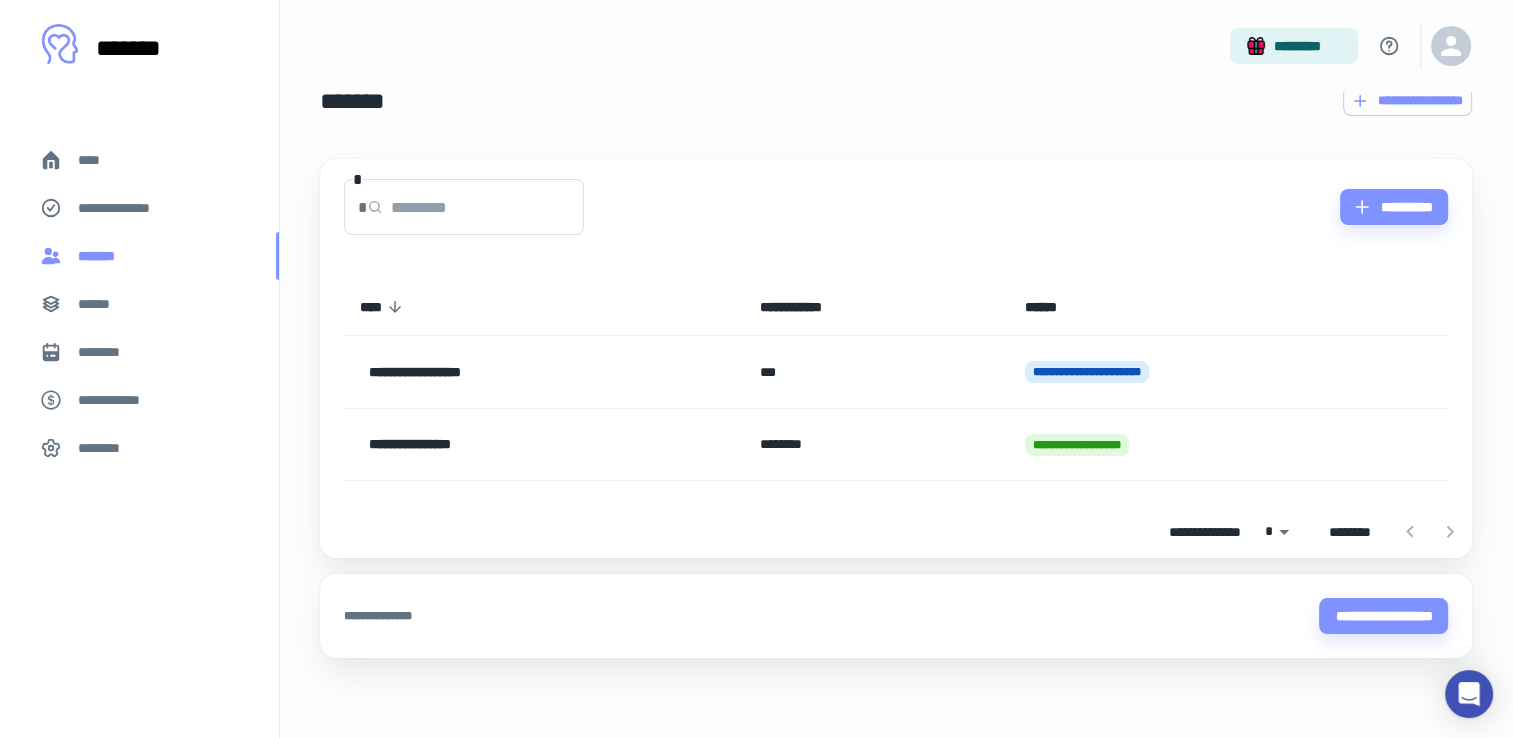 scroll, scrollTop: 0, scrollLeft: 0, axis: both 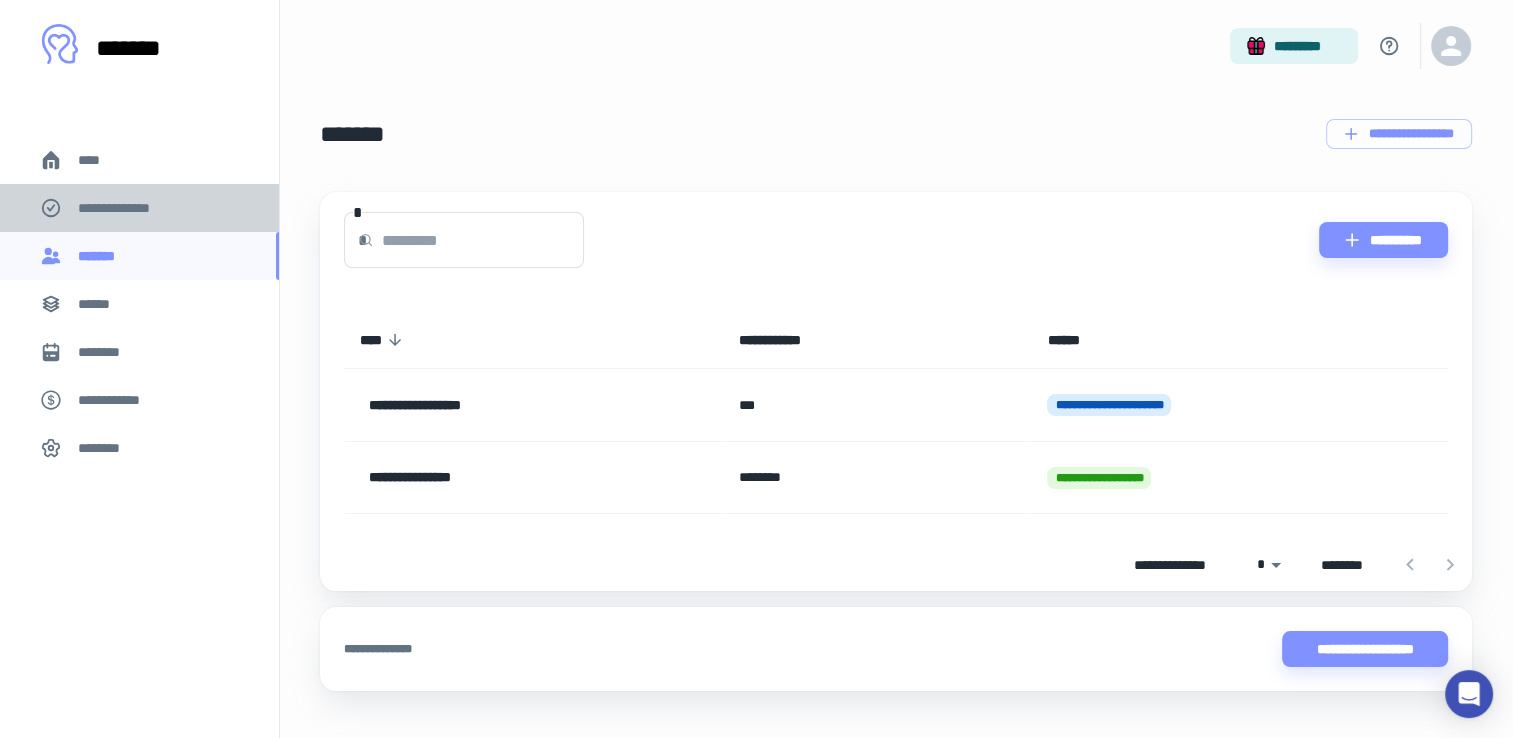 click on "**********" at bounding box center [139, 208] 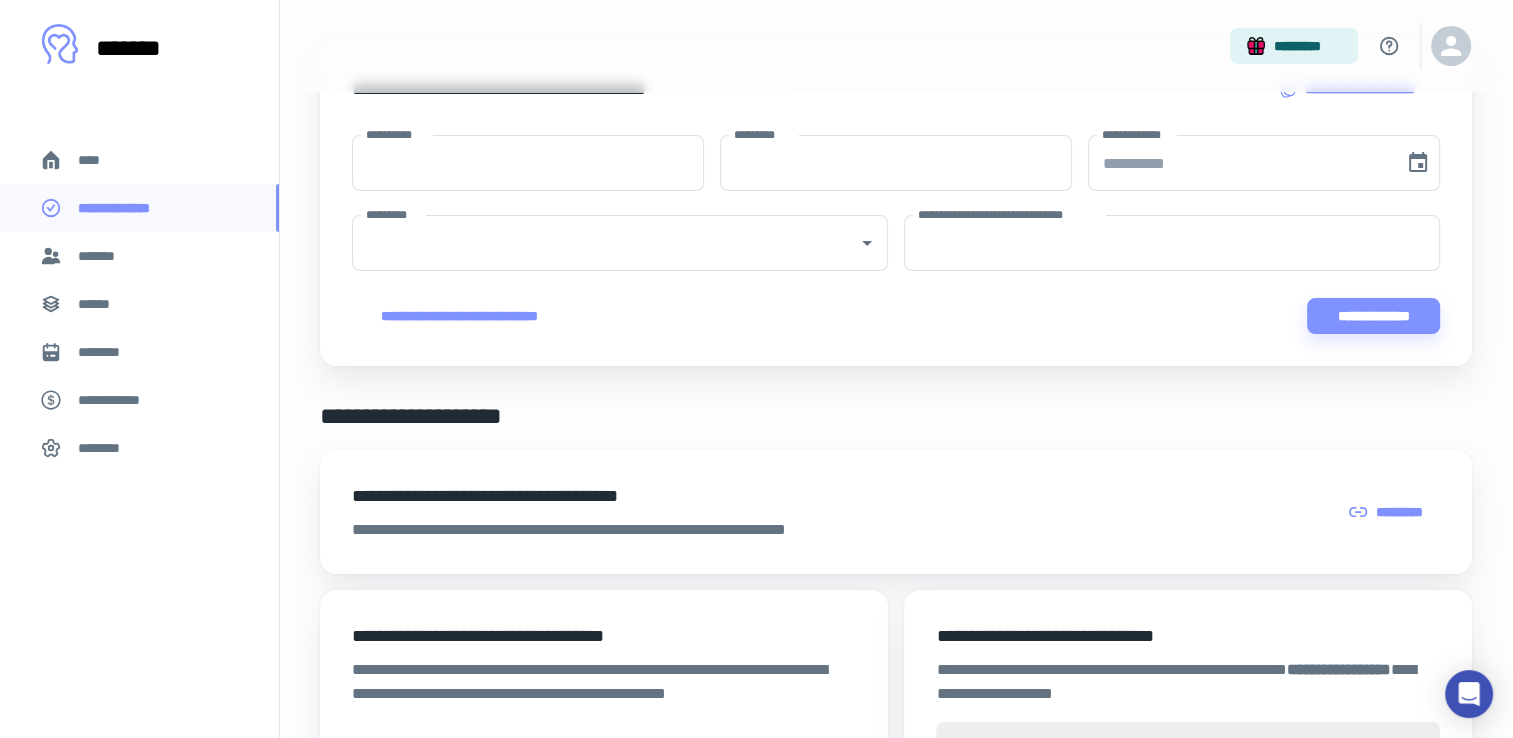 scroll, scrollTop: 300, scrollLeft: 0, axis: vertical 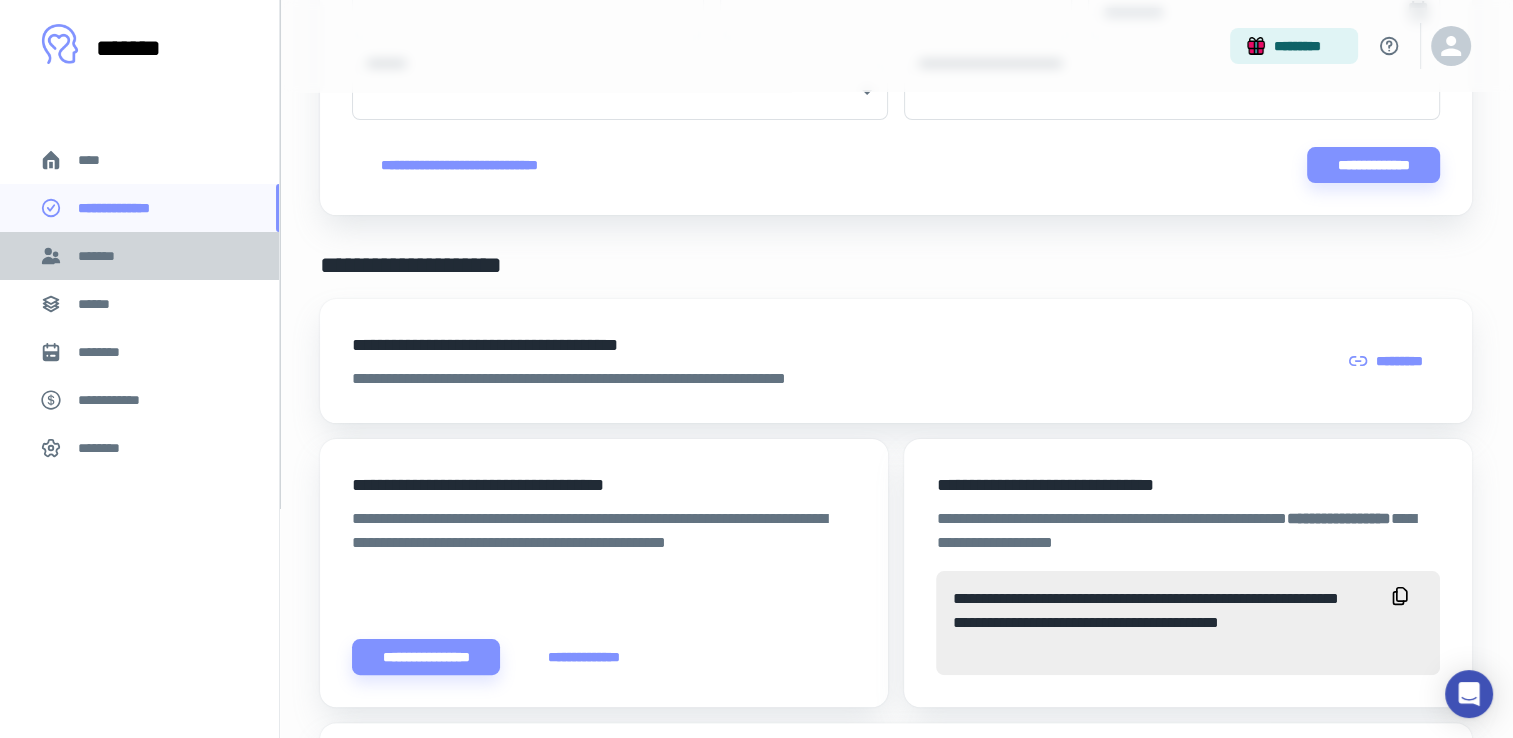 click on "*******" at bounding box center (139, 256) 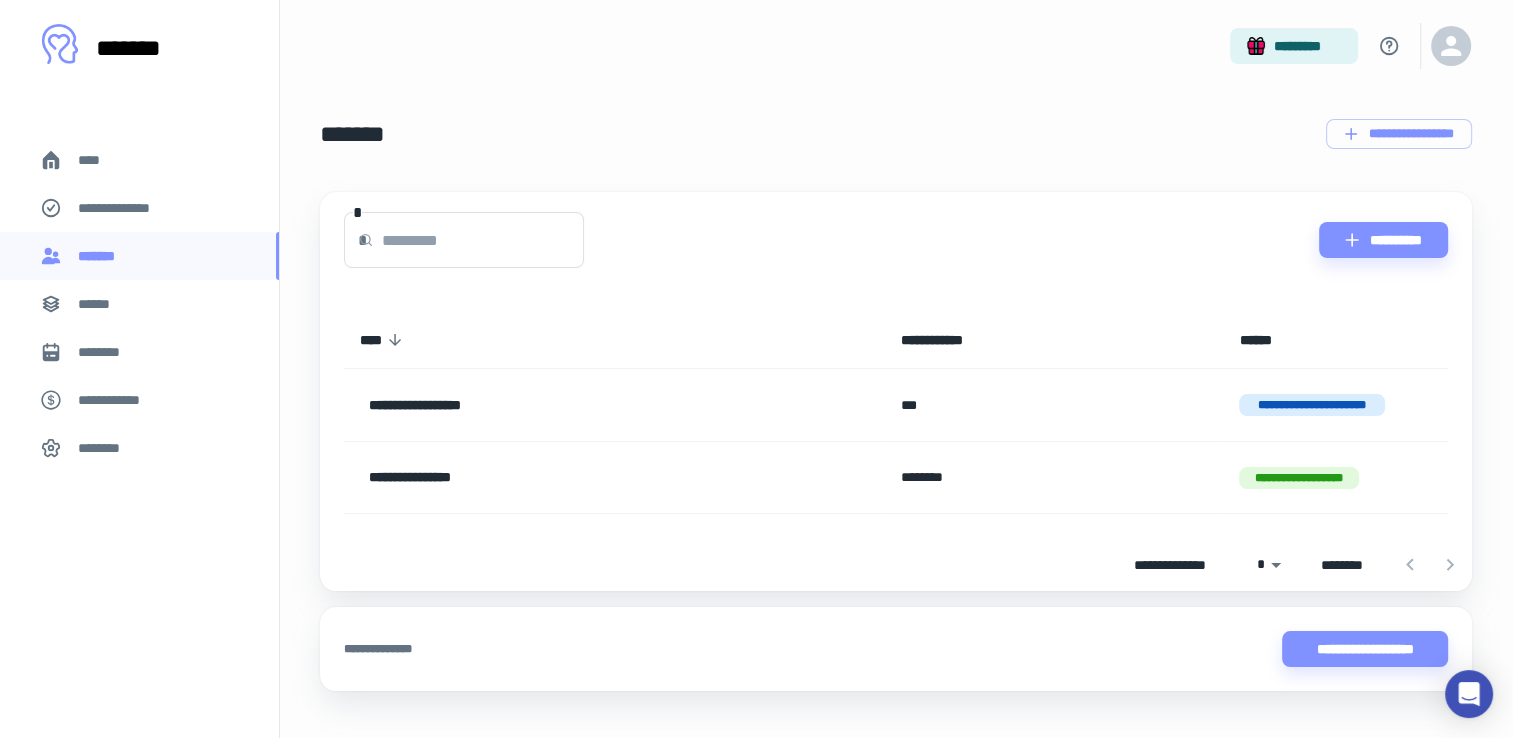 click on "****" at bounding box center [139, 160] 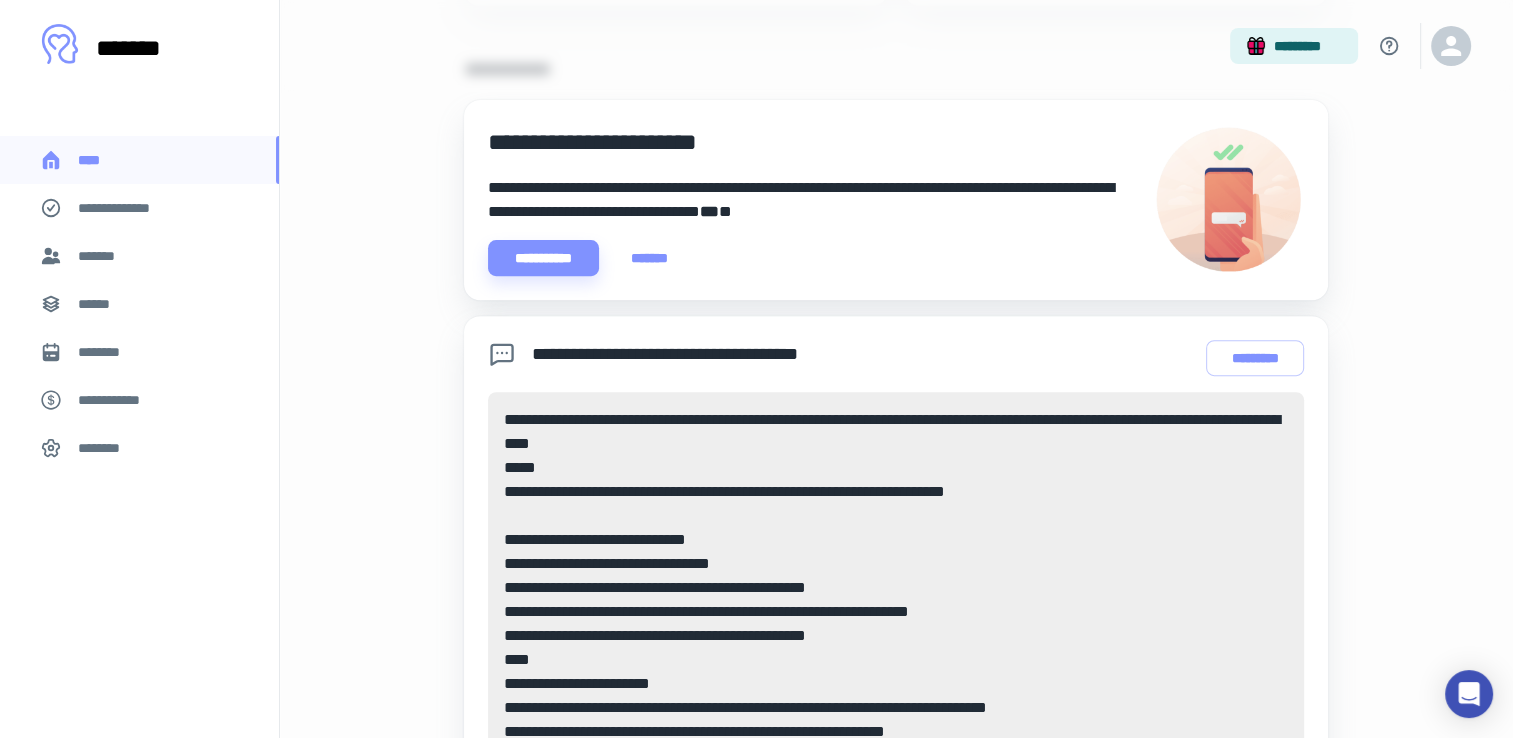 scroll, scrollTop: 700, scrollLeft: 0, axis: vertical 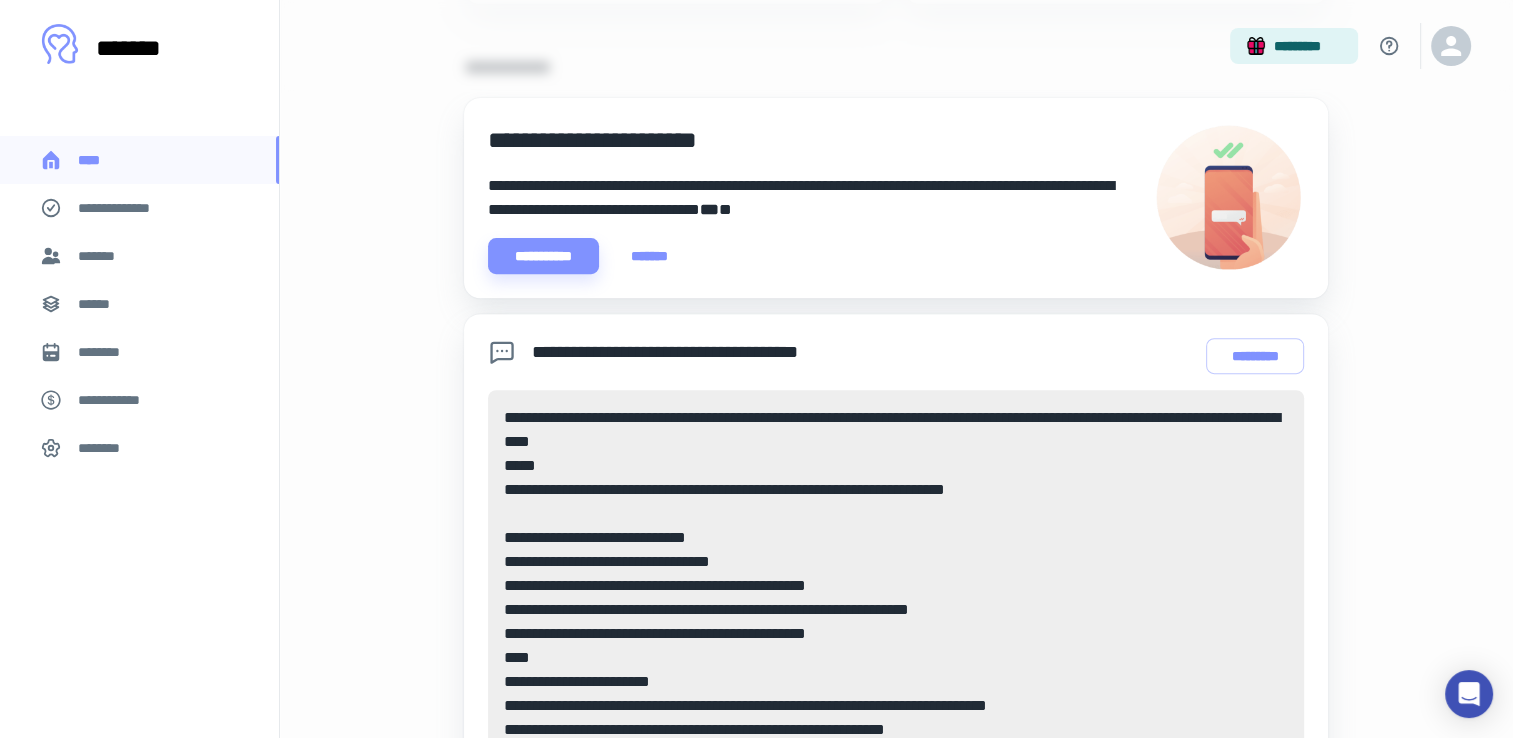 click on "**********" at bounding box center [127, 208] 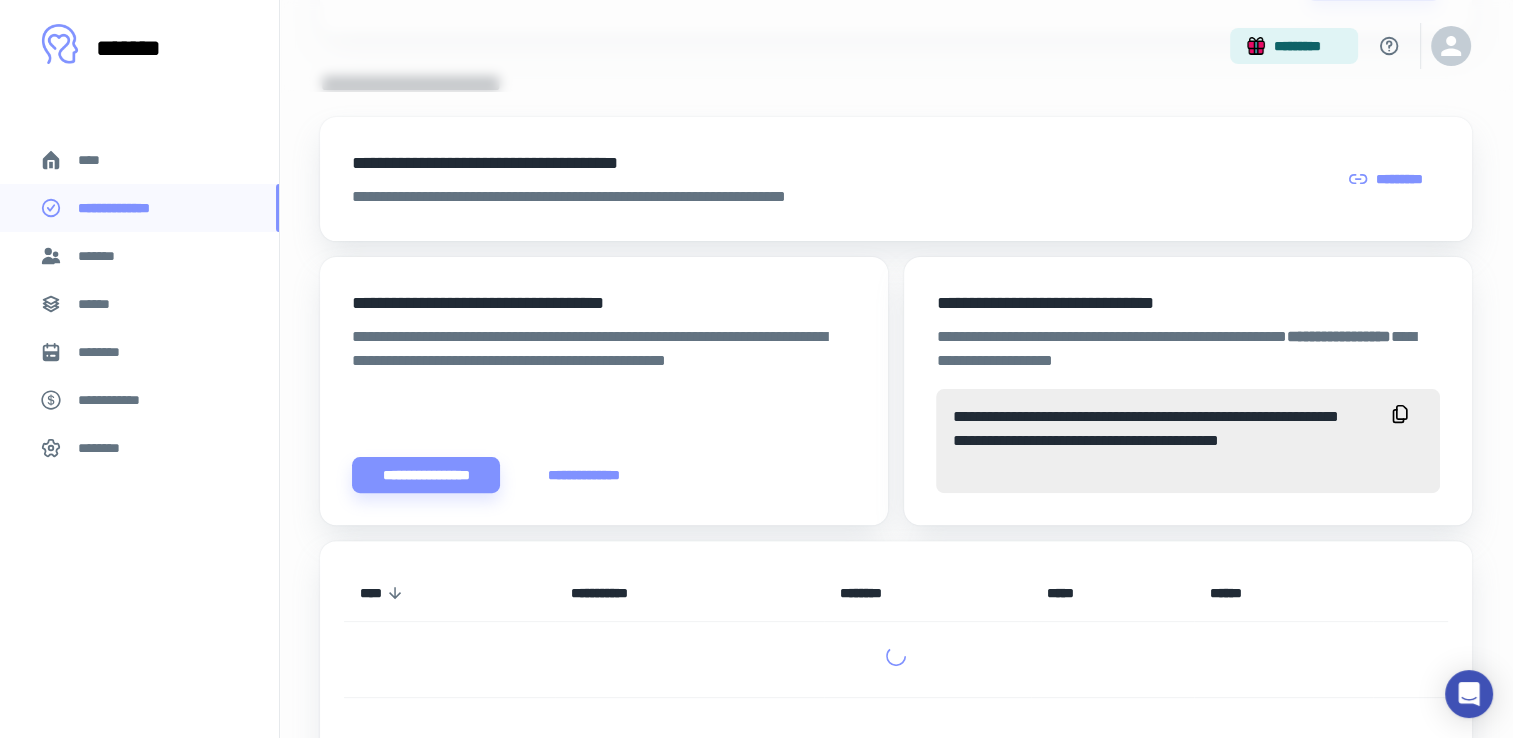 scroll, scrollTop: 597, scrollLeft: 0, axis: vertical 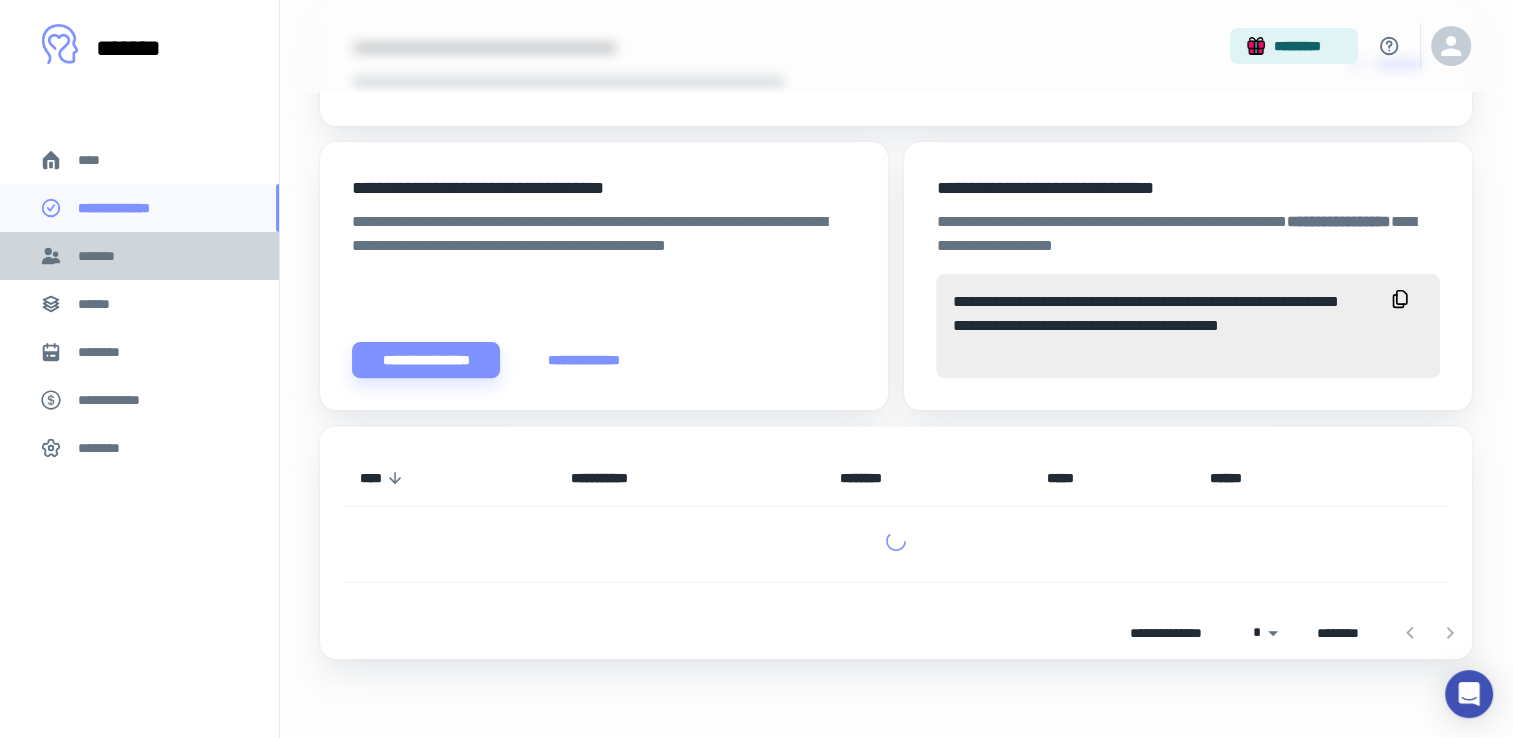 click on "*******" at bounding box center (139, 256) 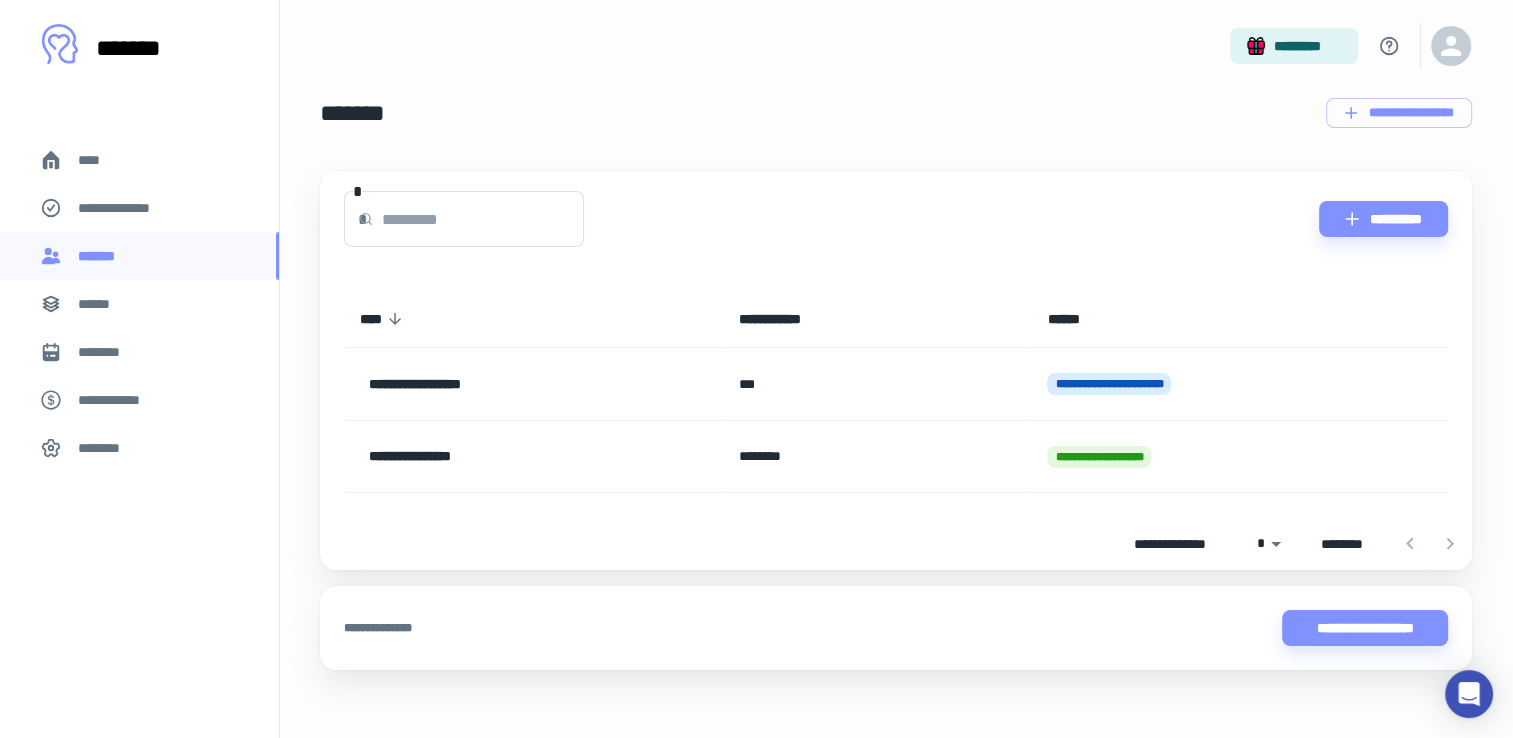 scroll, scrollTop: 32, scrollLeft: 0, axis: vertical 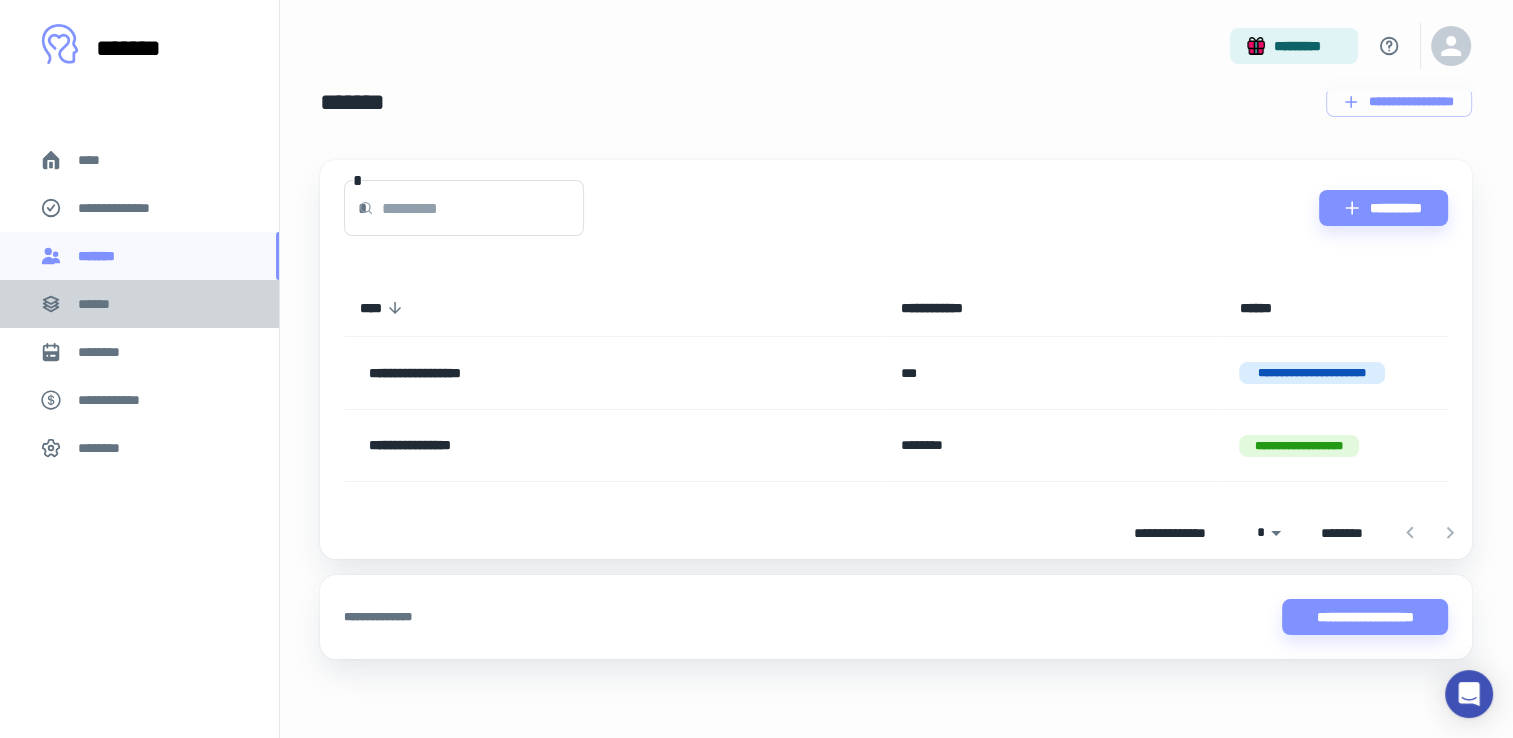 click on "******" at bounding box center [139, 304] 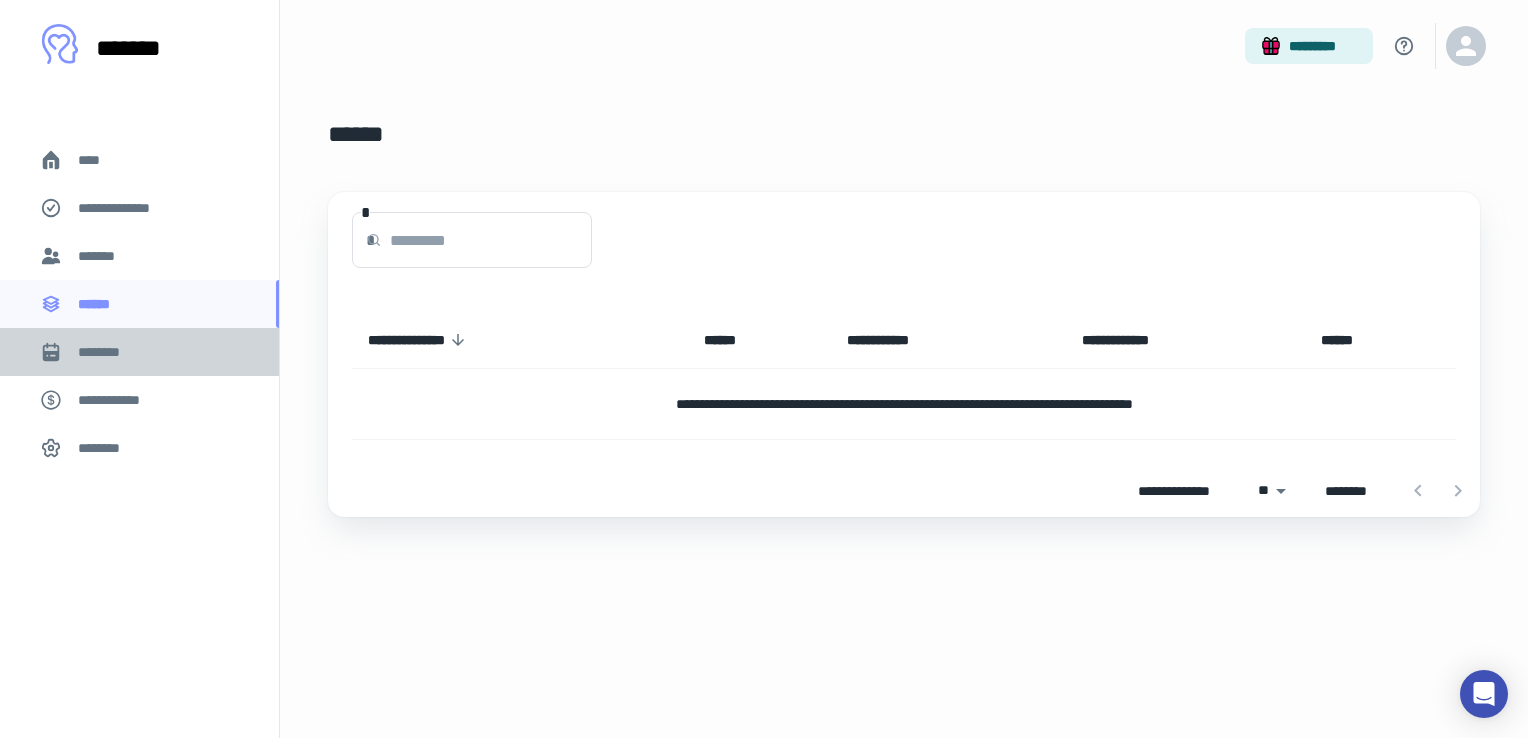 click on "********" at bounding box center (139, 352) 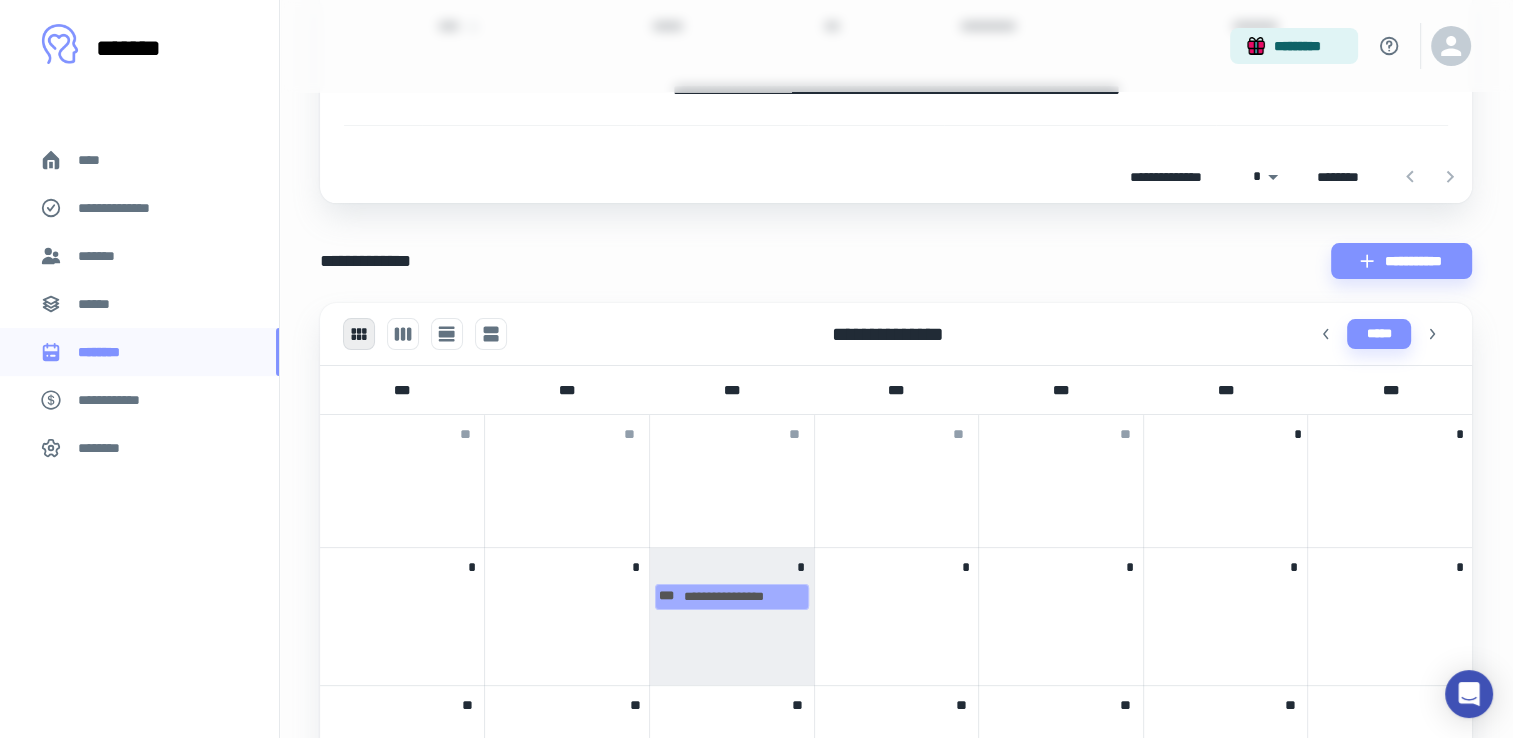 scroll, scrollTop: 400, scrollLeft: 0, axis: vertical 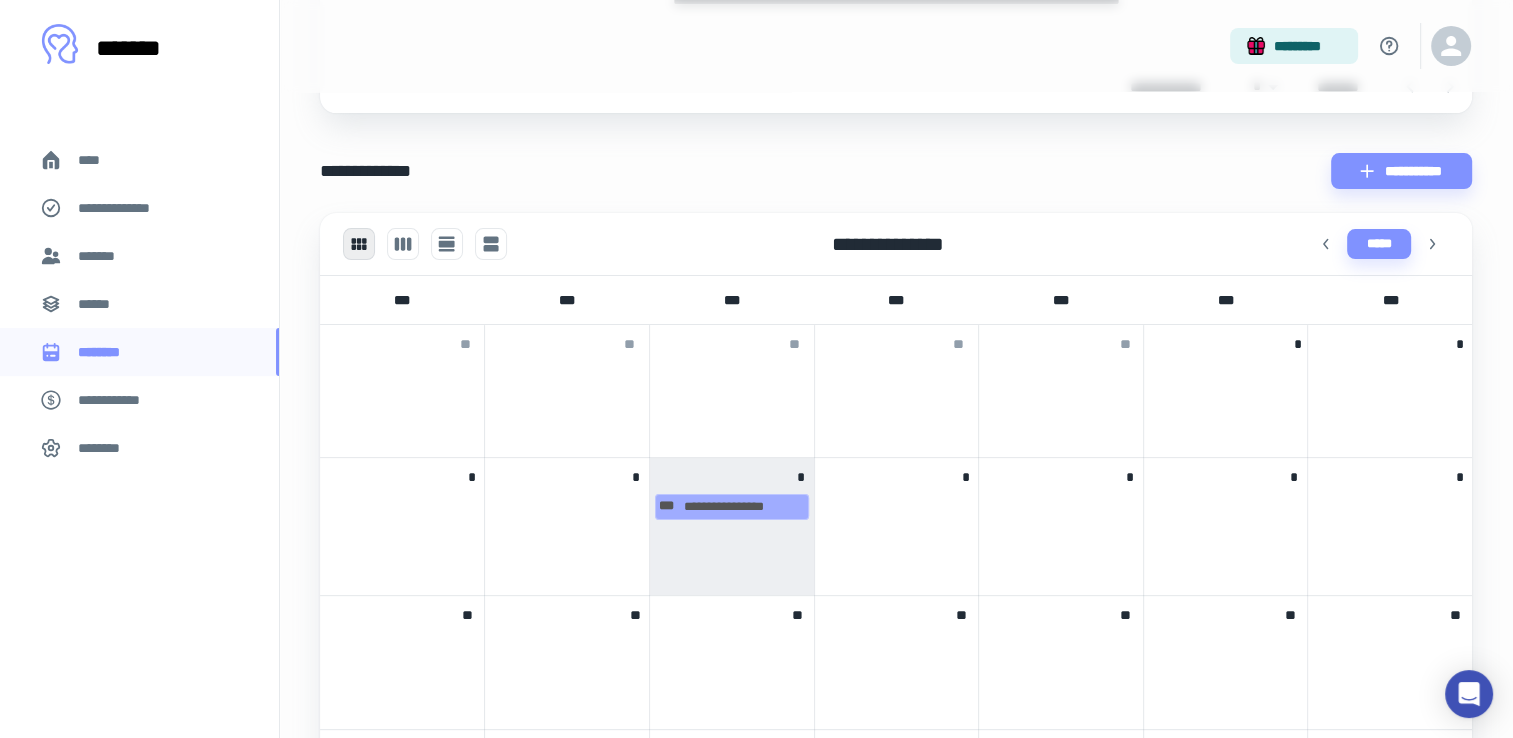 click on "**********" at bounding box center [139, 400] 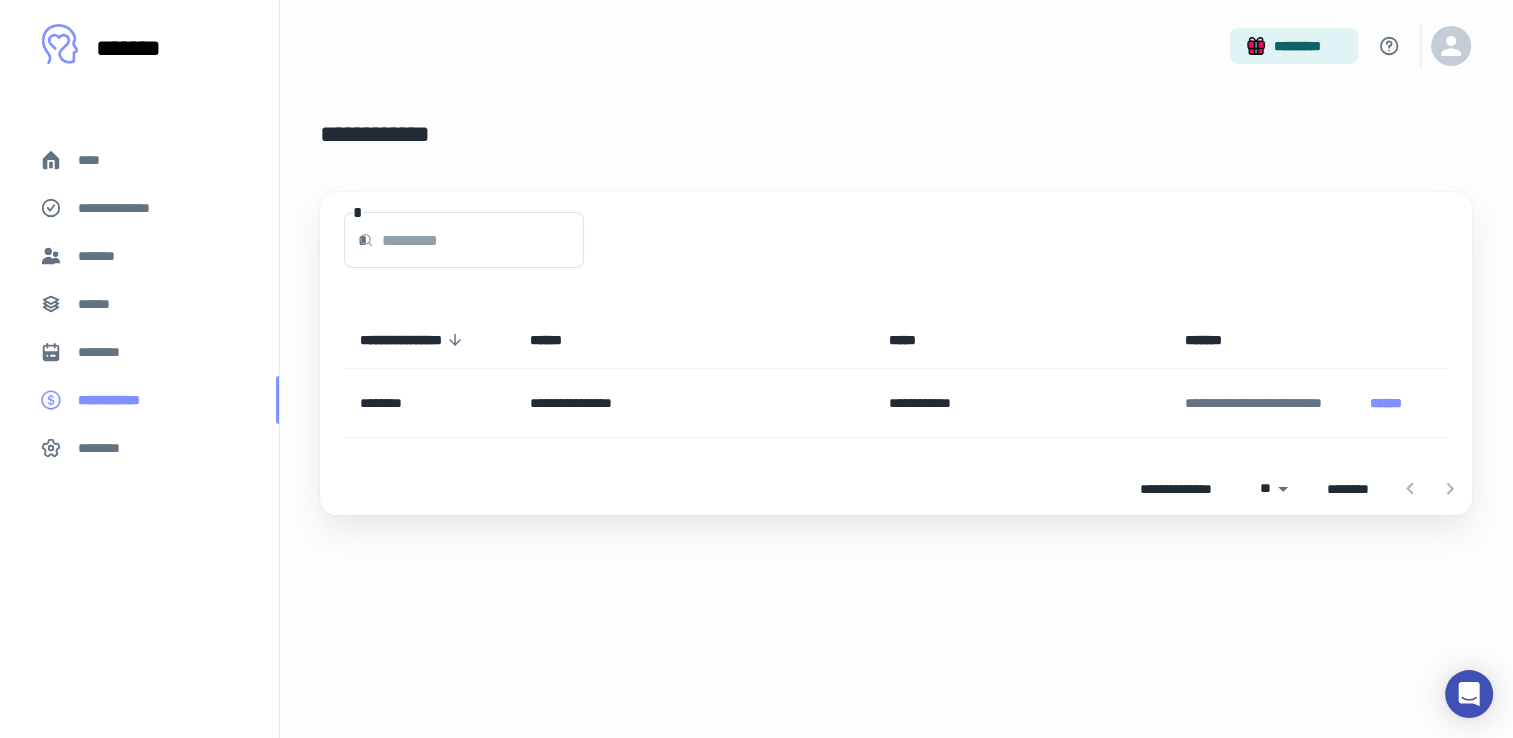 scroll, scrollTop: 0, scrollLeft: 0, axis: both 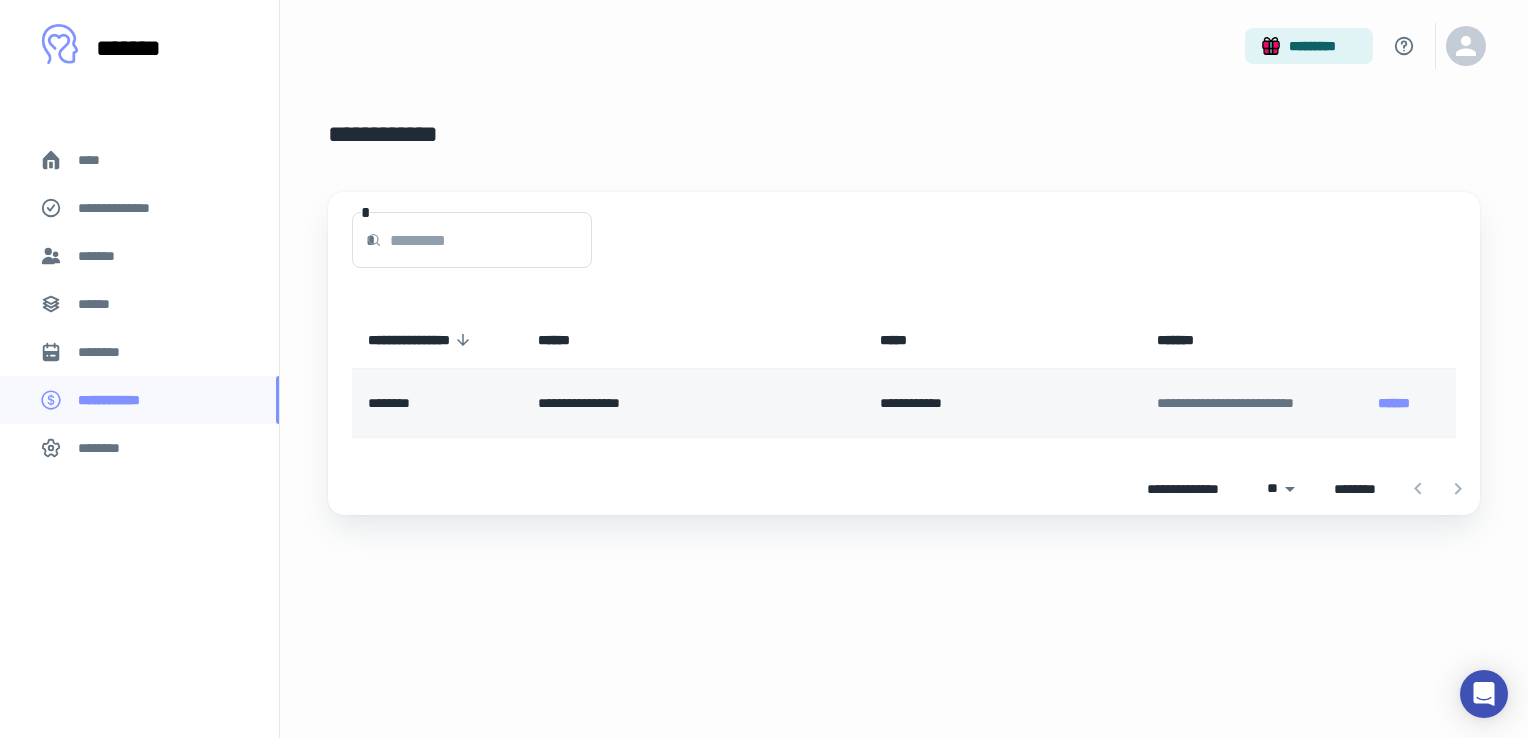 click on "**********" at bounding box center [1243, 403] 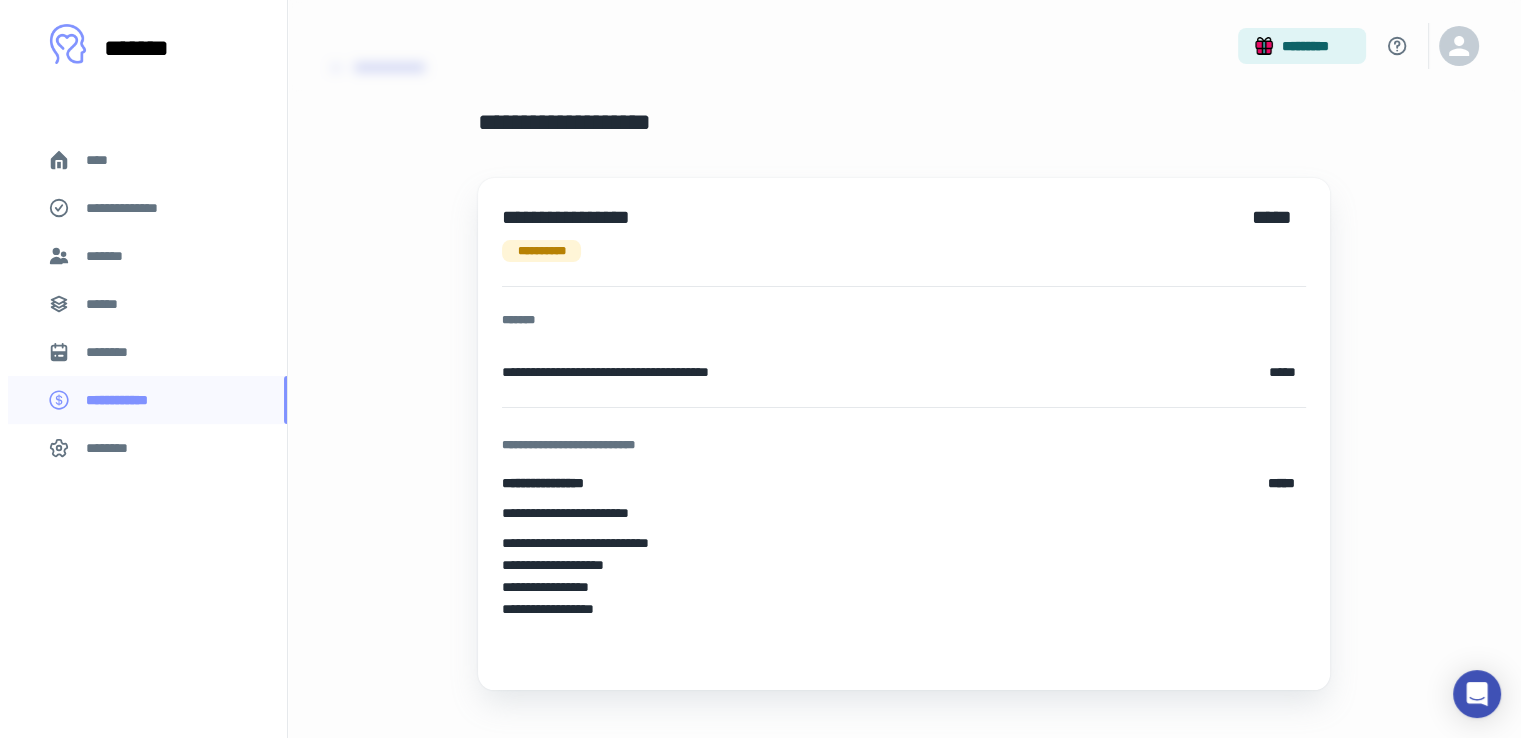 scroll, scrollTop: 91, scrollLeft: 0, axis: vertical 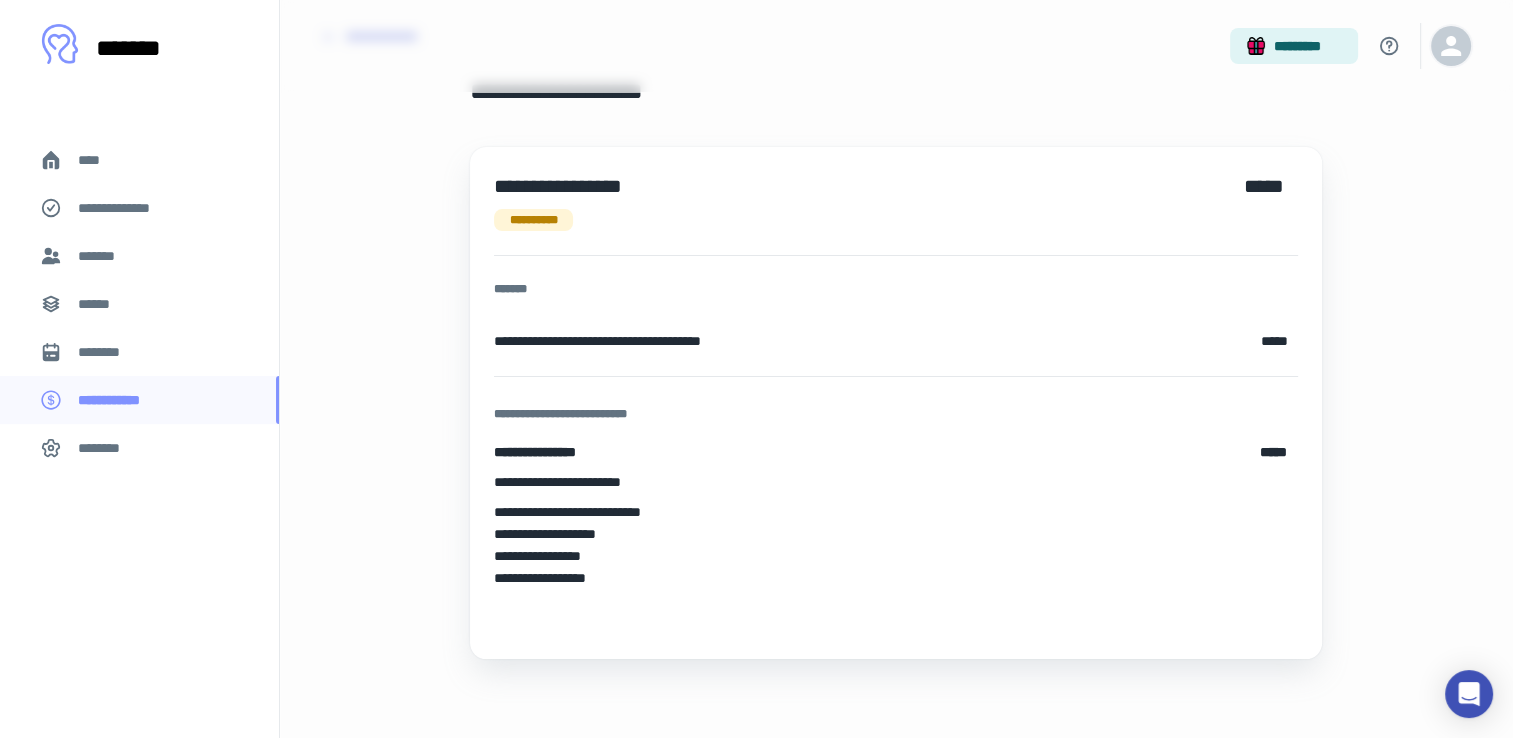click 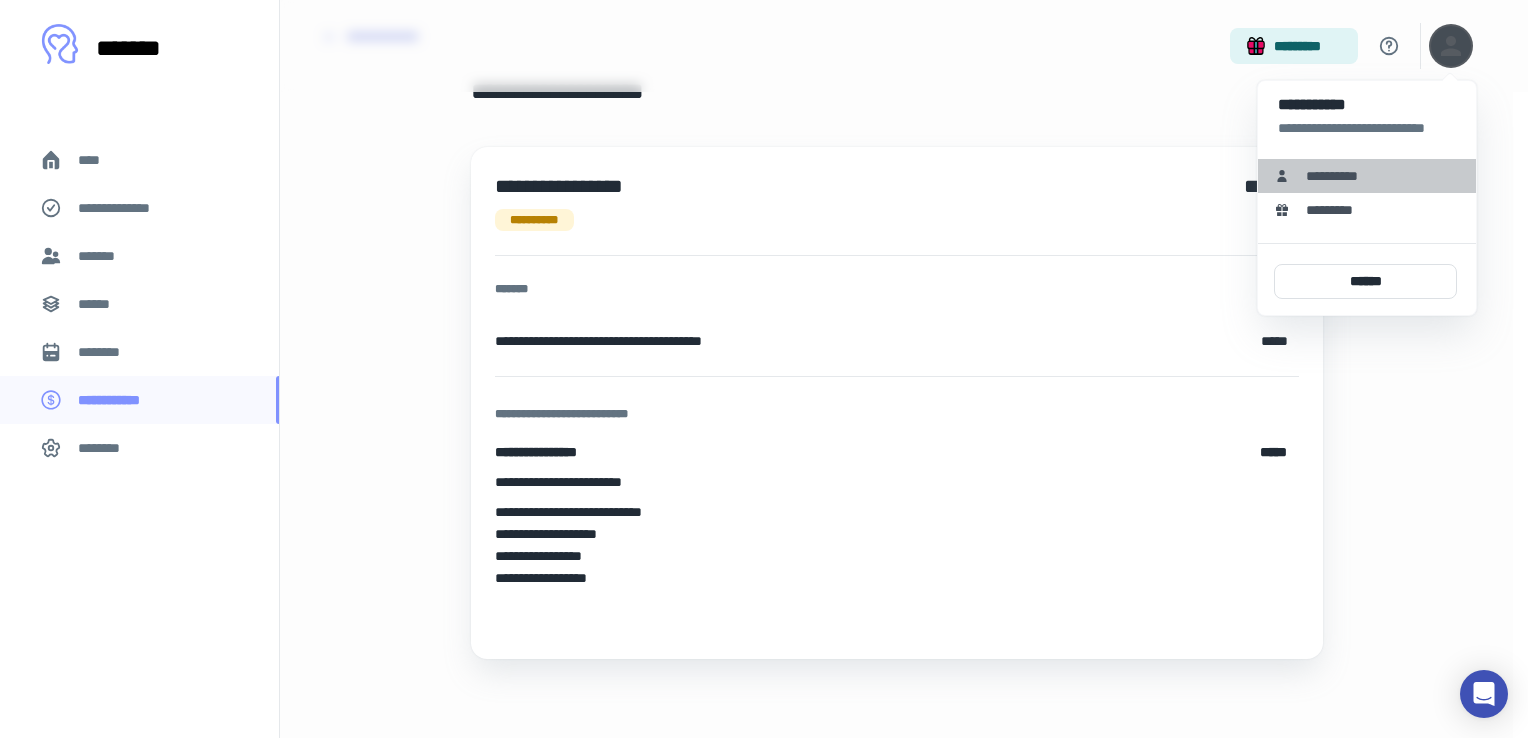 click on "**********" at bounding box center [1339, 176] 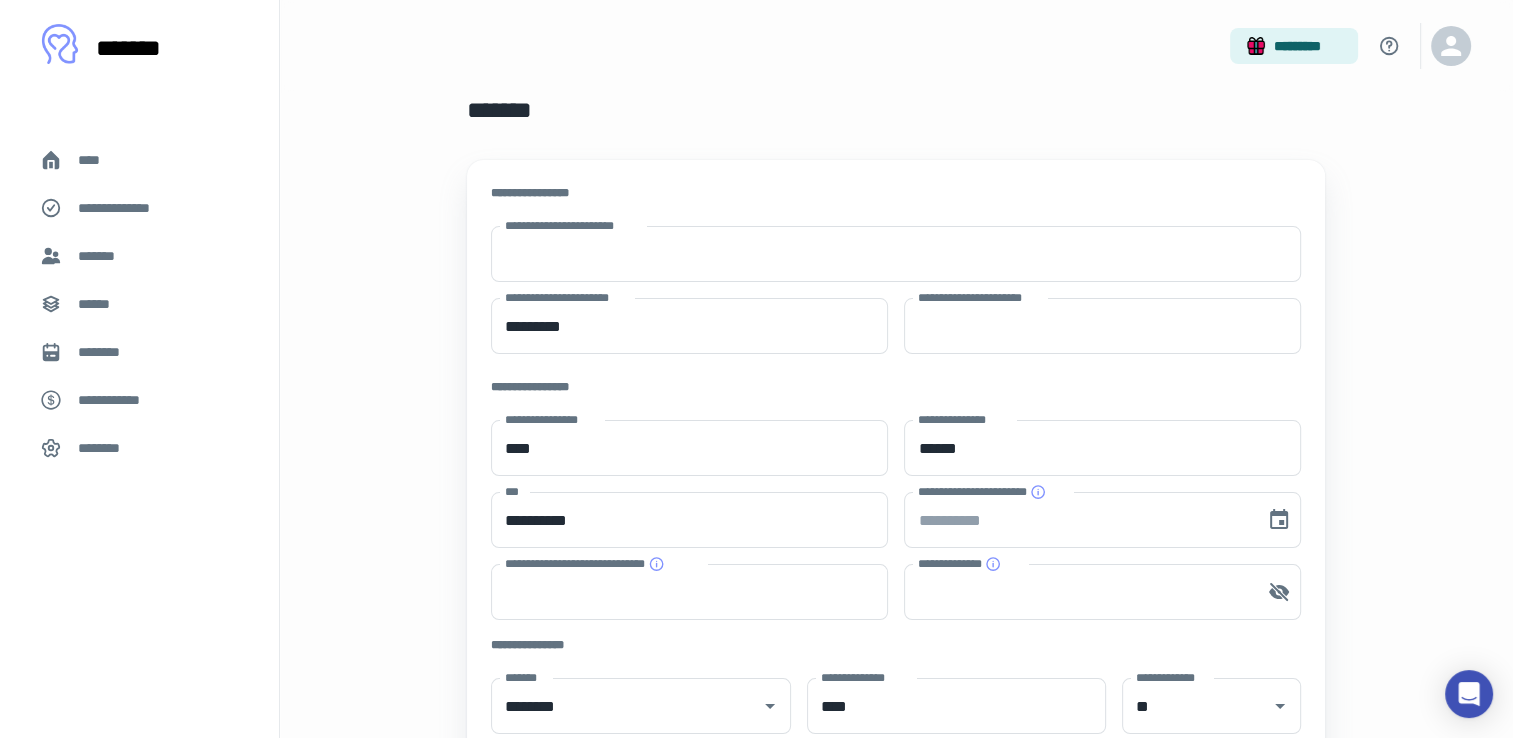 scroll, scrollTop: 0, scrollLeft: 0, axis: both 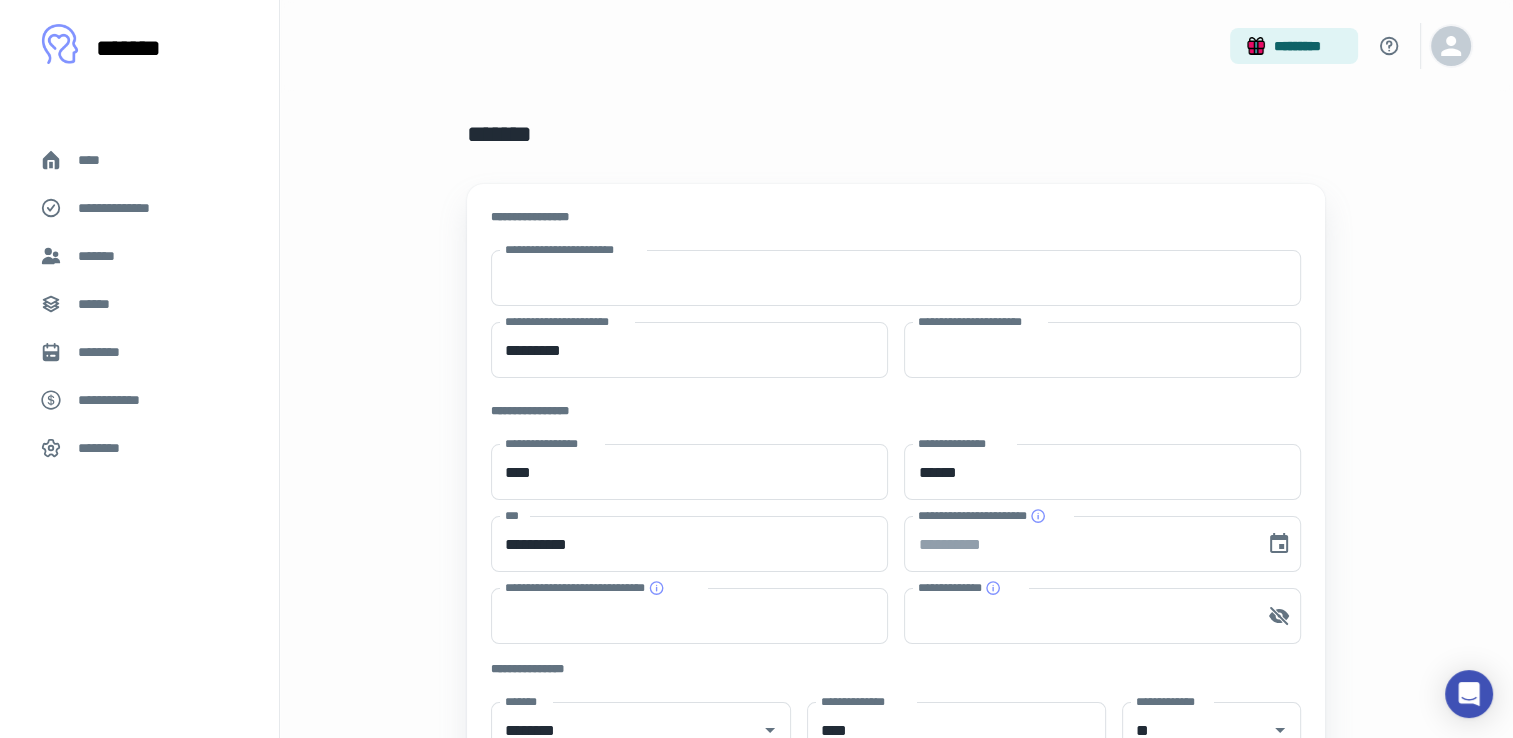 click 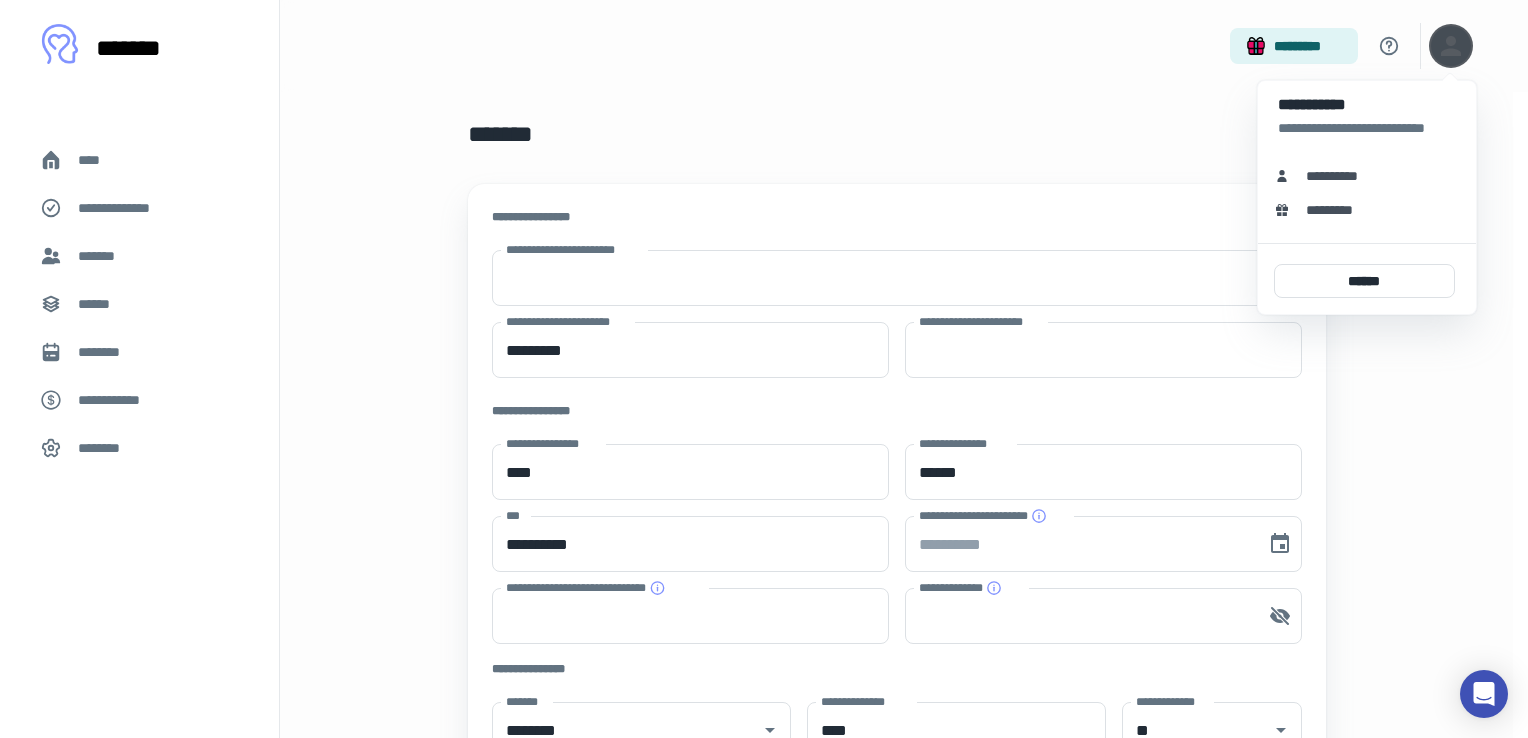 click at bounding box center (764, 369) 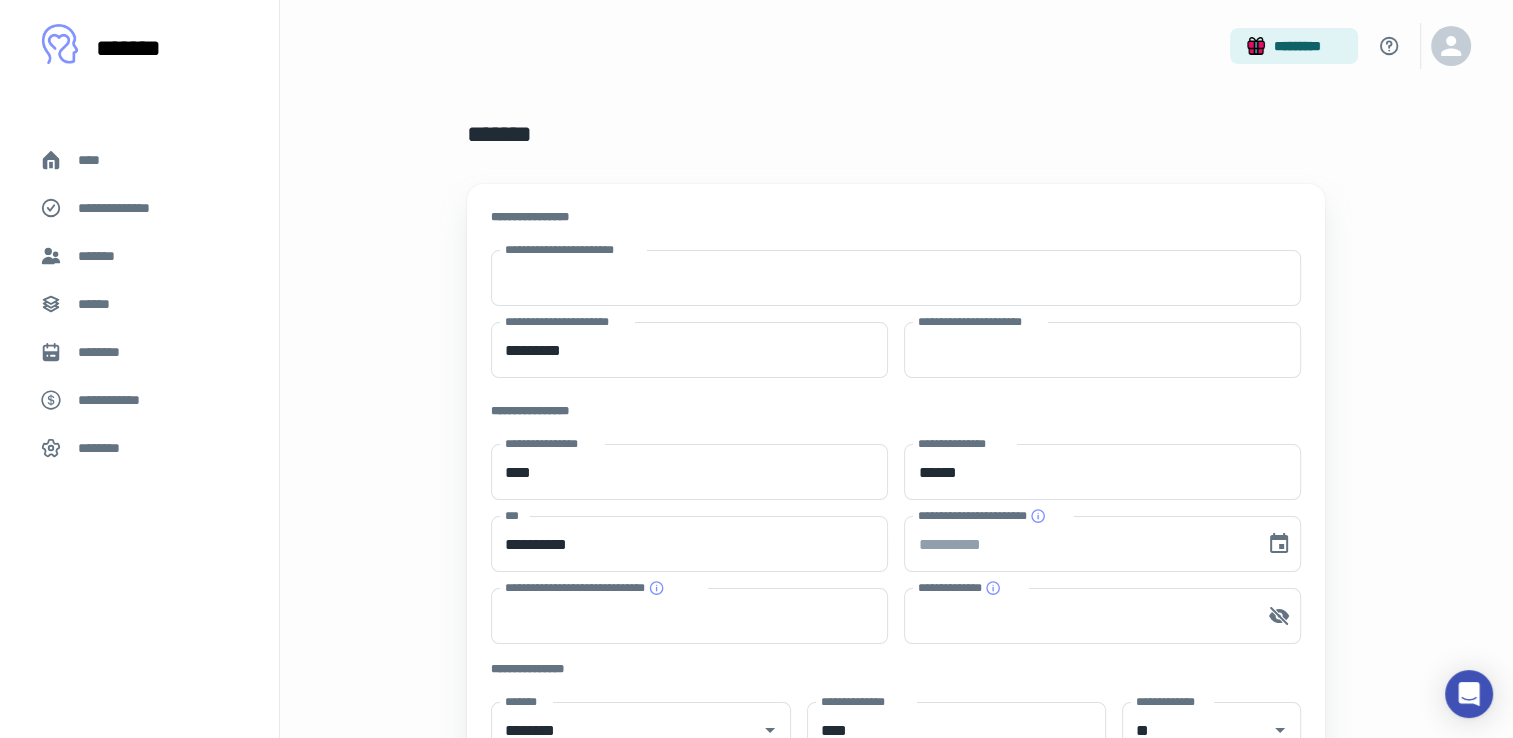 click on "********" at bounding box center [105, 448] 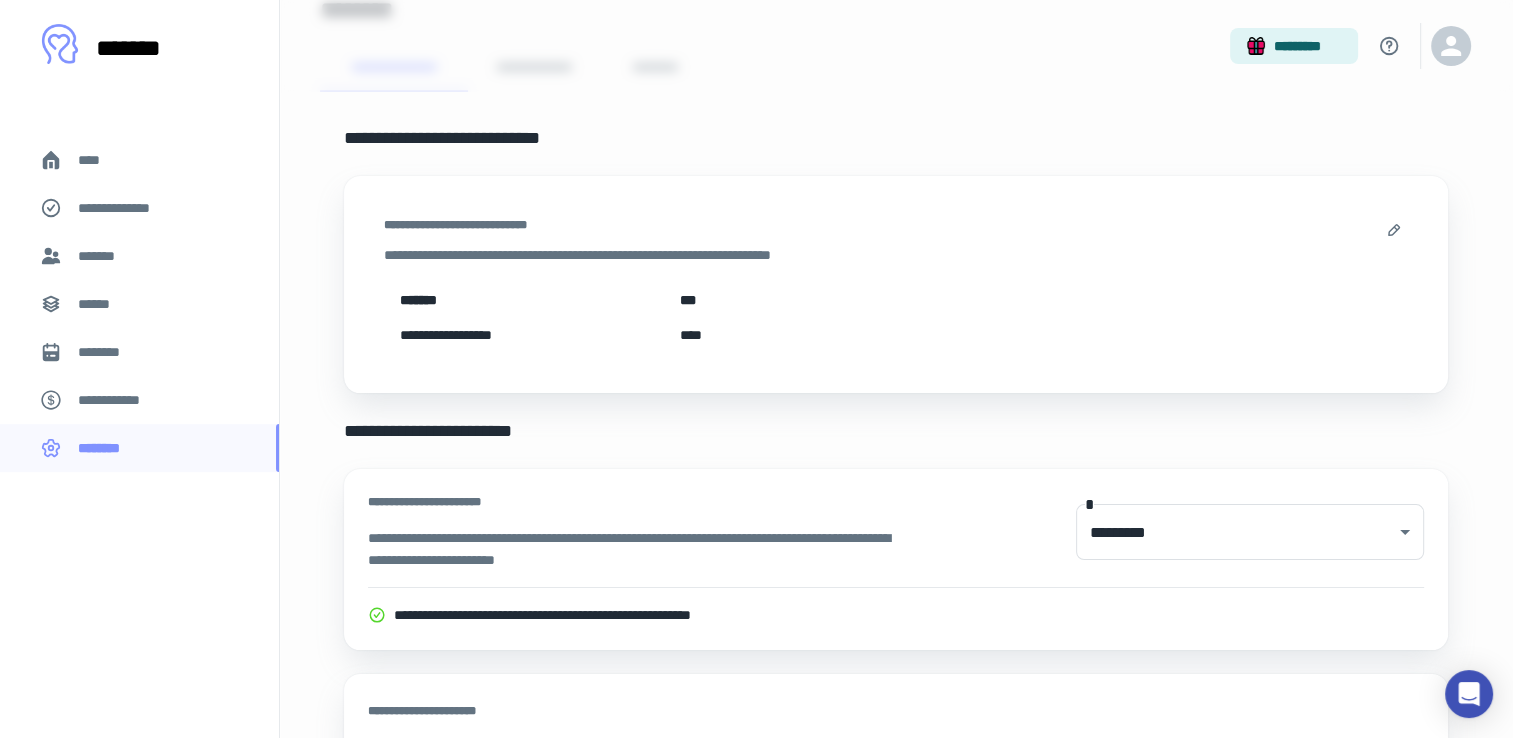 scroll, scrollTop: 200, scrollLeft: 0, axis: vertical 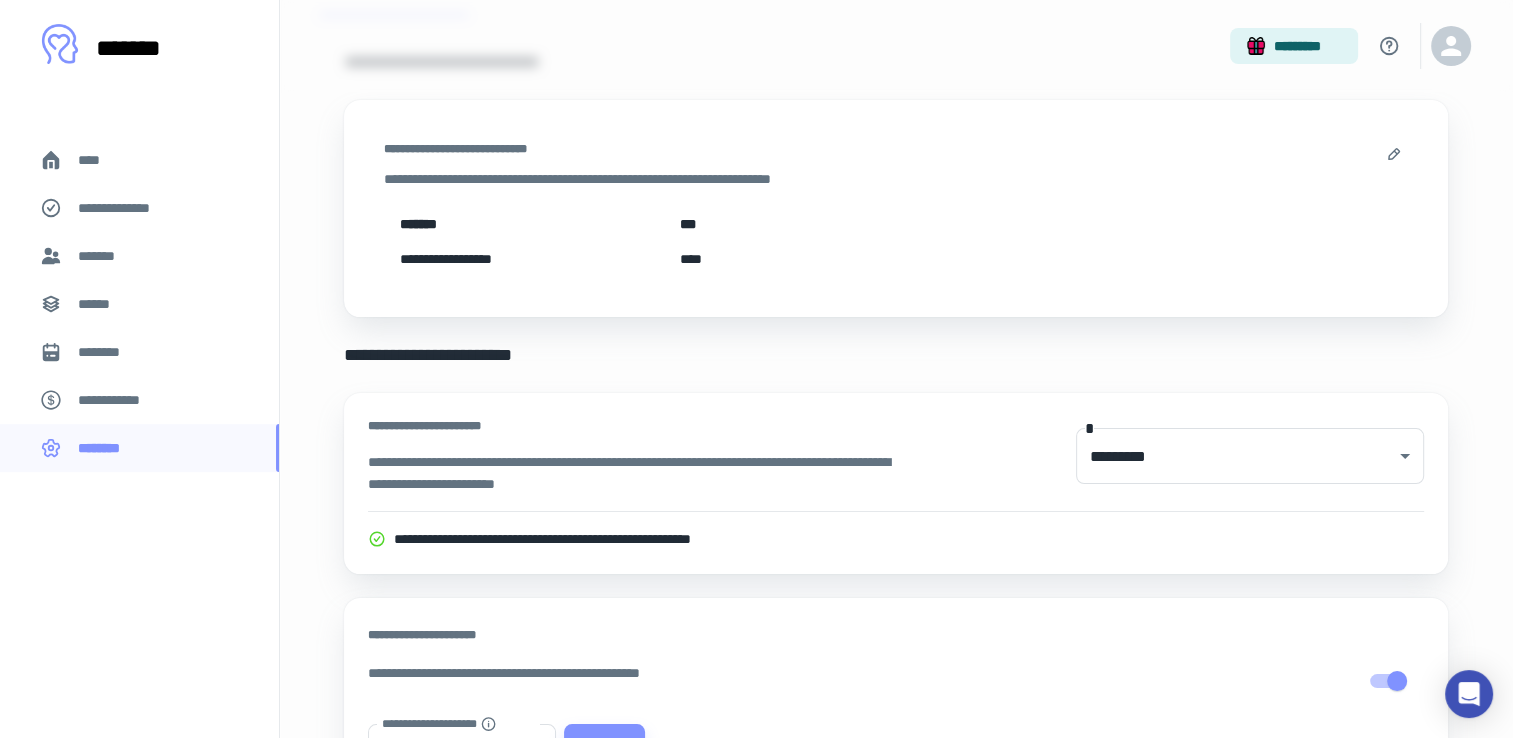 click on "**********" at bounding box center (119, 400) 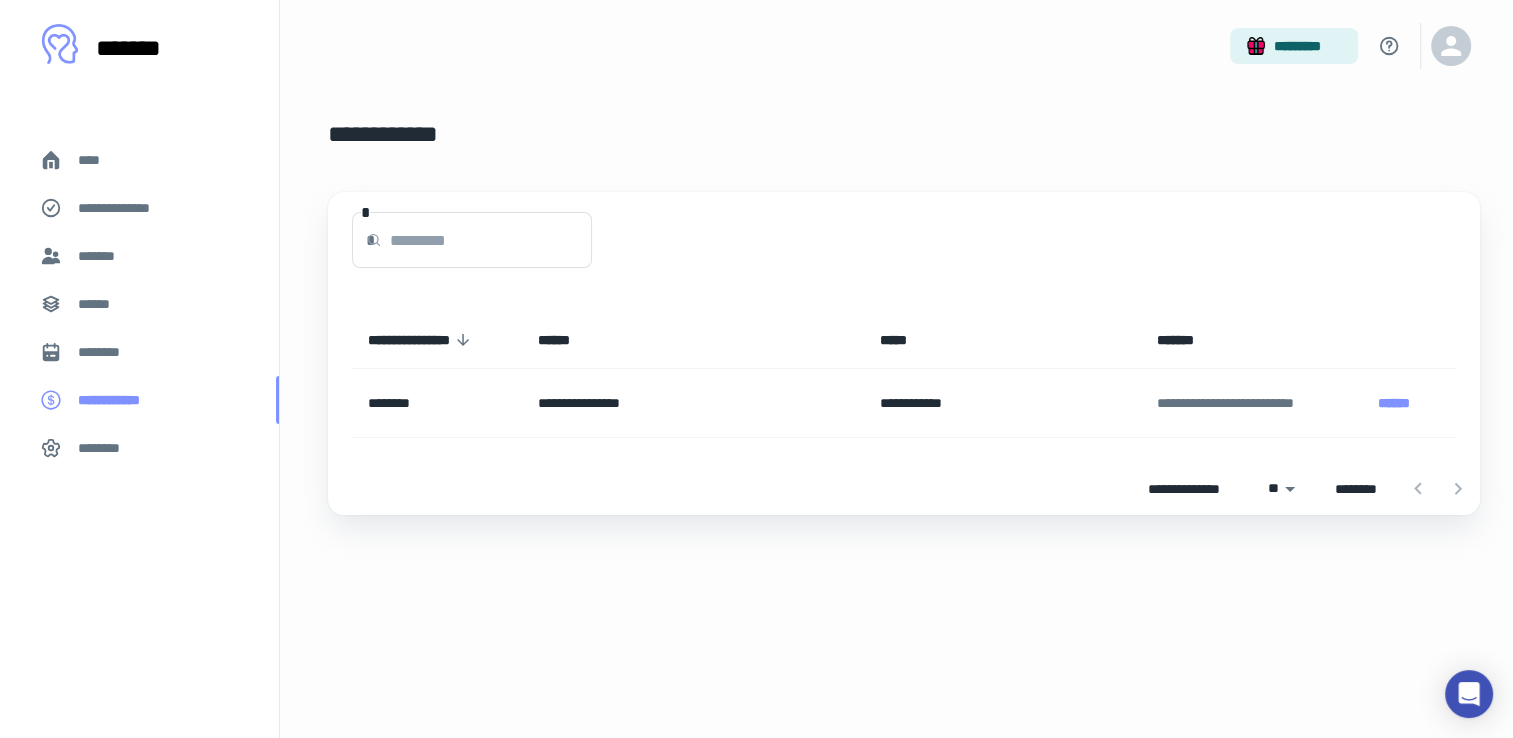 scroll, scrollTop: 0, scrollLeft: 0, axis: both 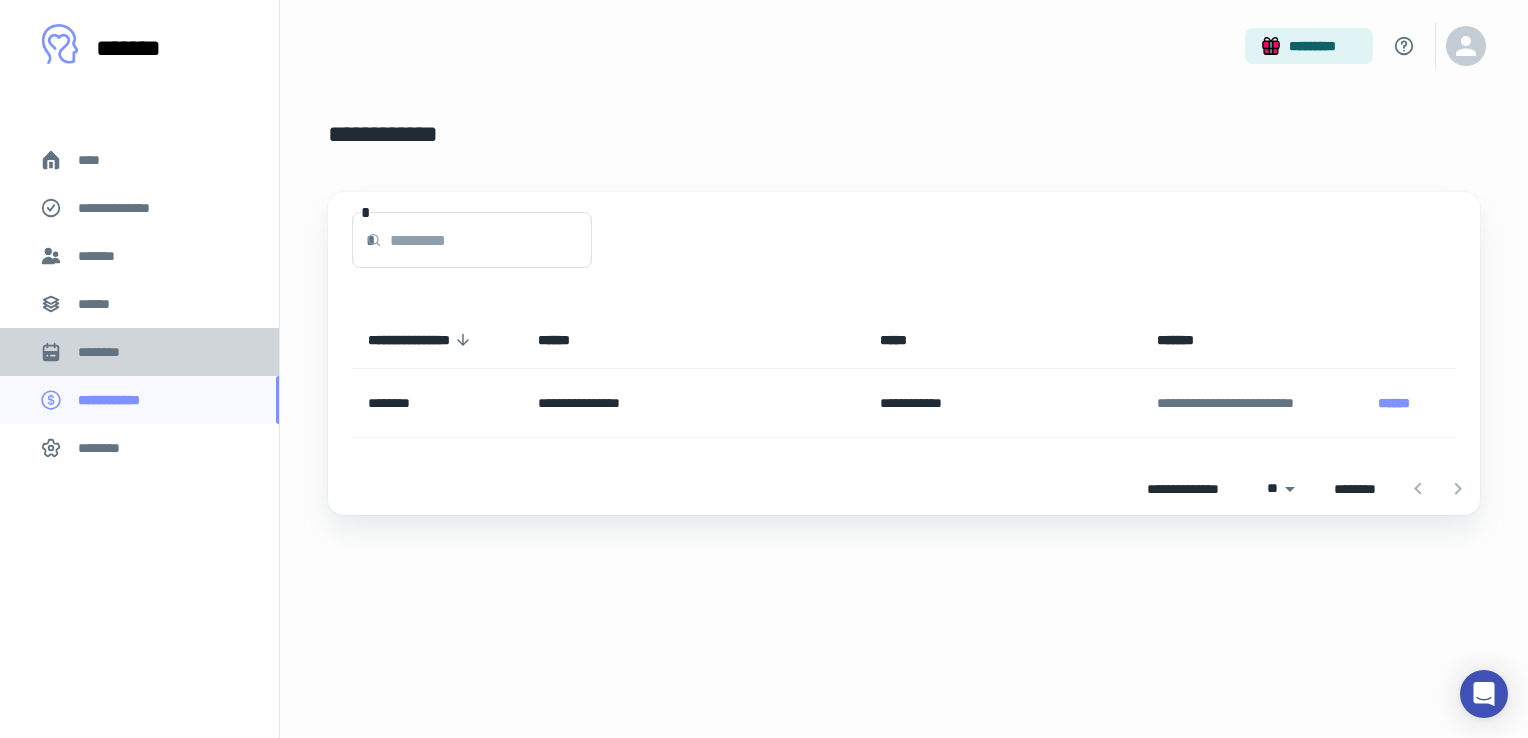 click on "********" at bounding box center [139, 352] 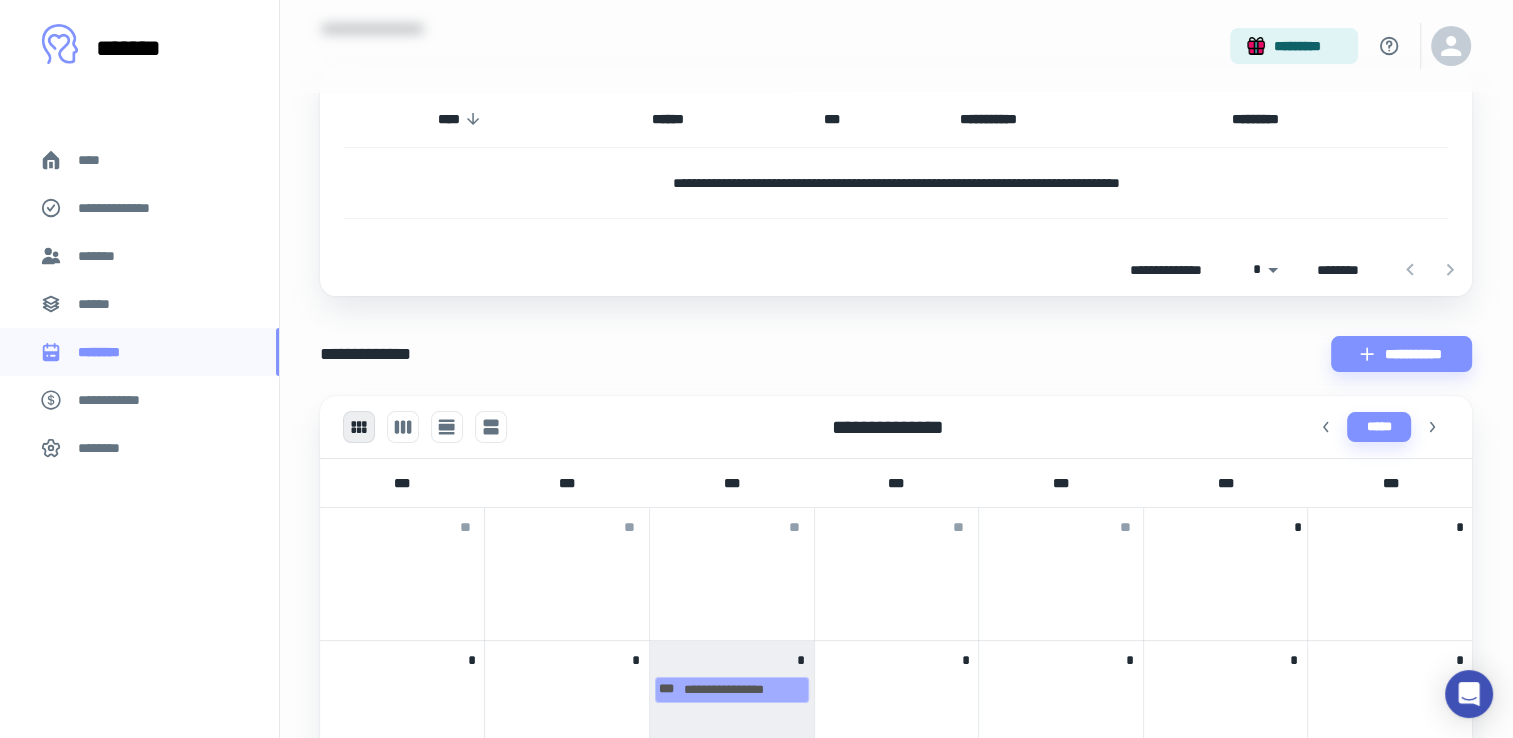 scroll, scrollTop: 300, scrollLeft: 0, axis: vertical 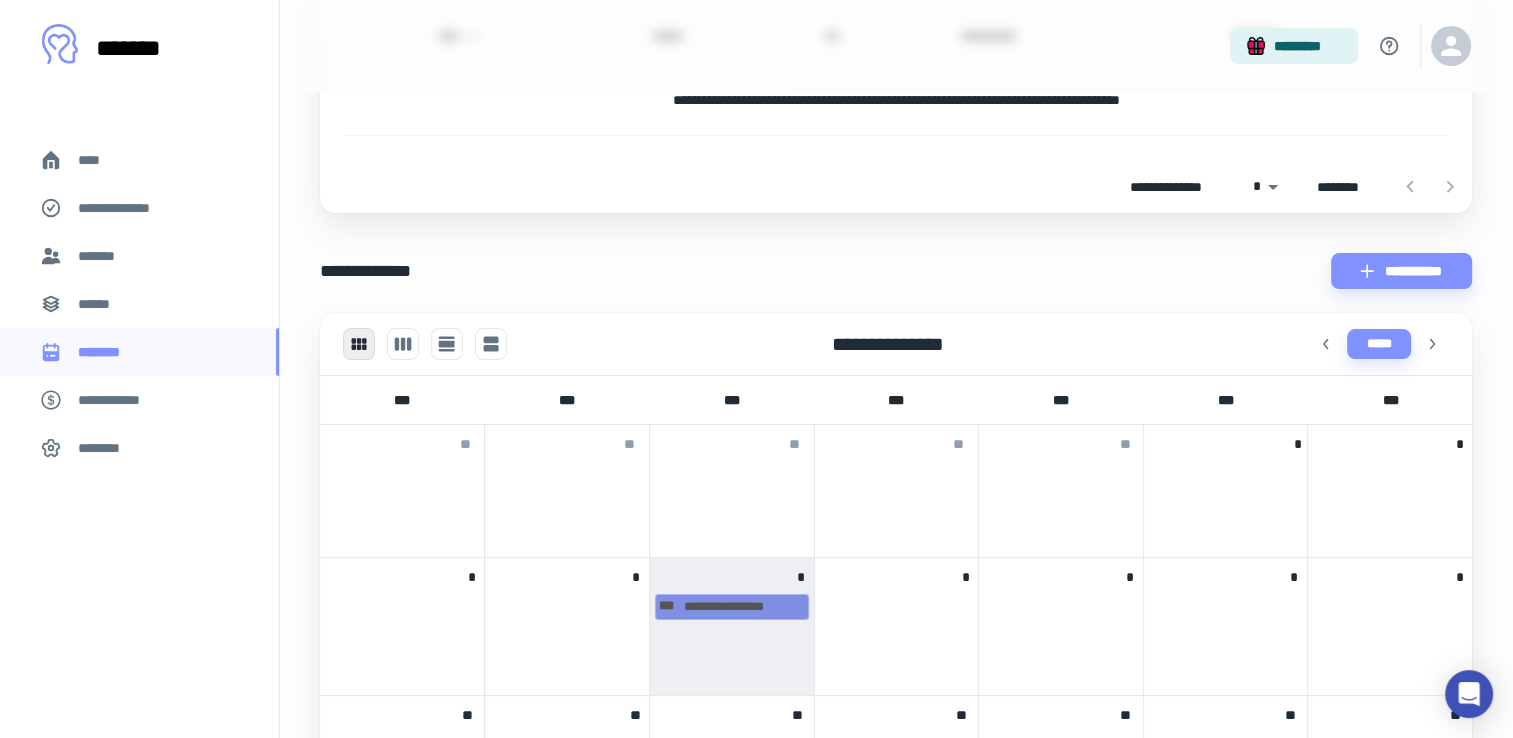 click on "**********" at bounding box center (732, 607) 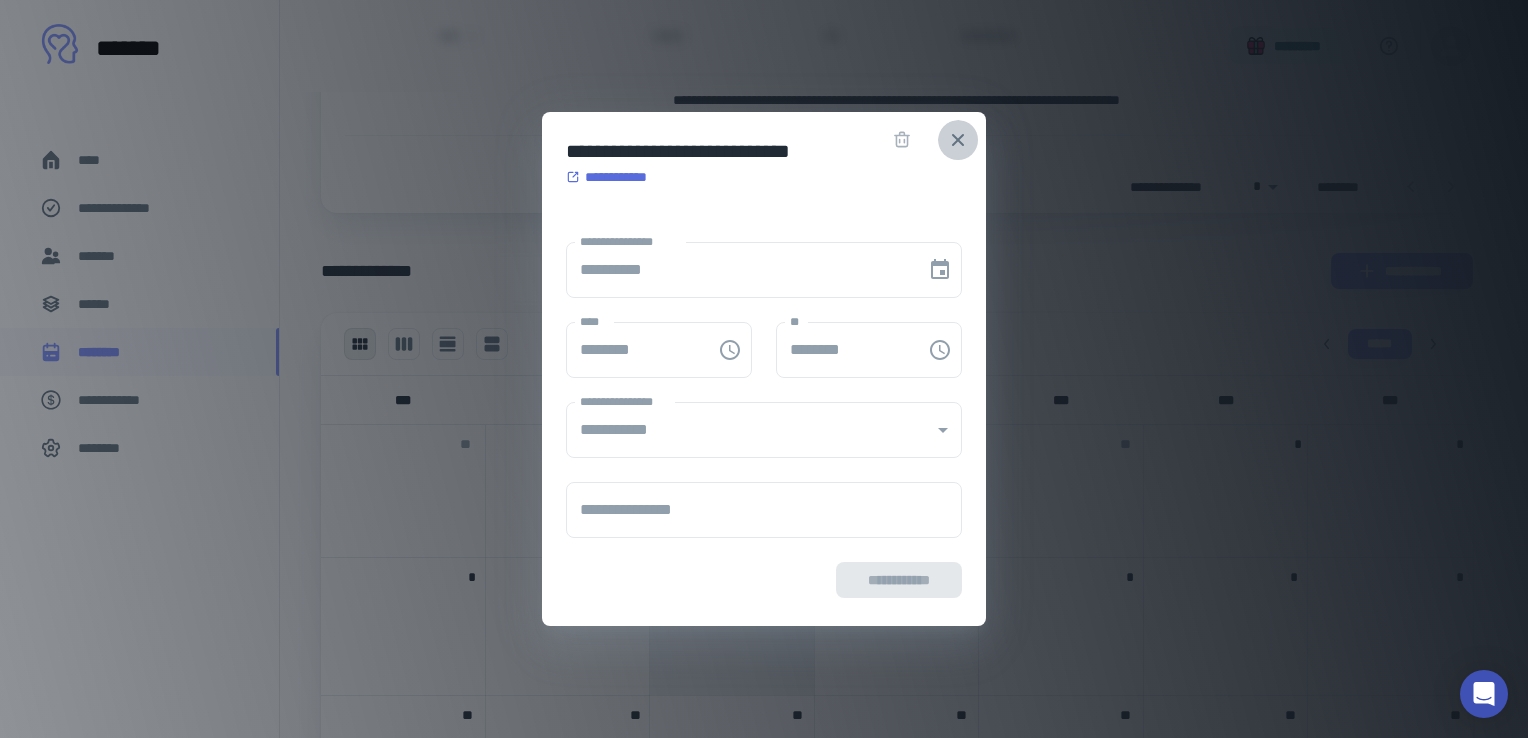 click 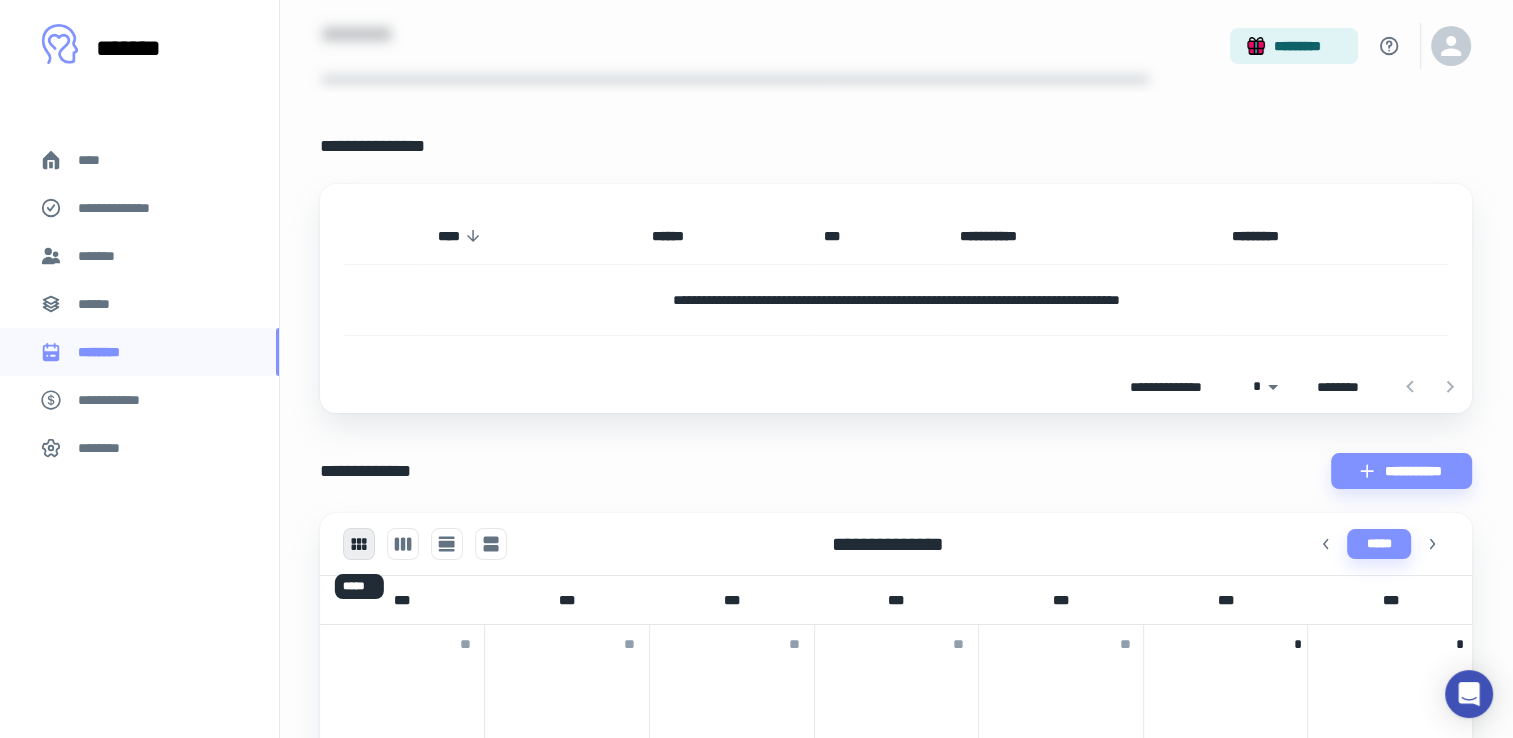 scroll, scrollTop: 0, scrollLeft: 0, axis: both 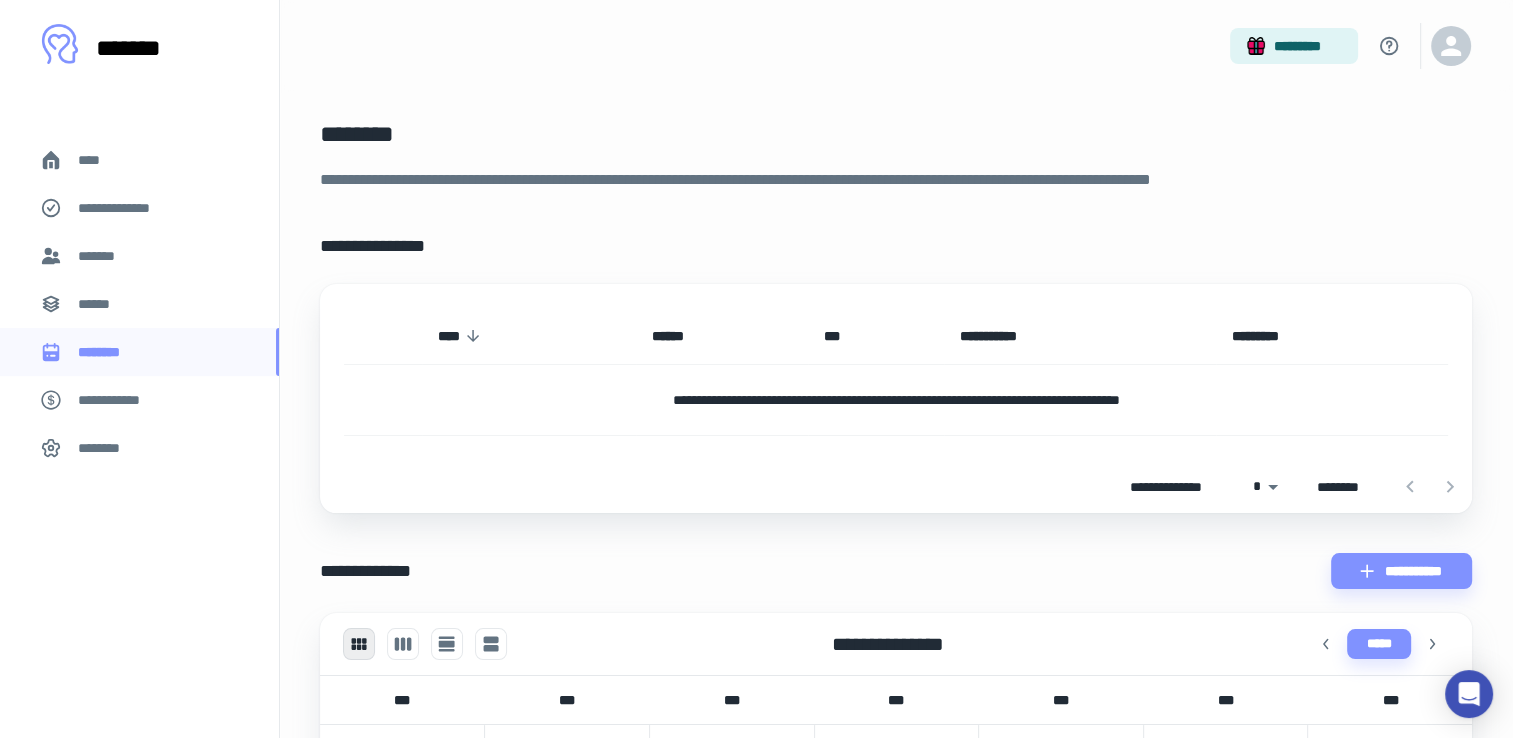 click on "******" at bounding box center [139, 304] 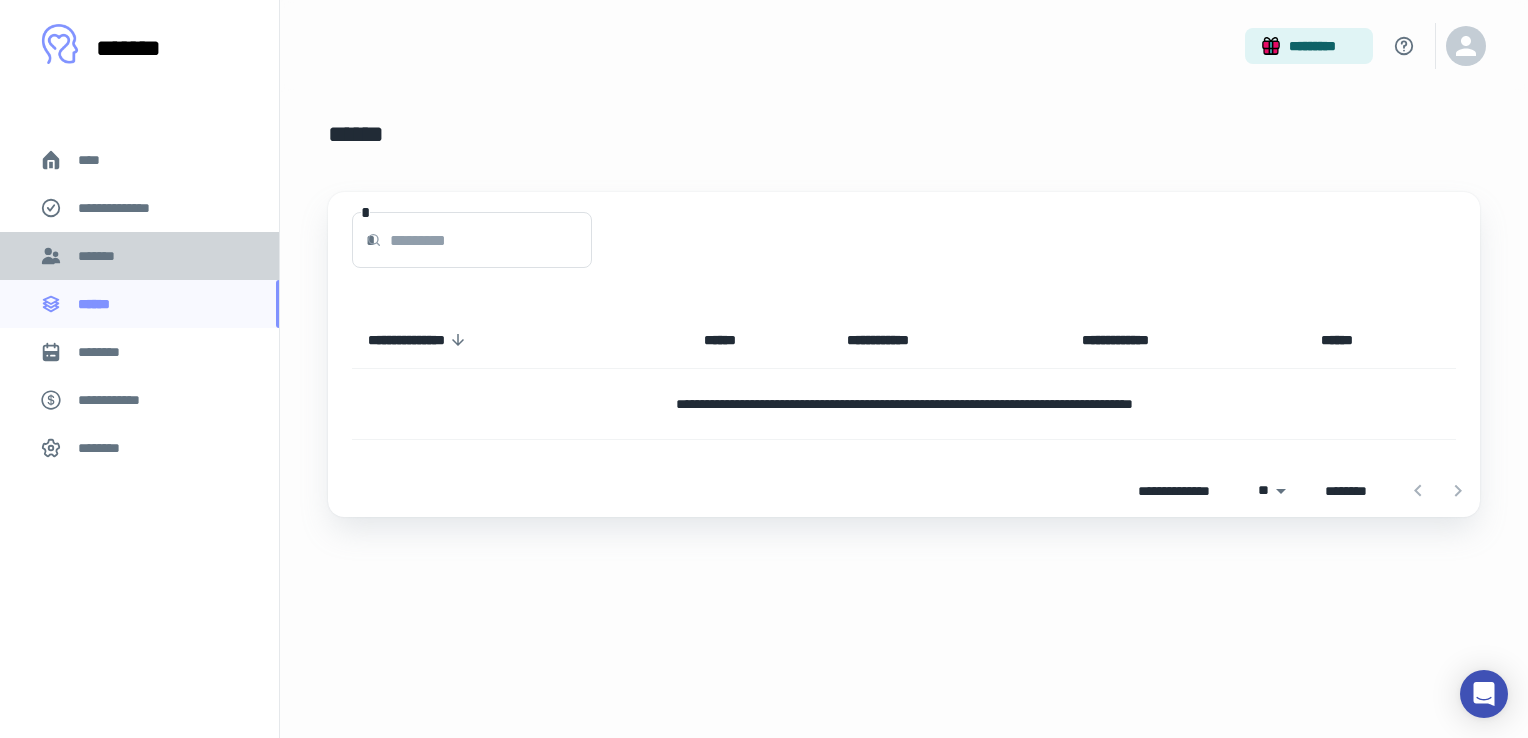click on "*******" at bounding box center (139, 256) 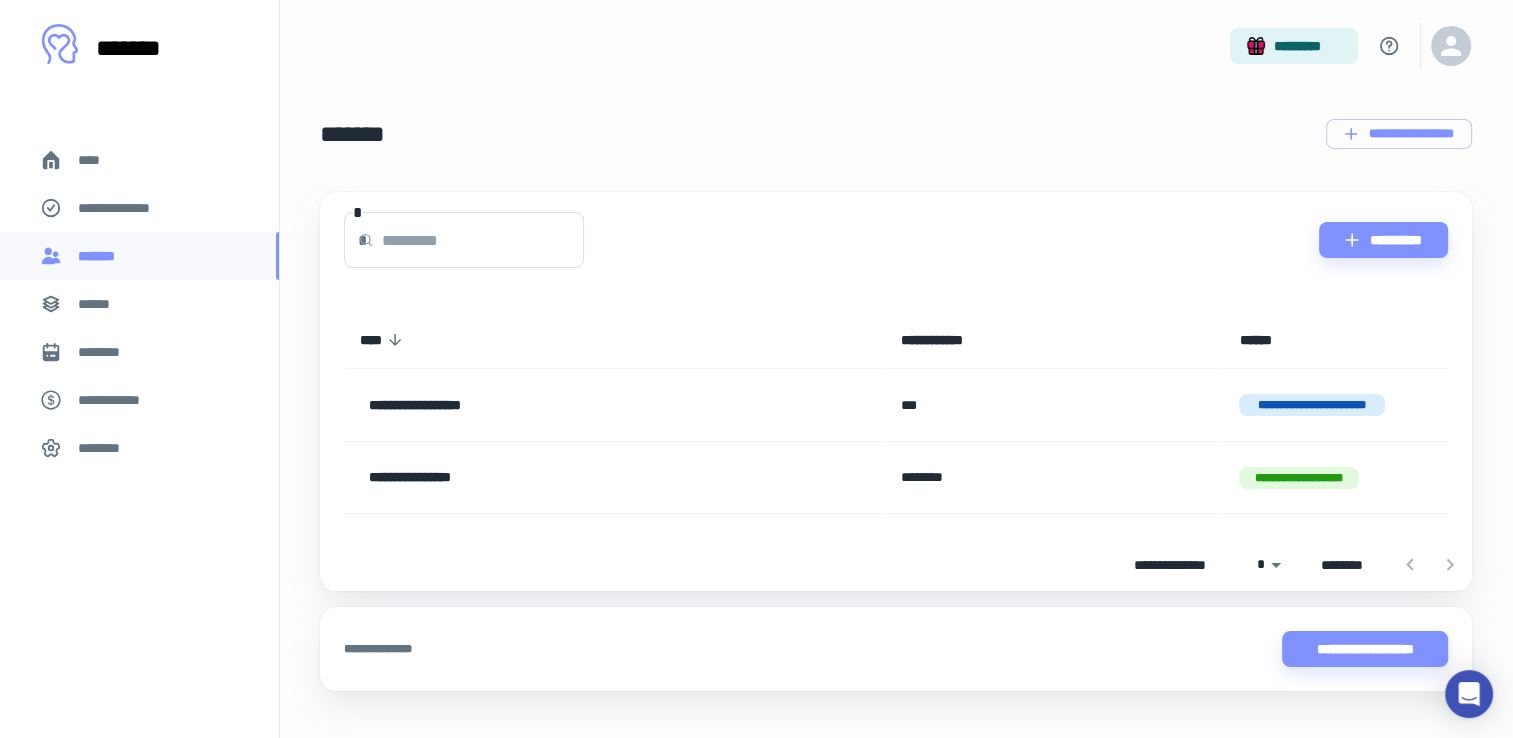 scroll, scrollTop: 32, scrollLeft: 0, axis: vertical 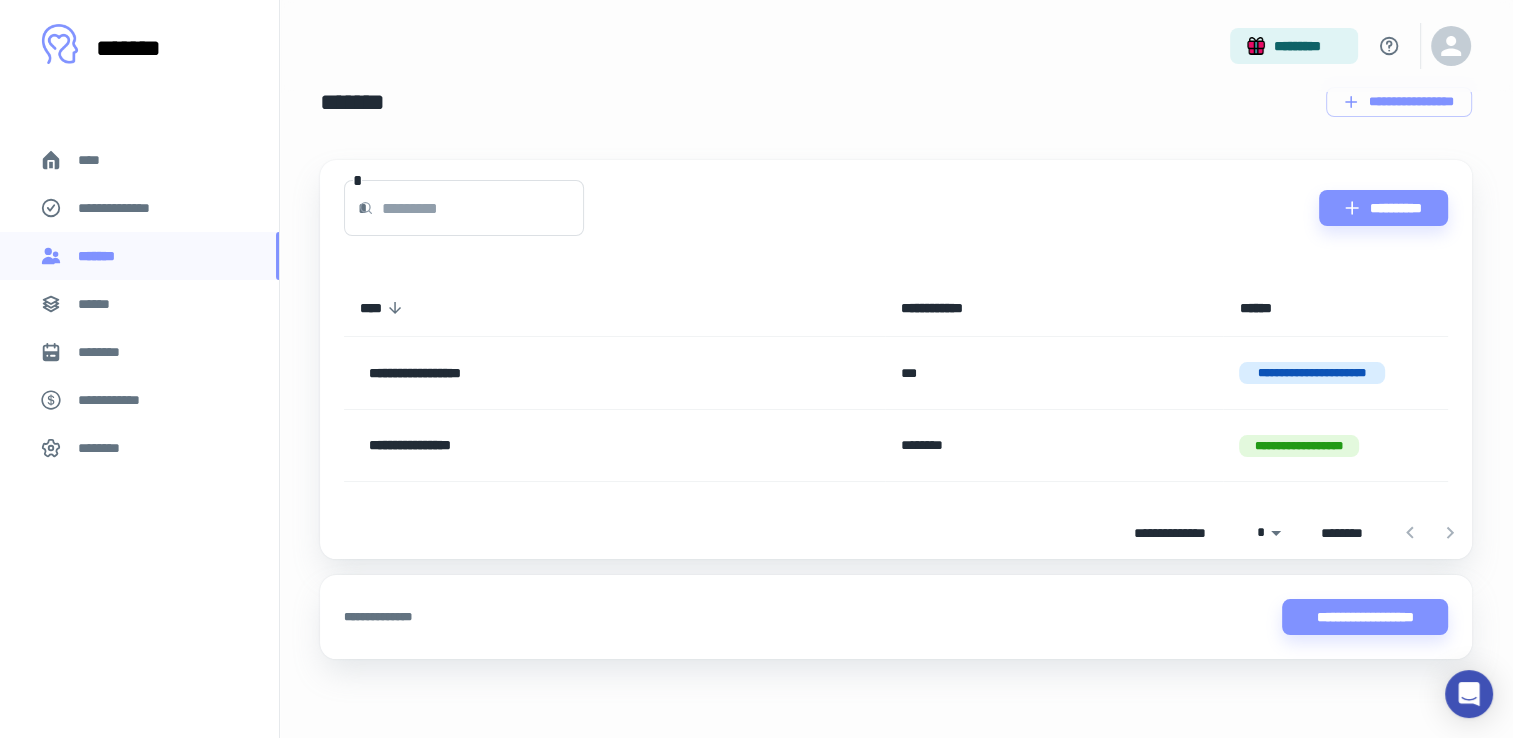 click on "**********" at bounding box center [127, 208] 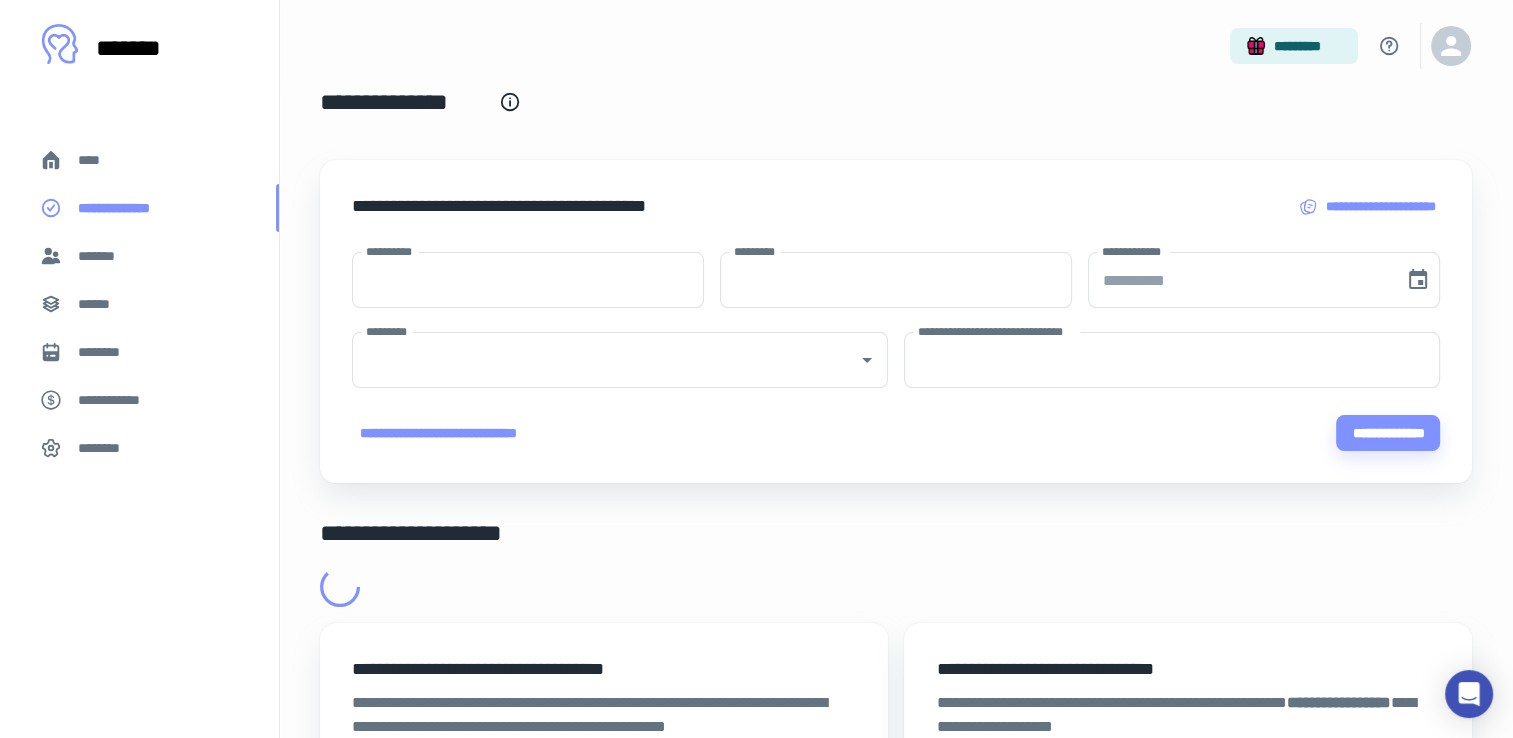 scroll, scrollTop: 0, scrollLeft: 0, axis: both 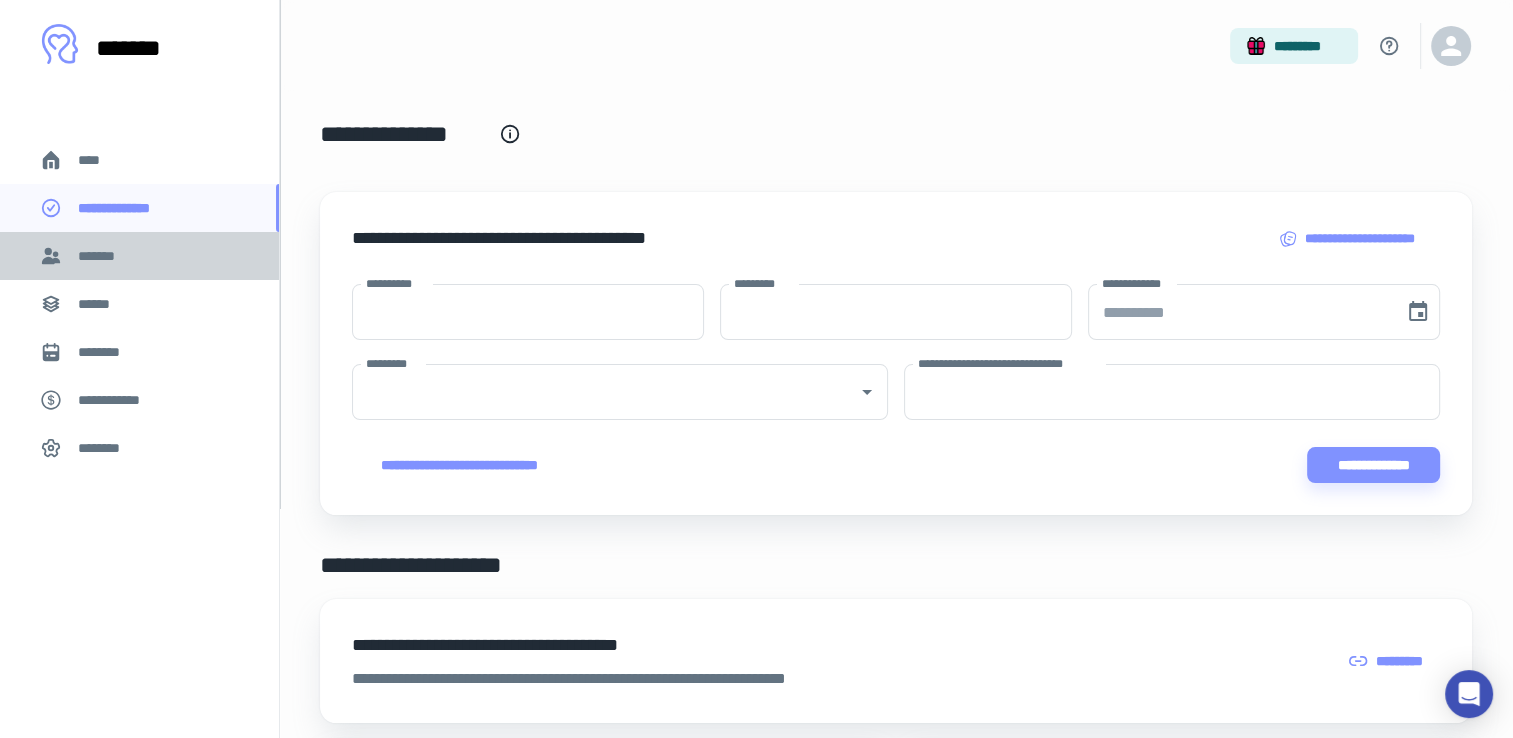click on "*******" at bounding box center [139, 256] 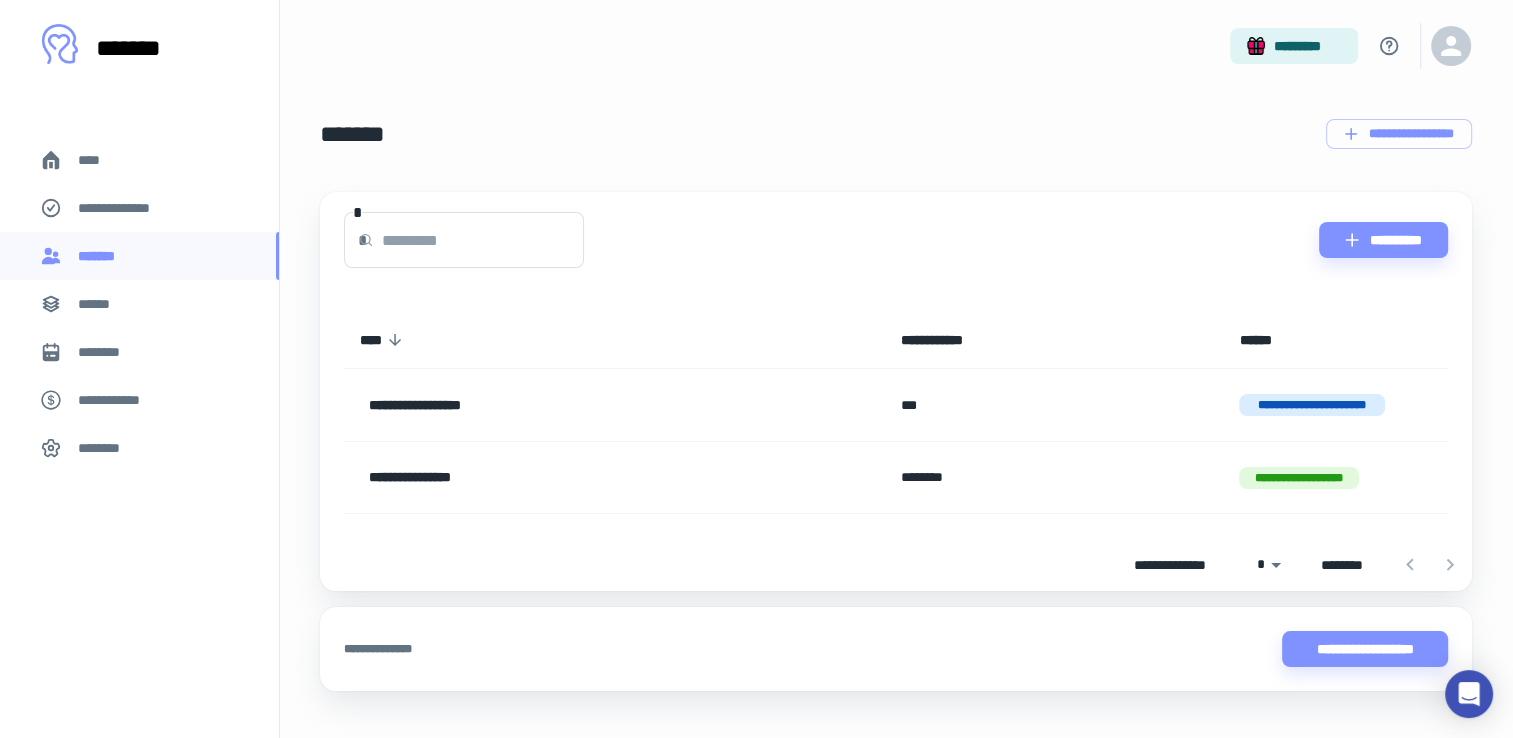 click on "******" at bounding box center [139, 304] 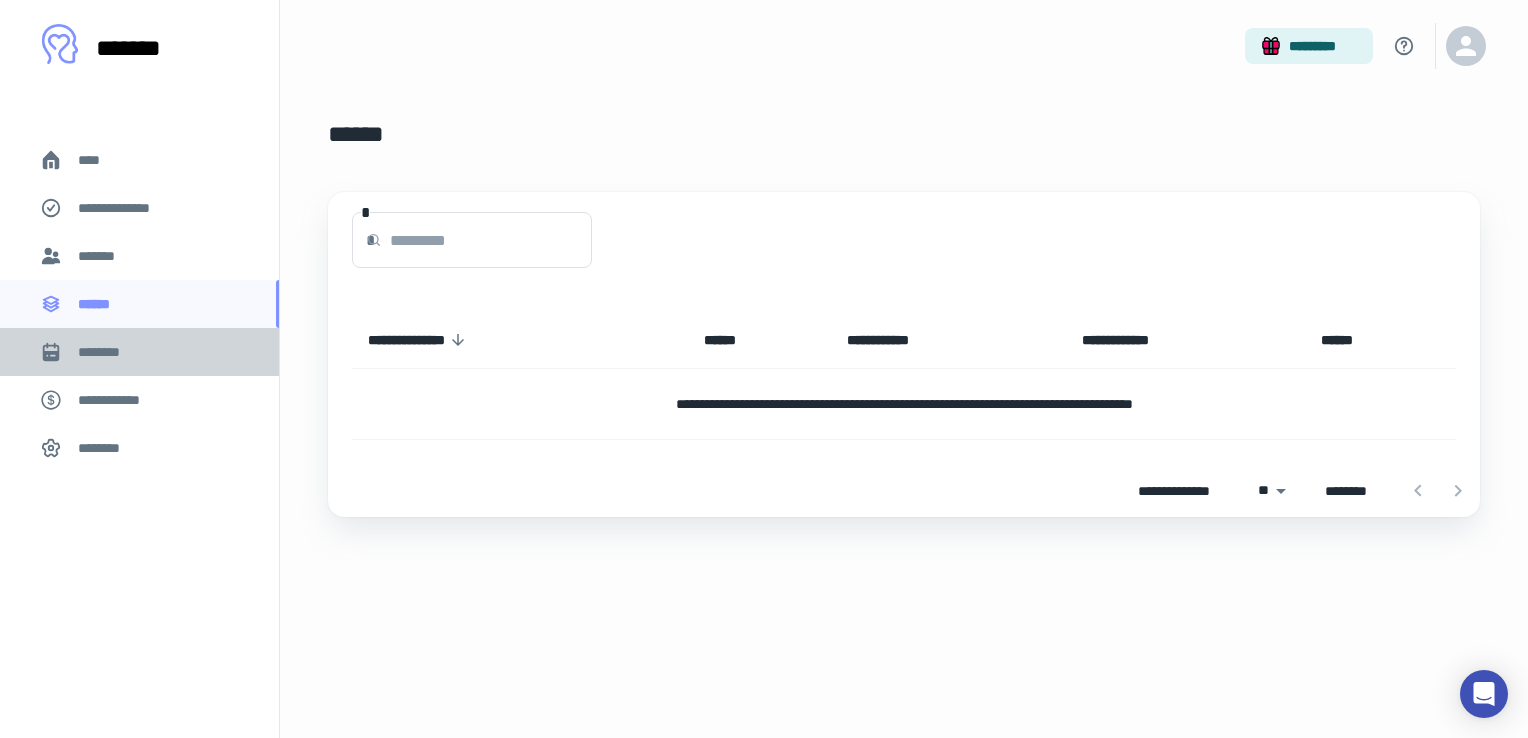 click on "********" at bounding box center (139, 352) 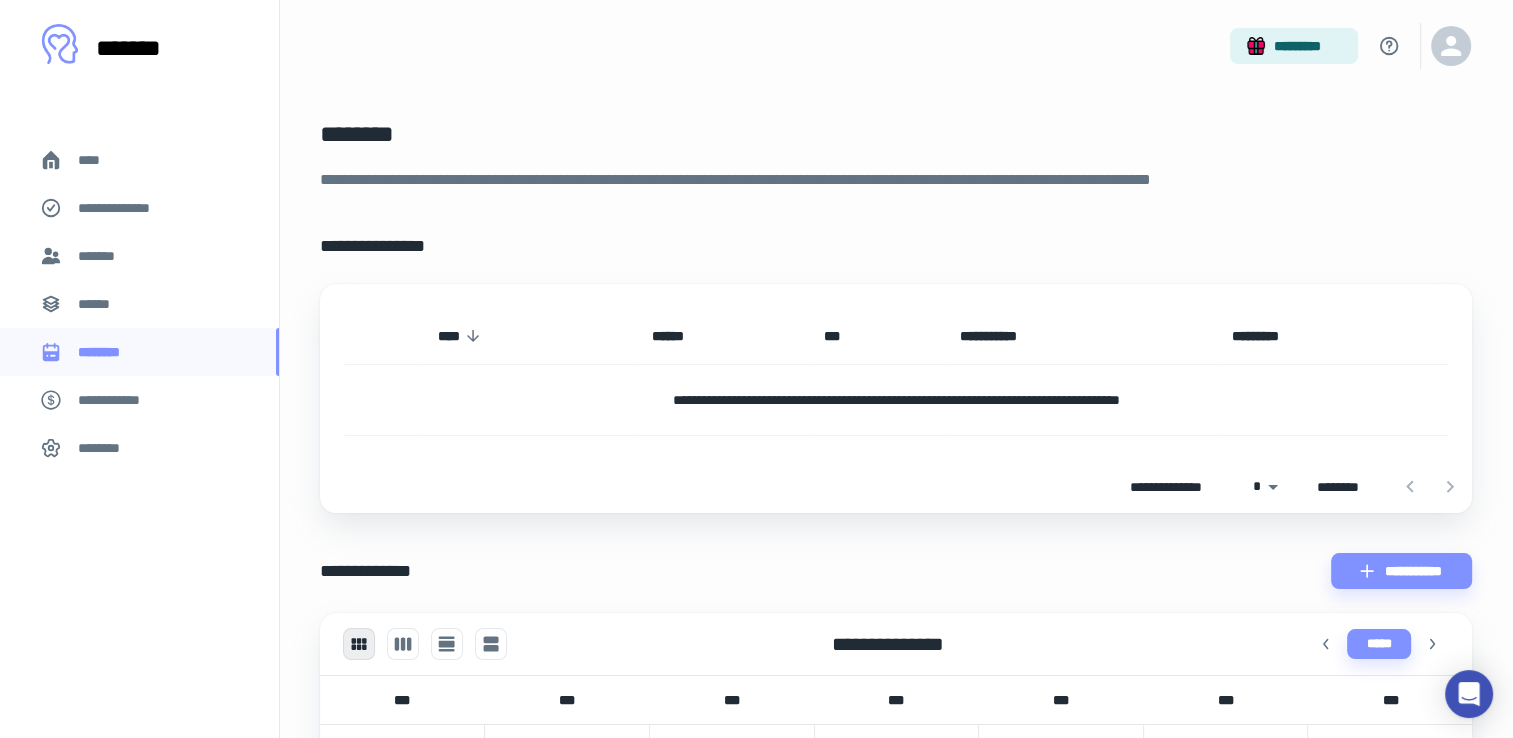 click on "*******" at bounding box center [139, 256] 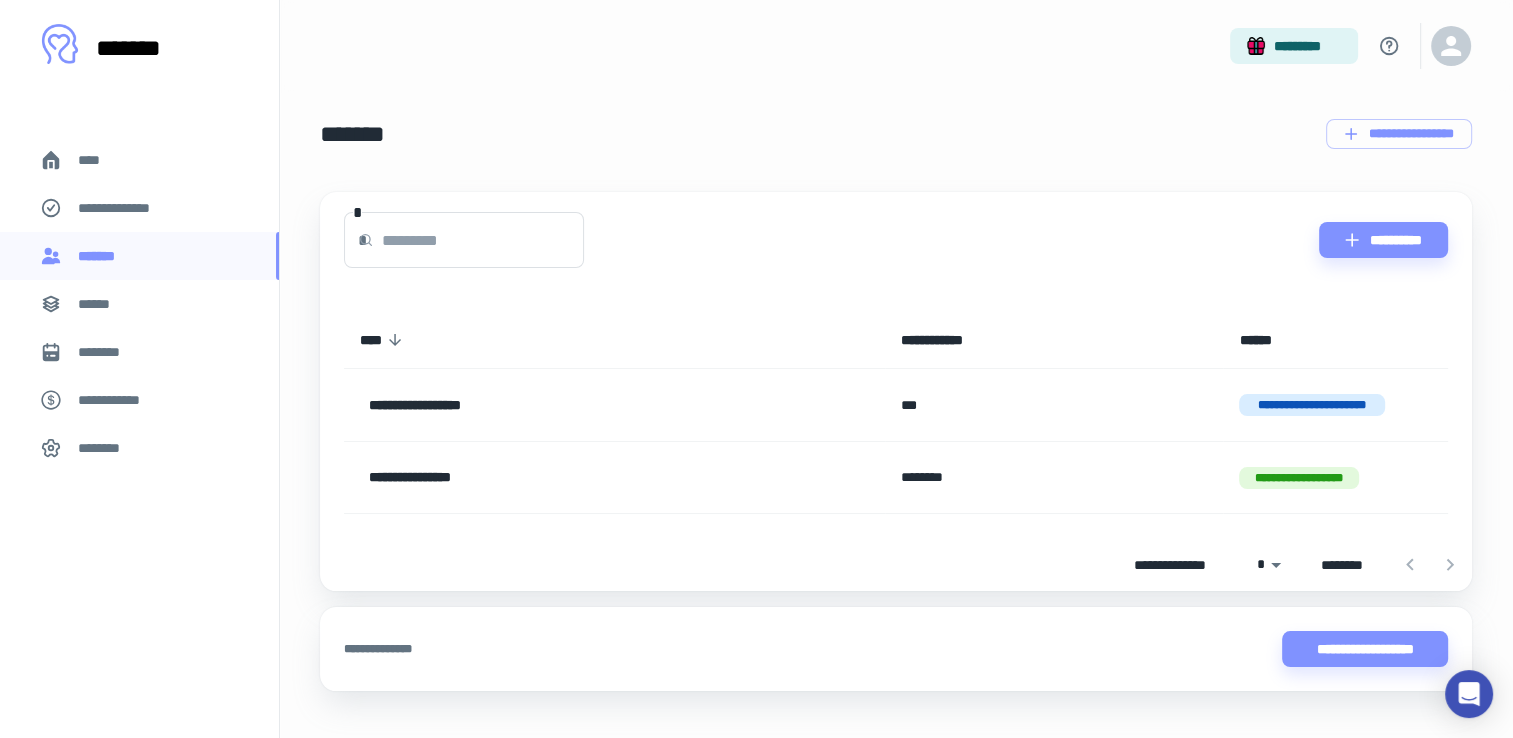 scroll, scrollTop: 32, scrollLeft: 0, axis: vertical 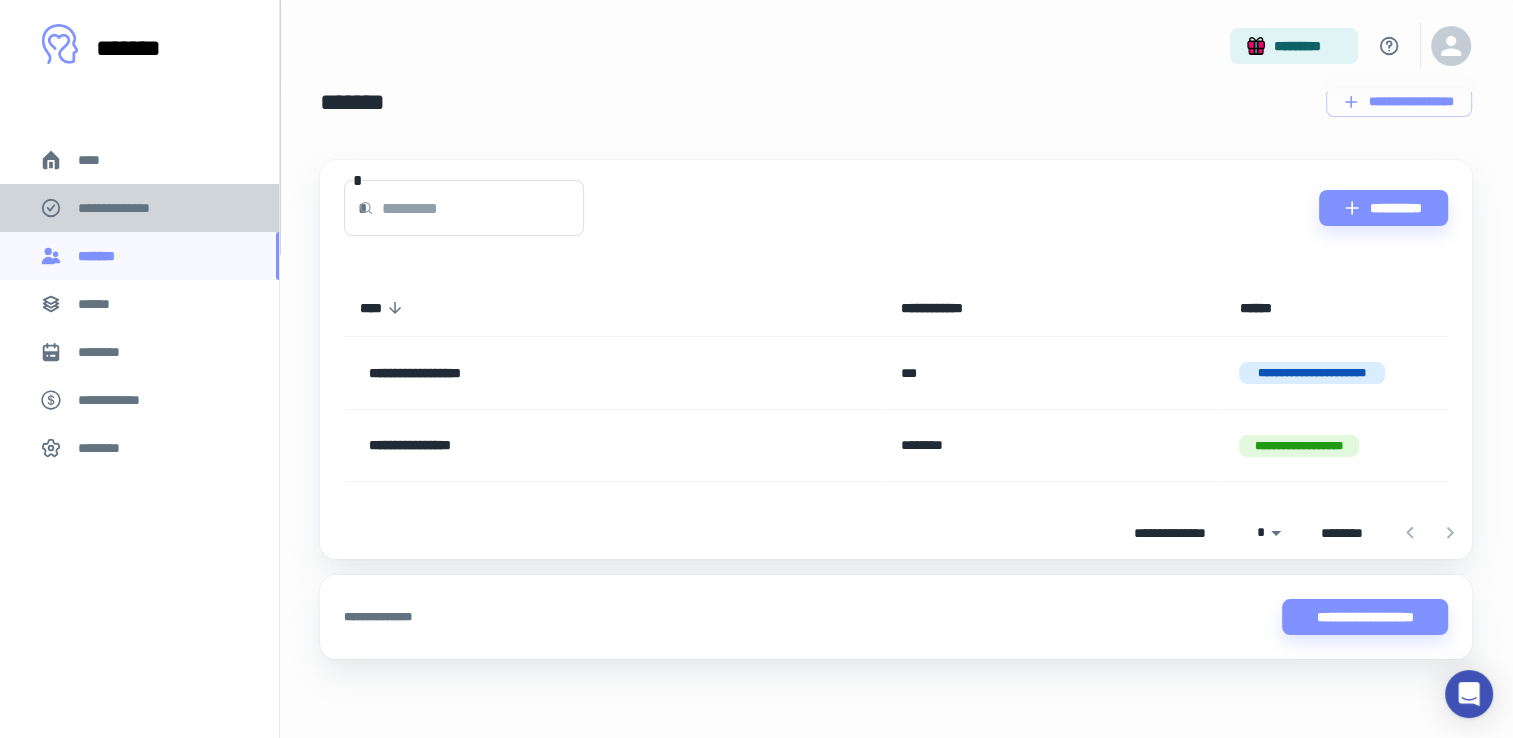 click on "**********" at bounding box center [139, 208] 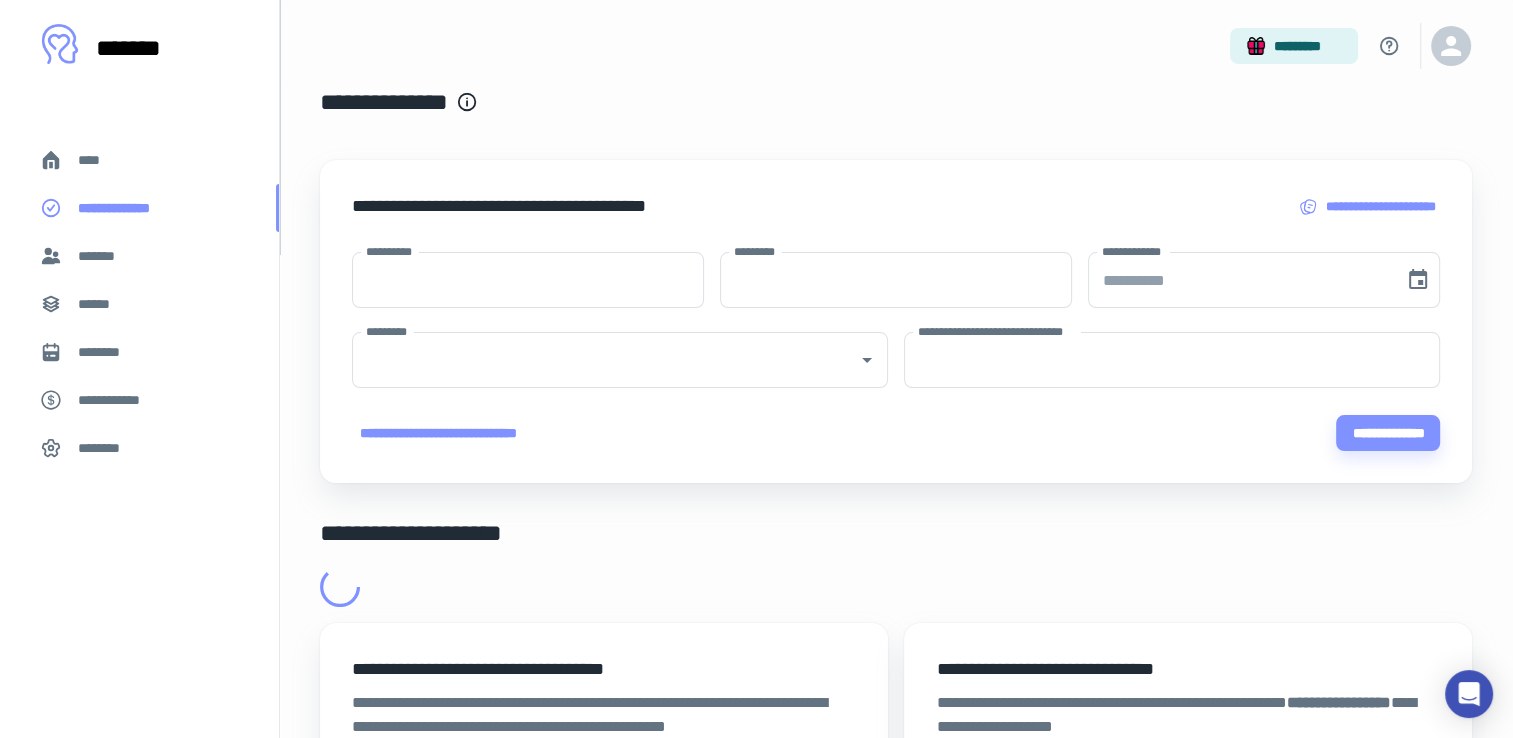 scroll, scrollTop: 0, scrollLeft: 0, axis: both 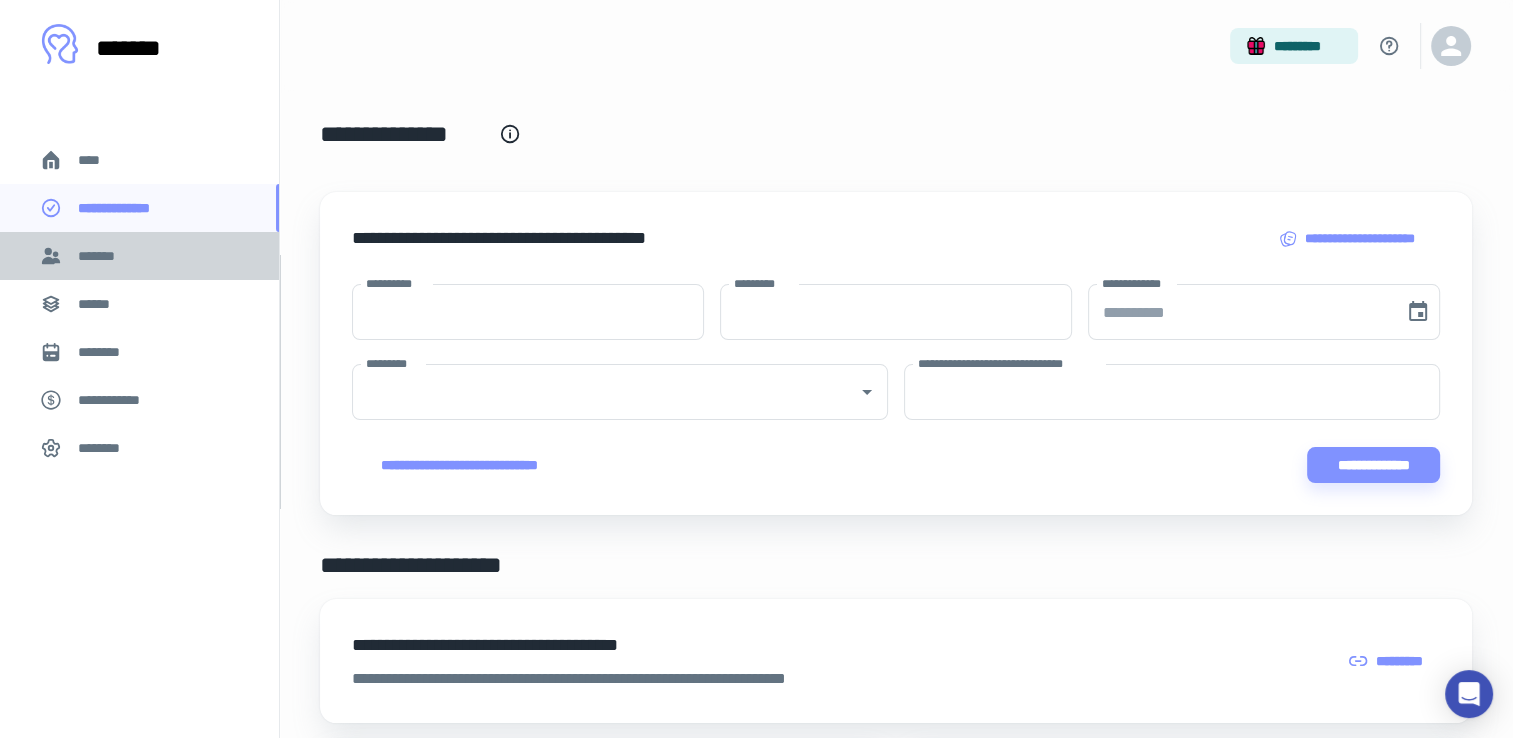 click on "*******" at bounding box center (139, 256) 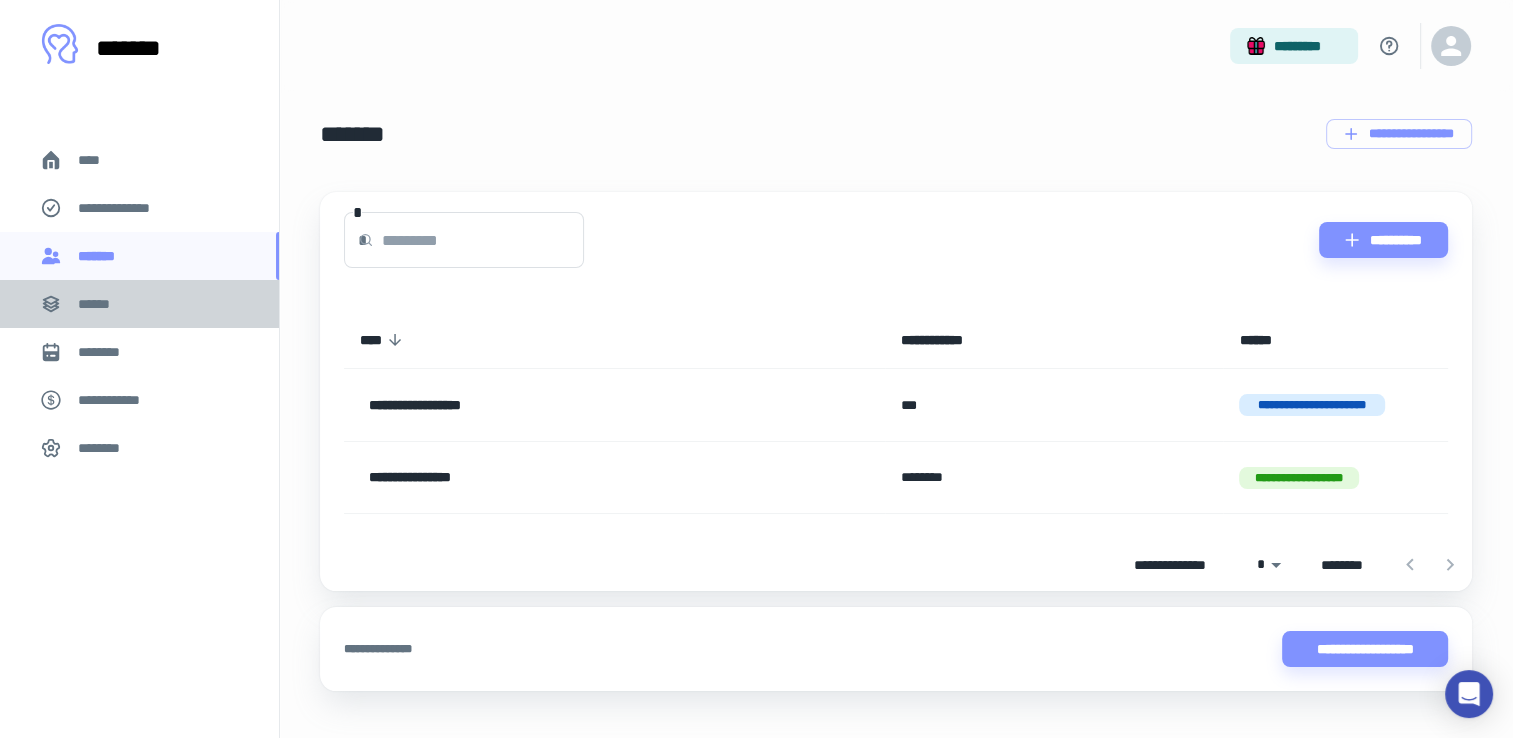 click on "******" at bounding box center (139, 304) 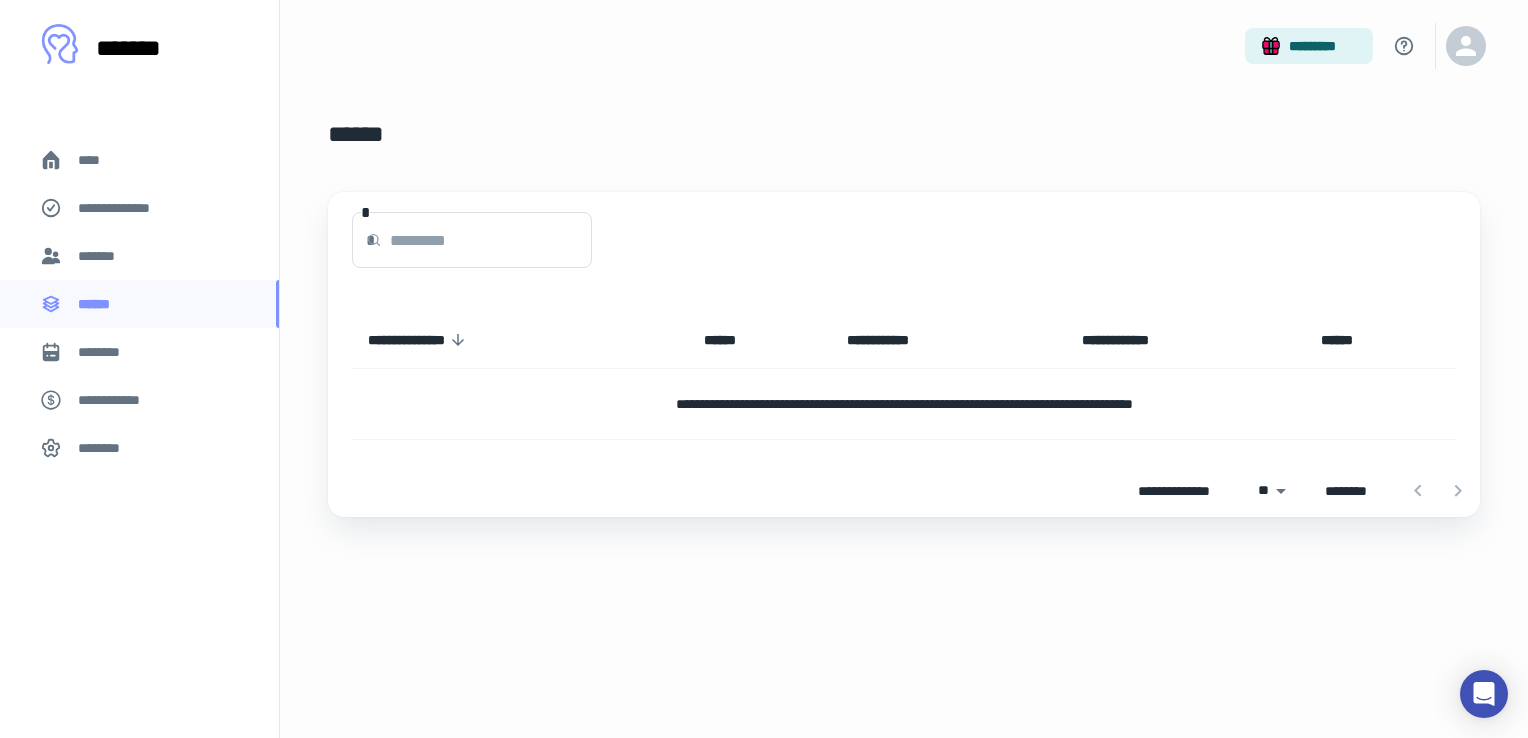 click on "********" at bounding box center (139, 352) 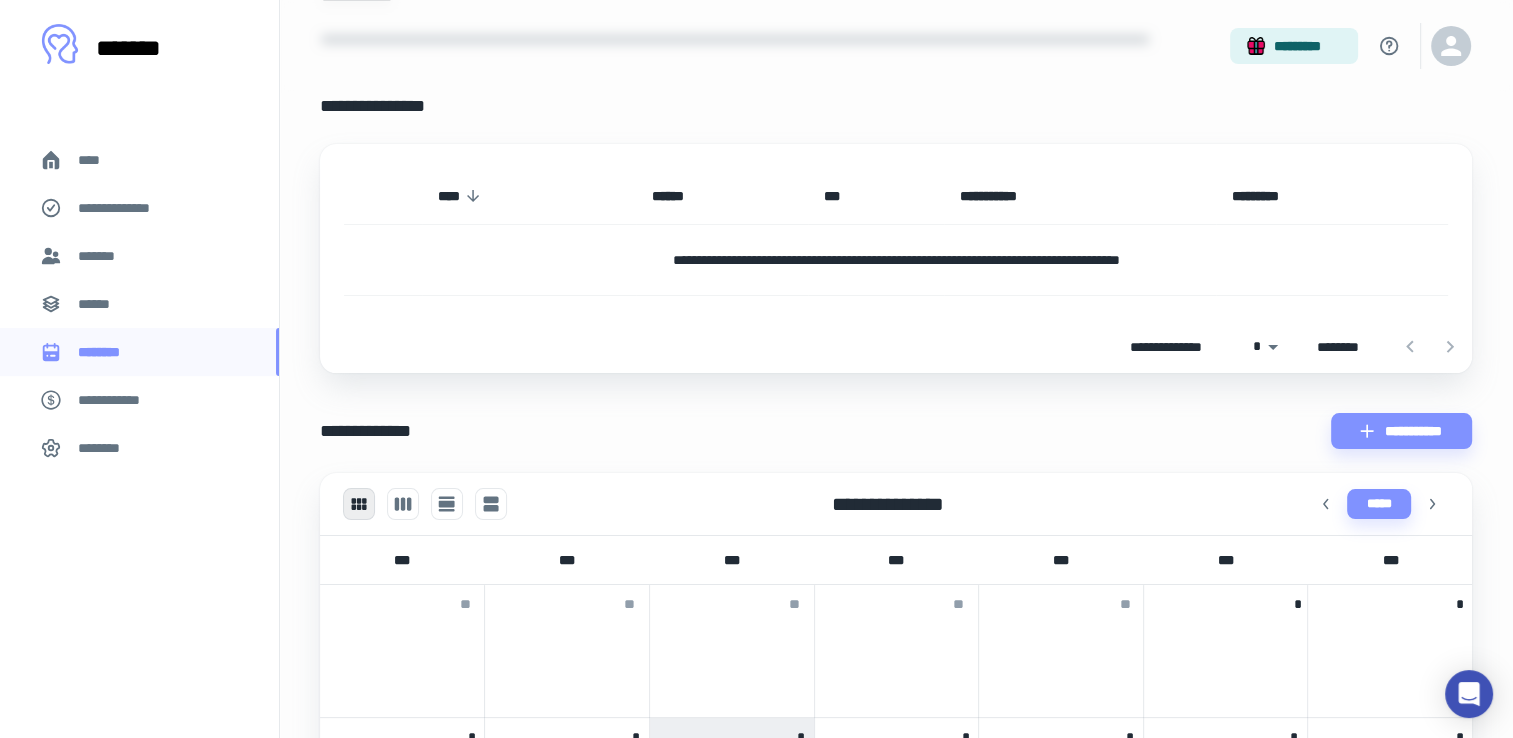 scroll, scrollTop: 300, scrollLeft: 0, axis: vertical 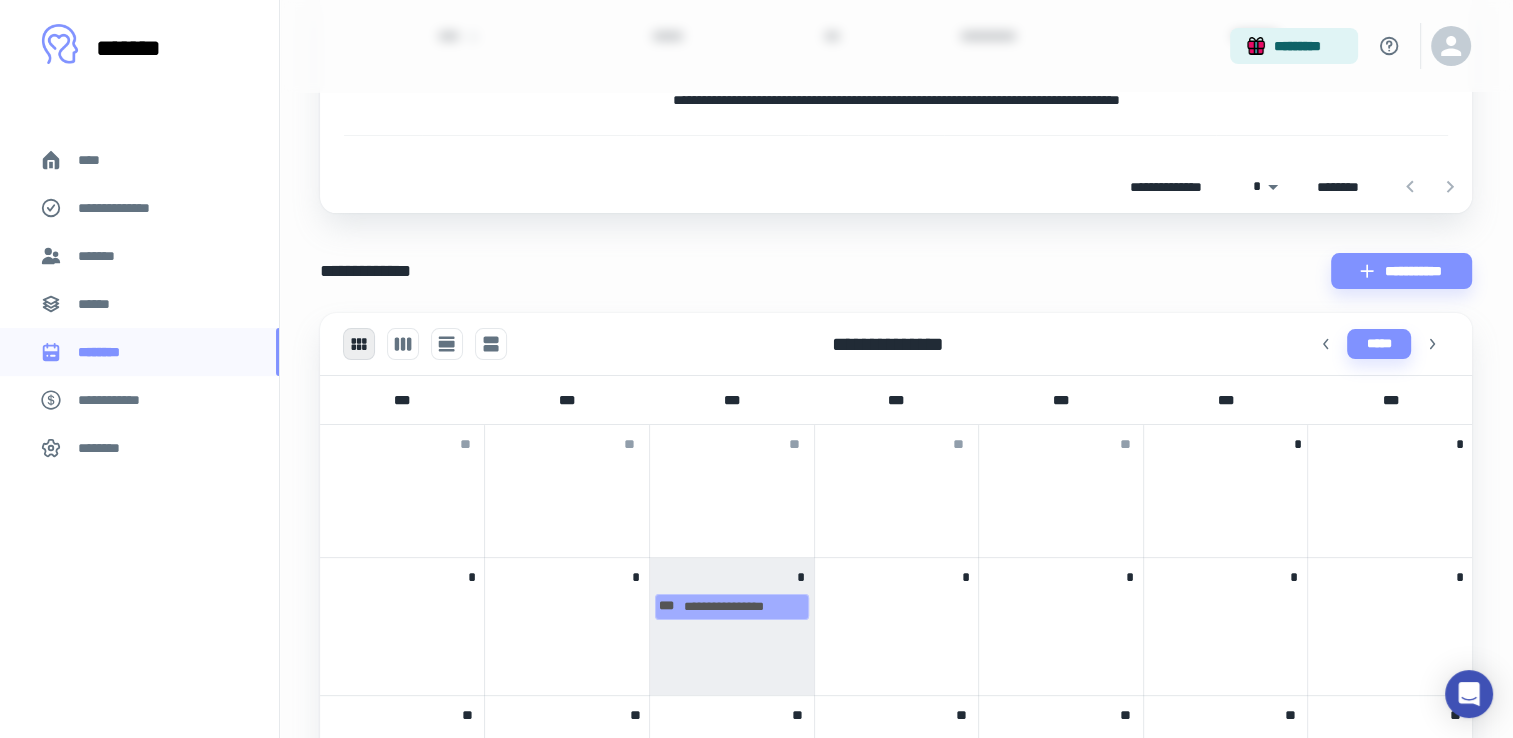 click on "**********" at bounding box center (119, 400) 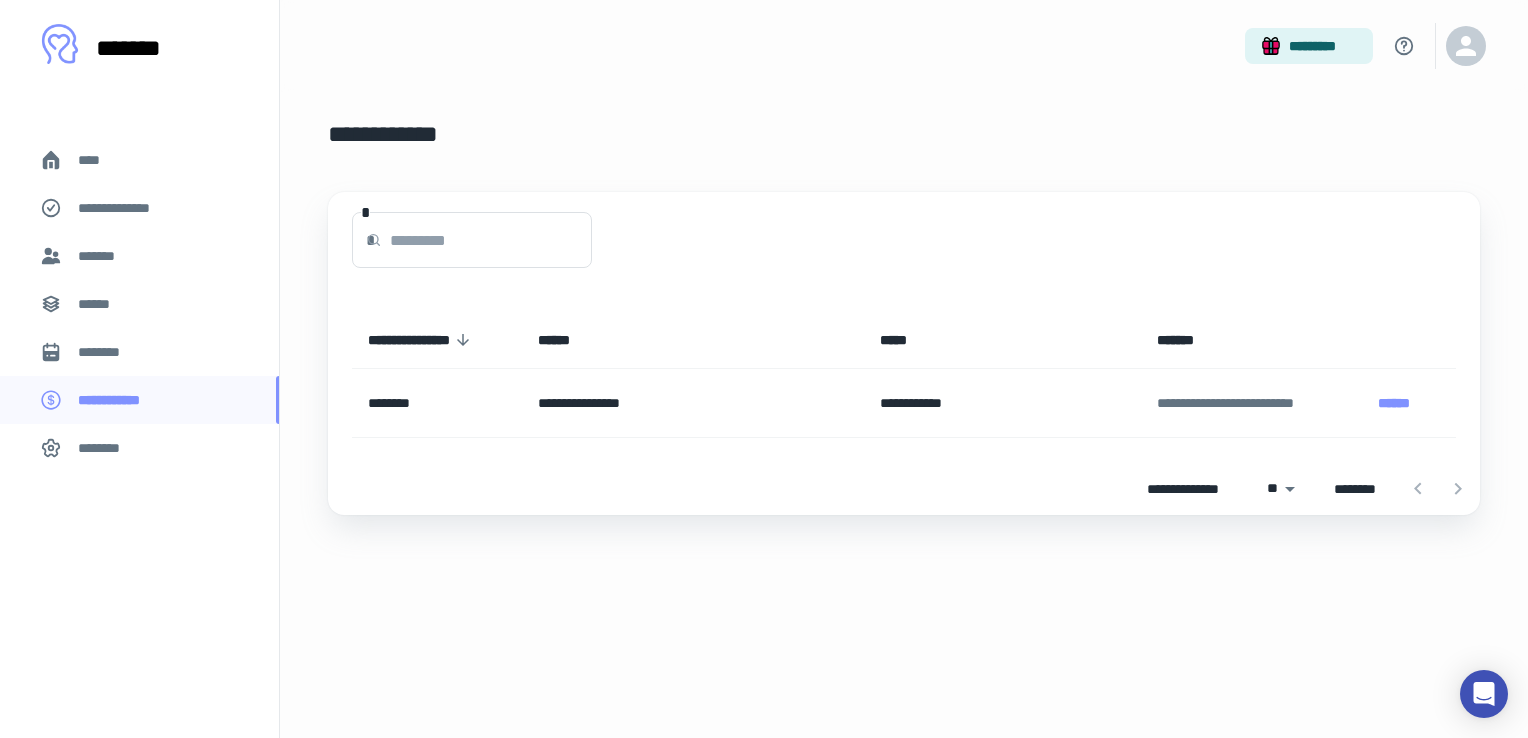 click on "********" at bounding box center (139, 448) 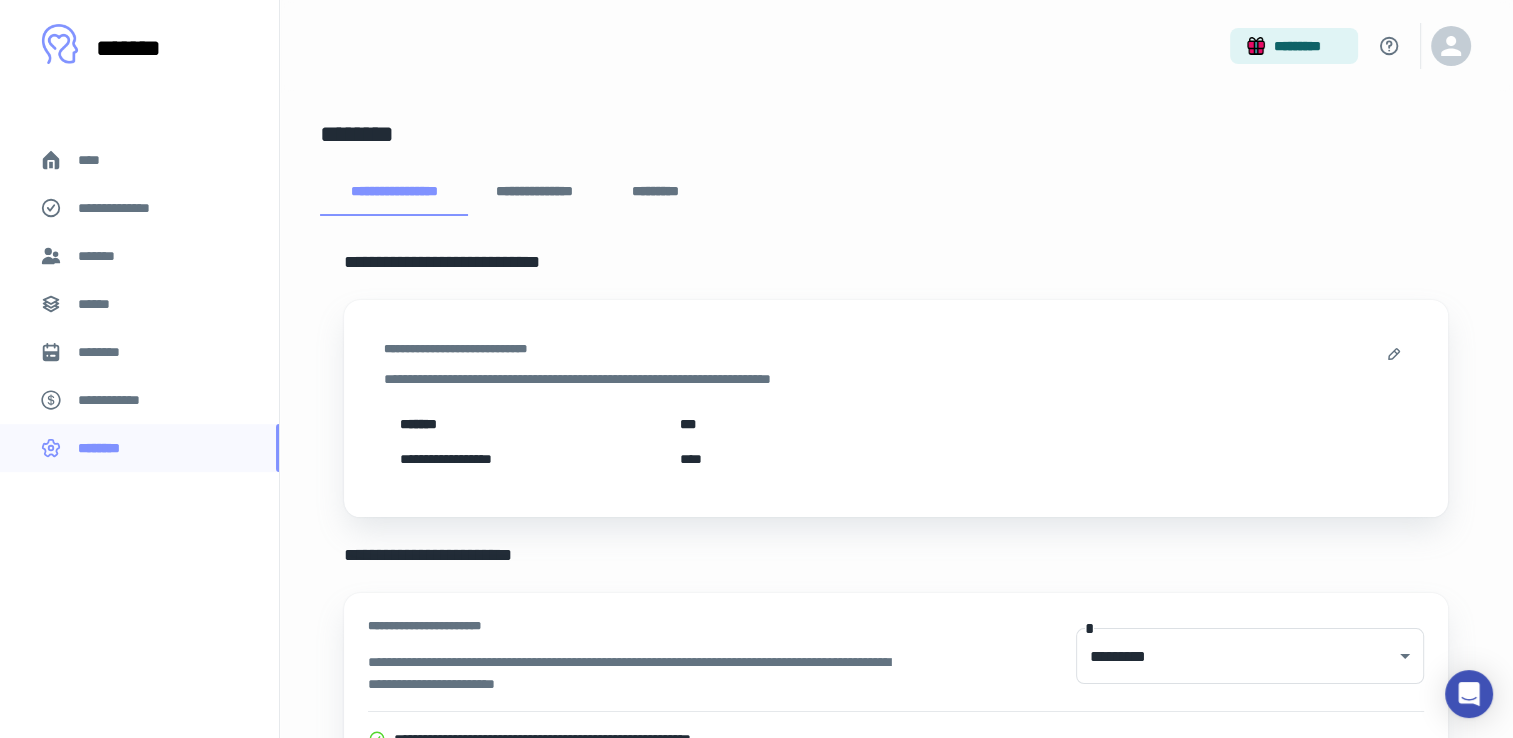 scroll, scrollTop: 100, scrollLeft: 0, axis: vertical 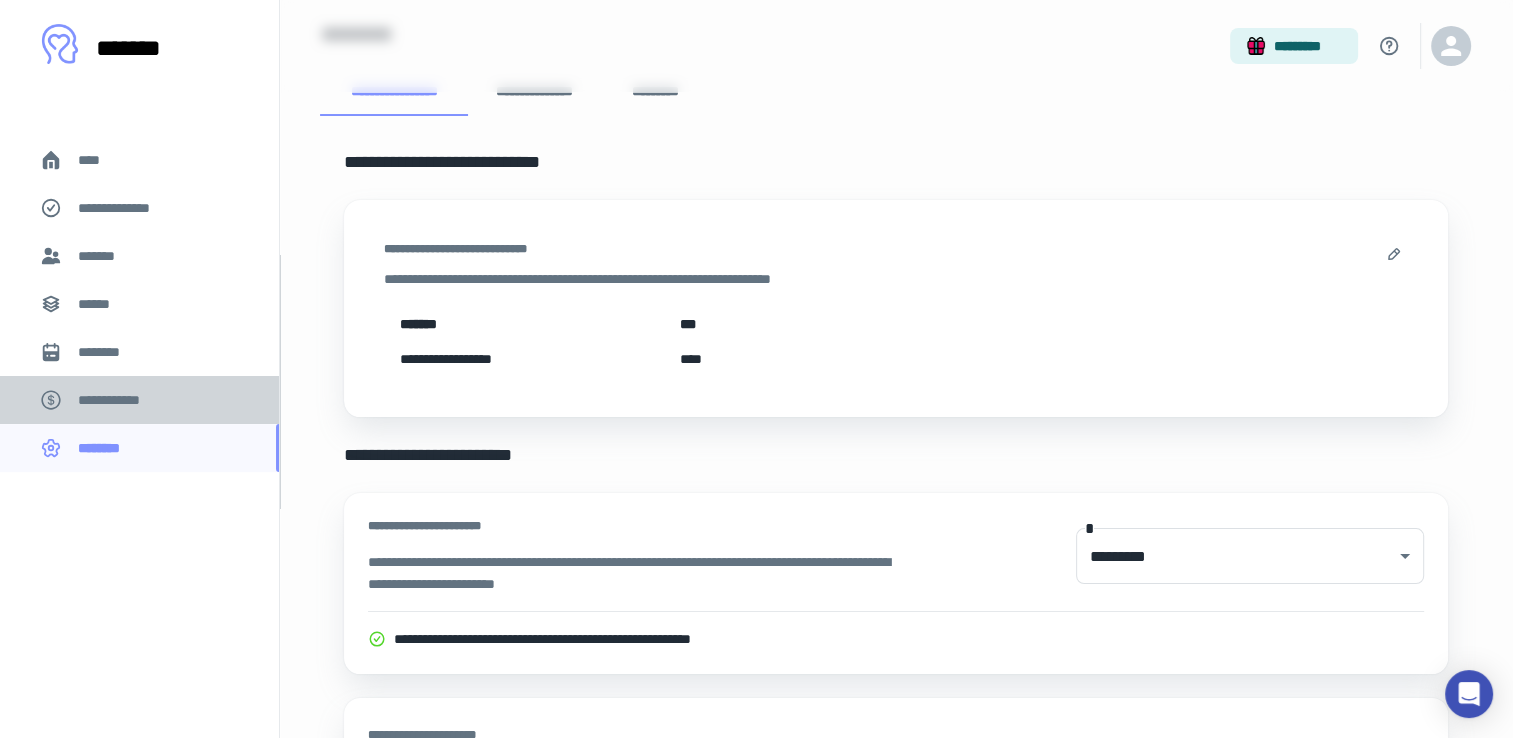 click on "**********" at bounding box center [139, 400] 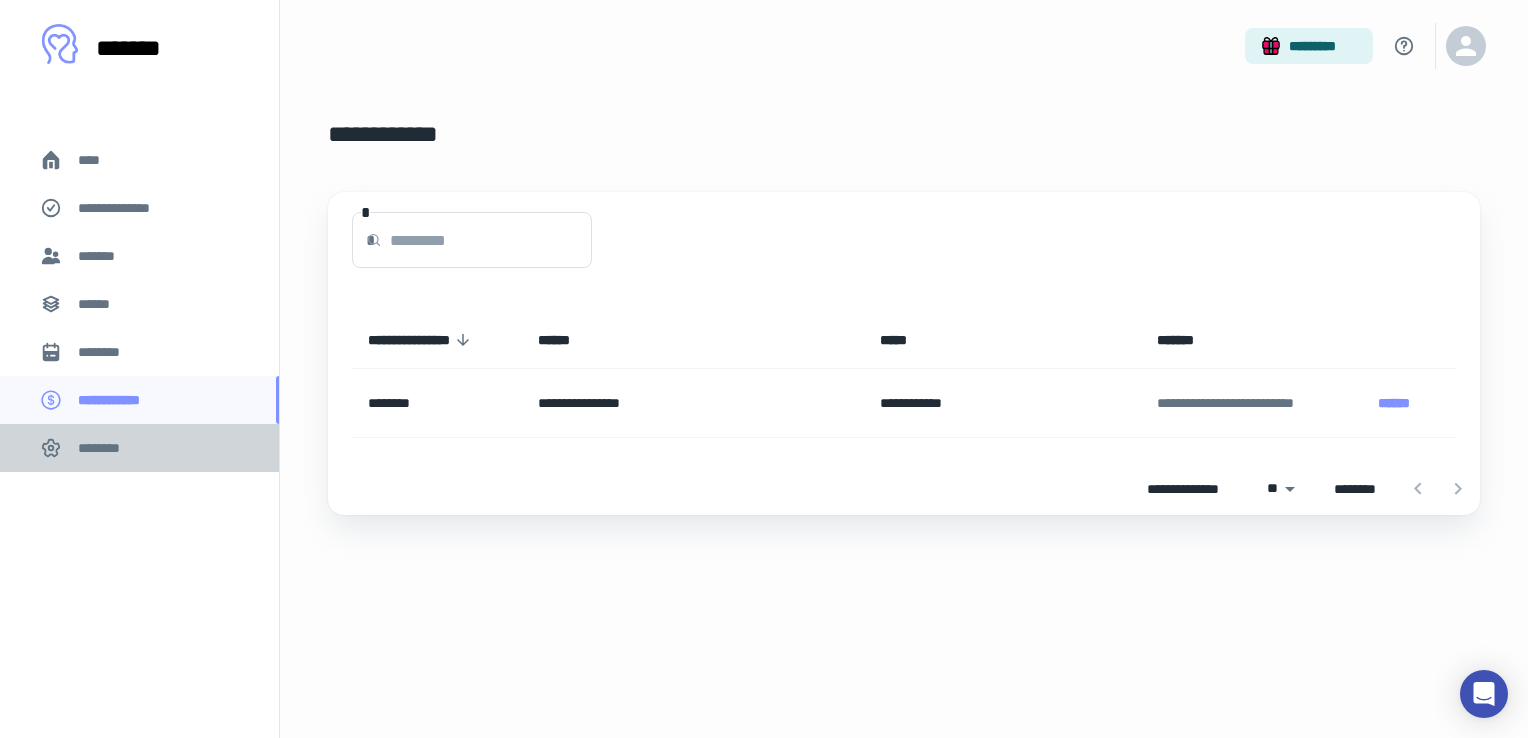 click on "********" at bounding box center [139, 448] 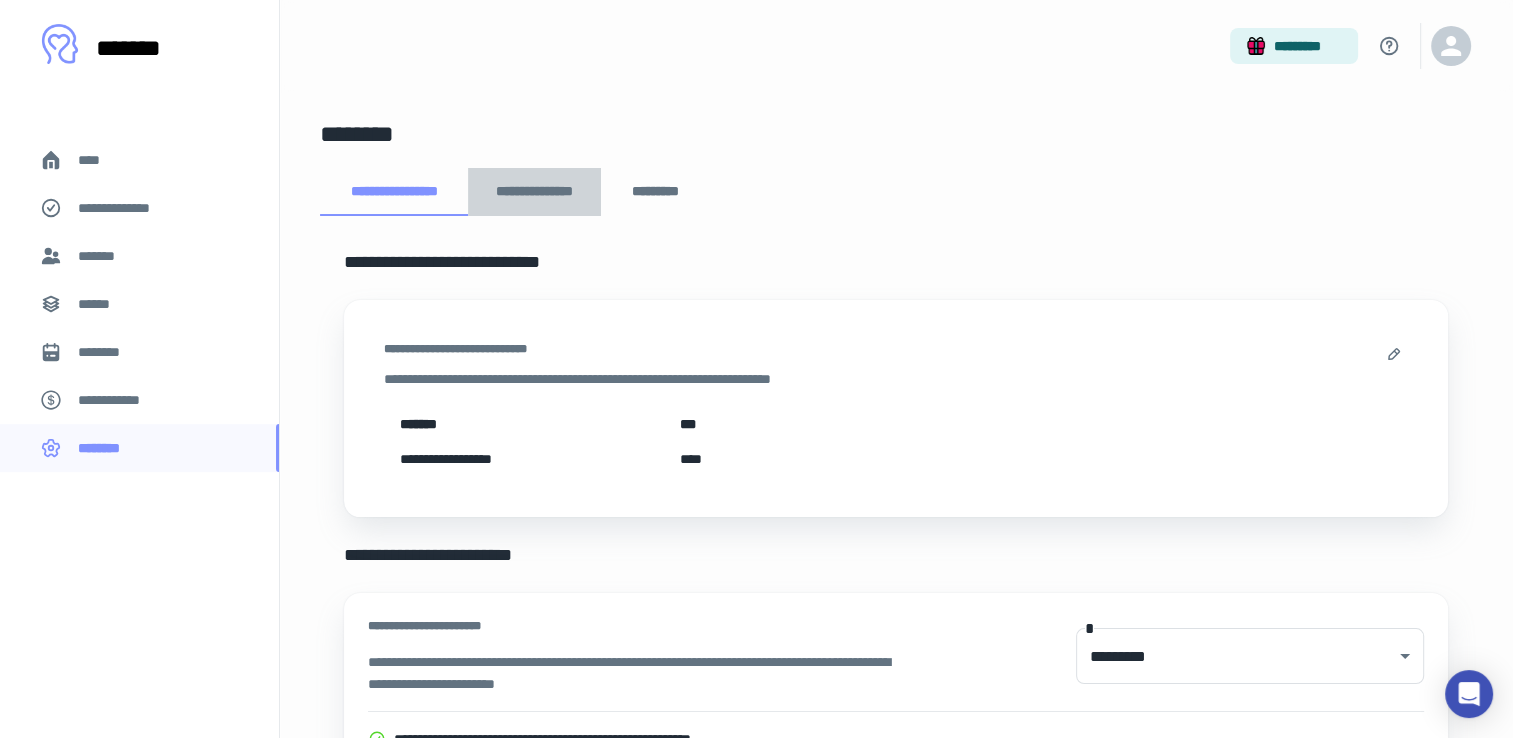 click on "**********" at bounding box center [535, 192] 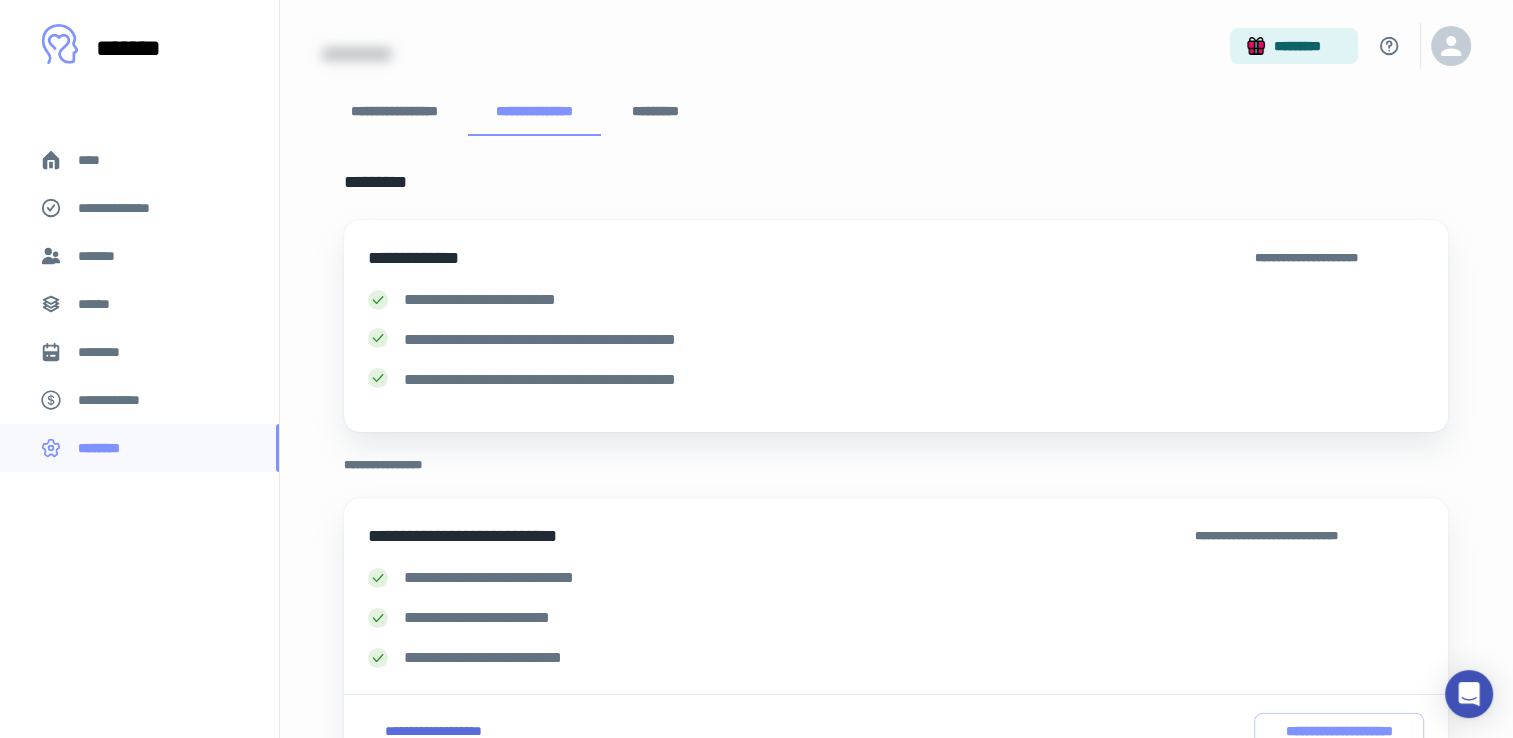scroll, scrollTop: 0, scrollLeft: 0, axis: both 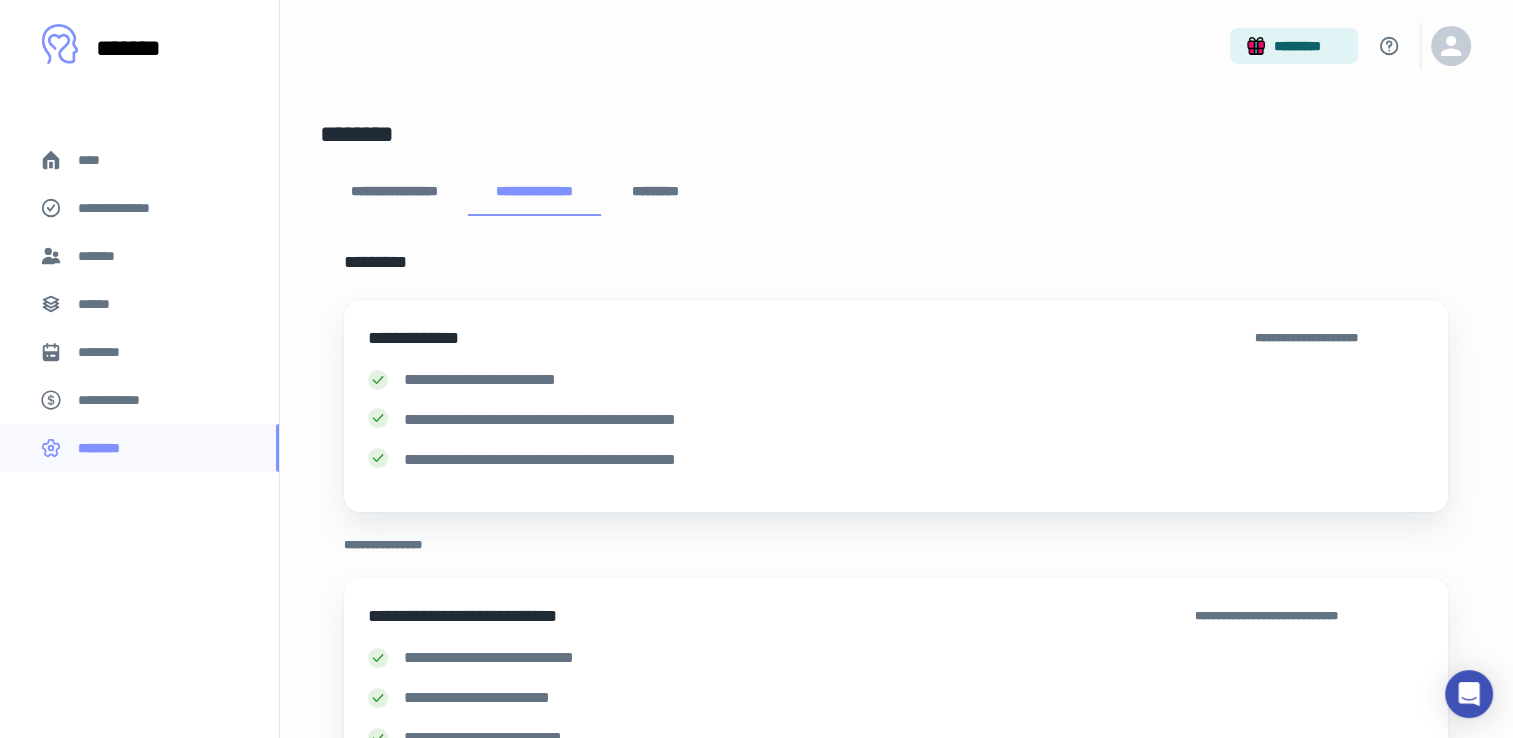 click on "**********" at bounding box center [393, 192] 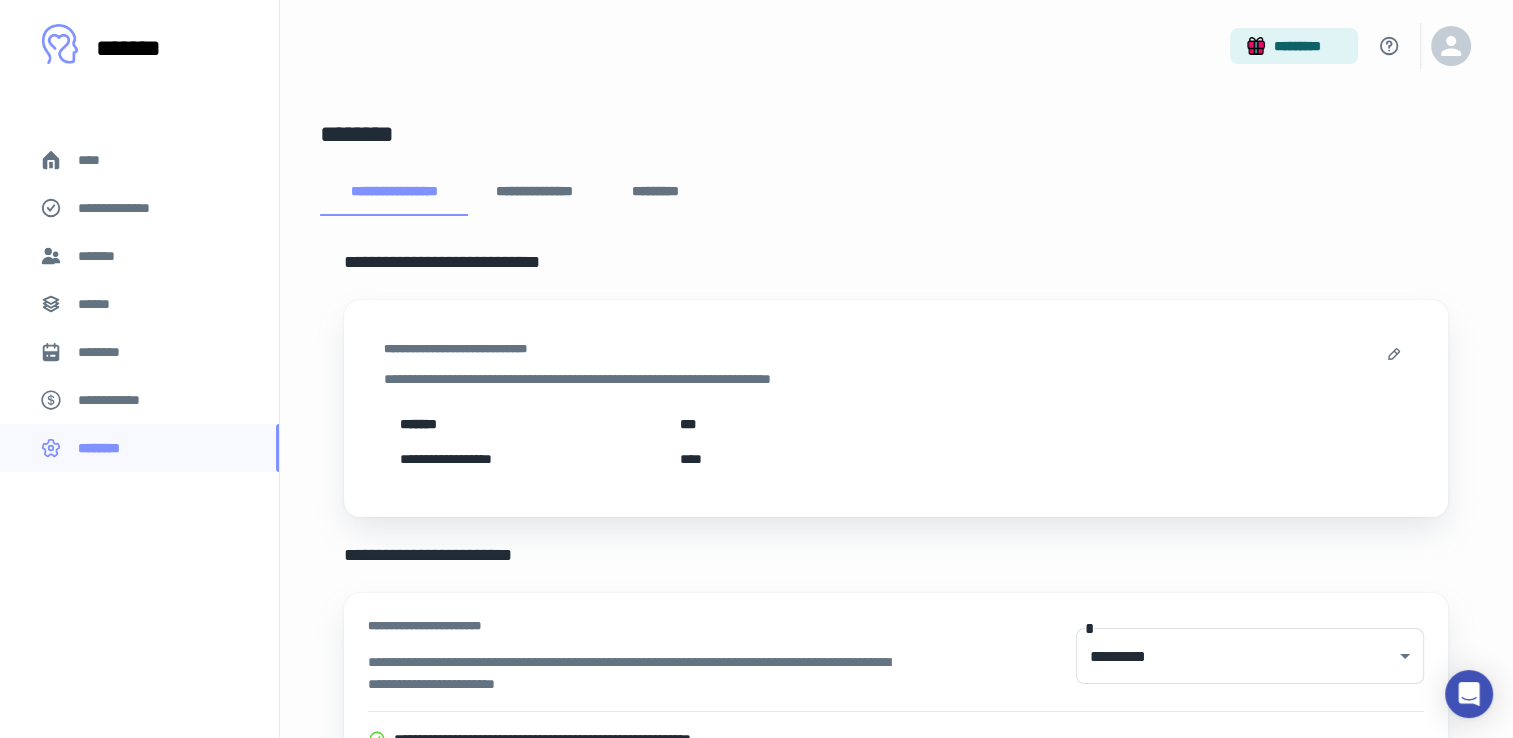click on "*********" at bounding box center [655, 192] 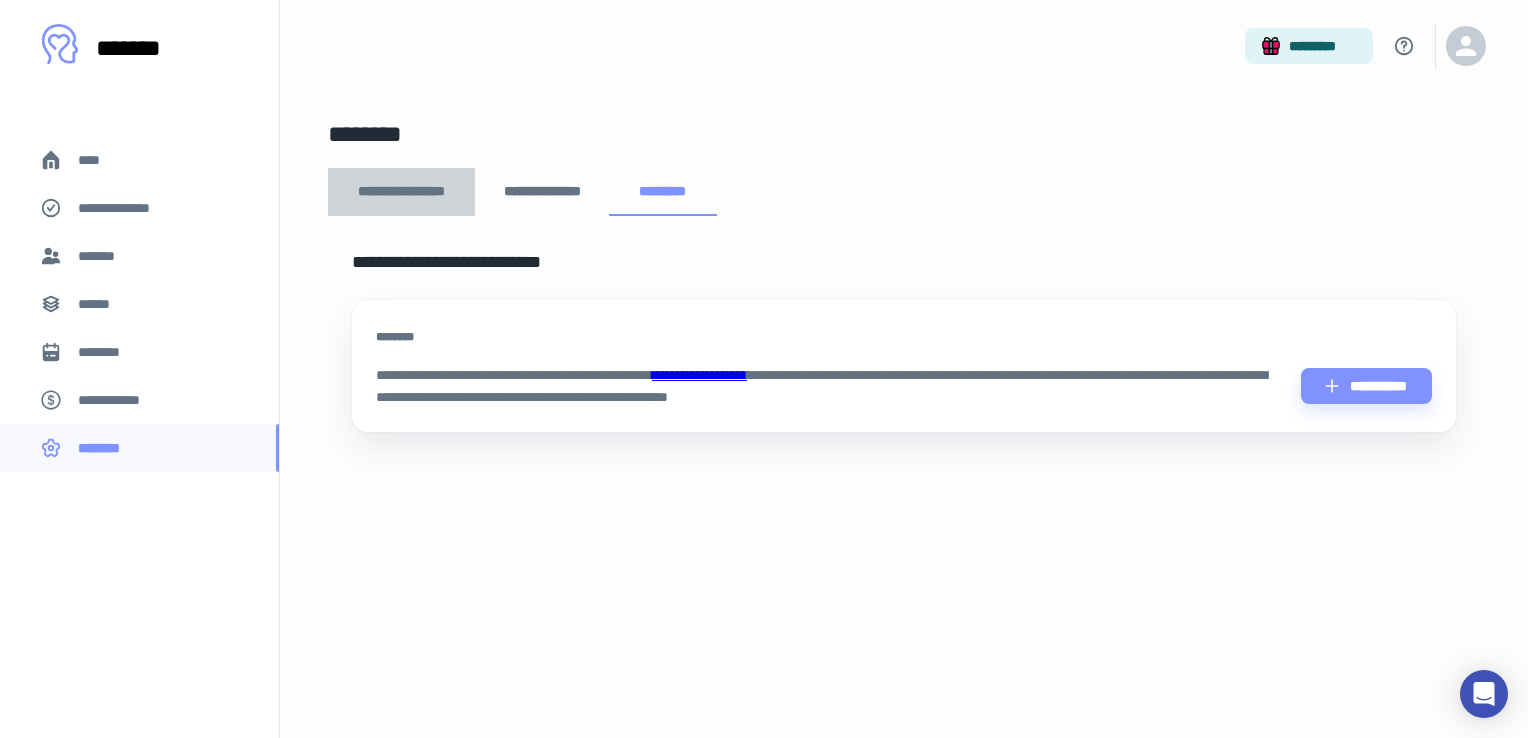 click on "**********" at bounding box center (401, 192) 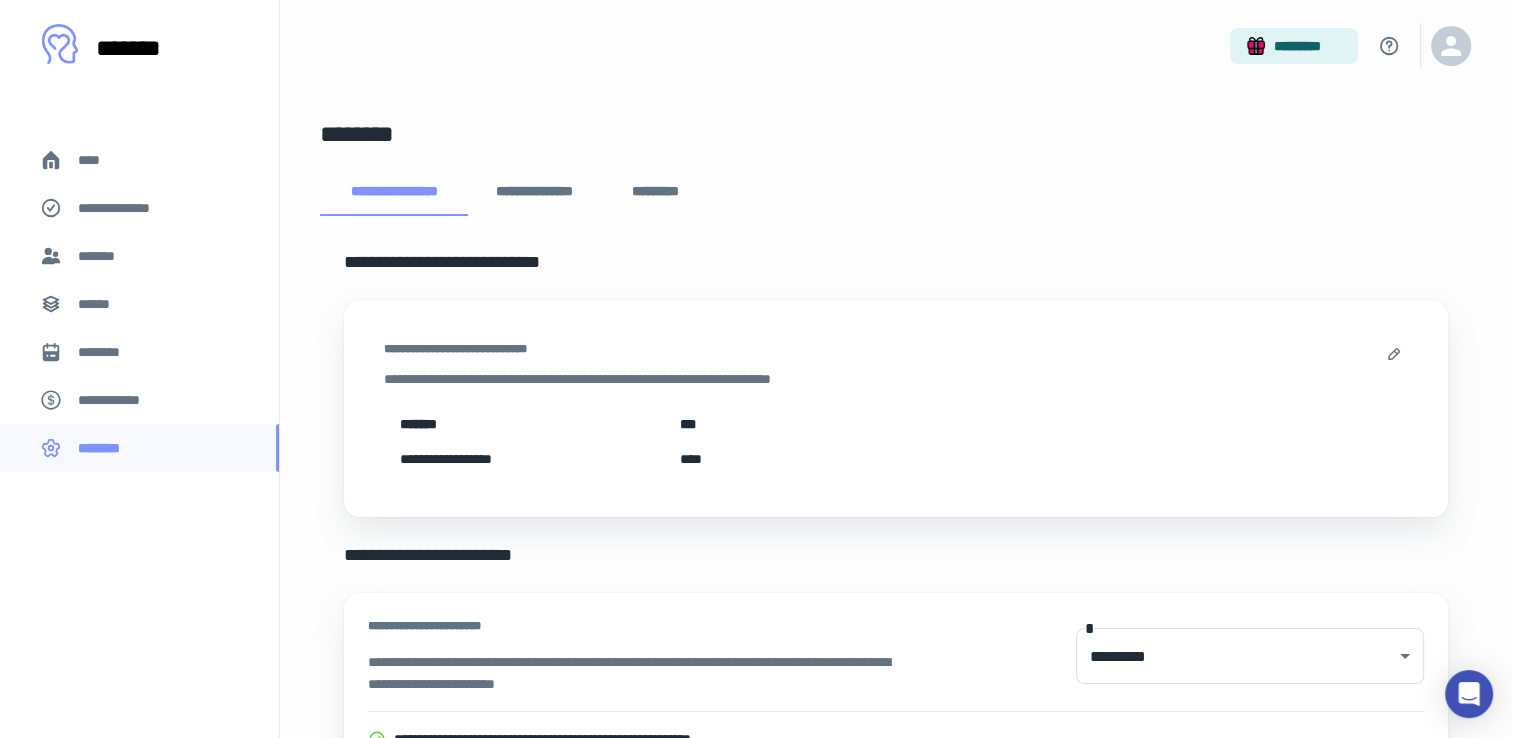 click on "**********" at bounding box center (139, 400) 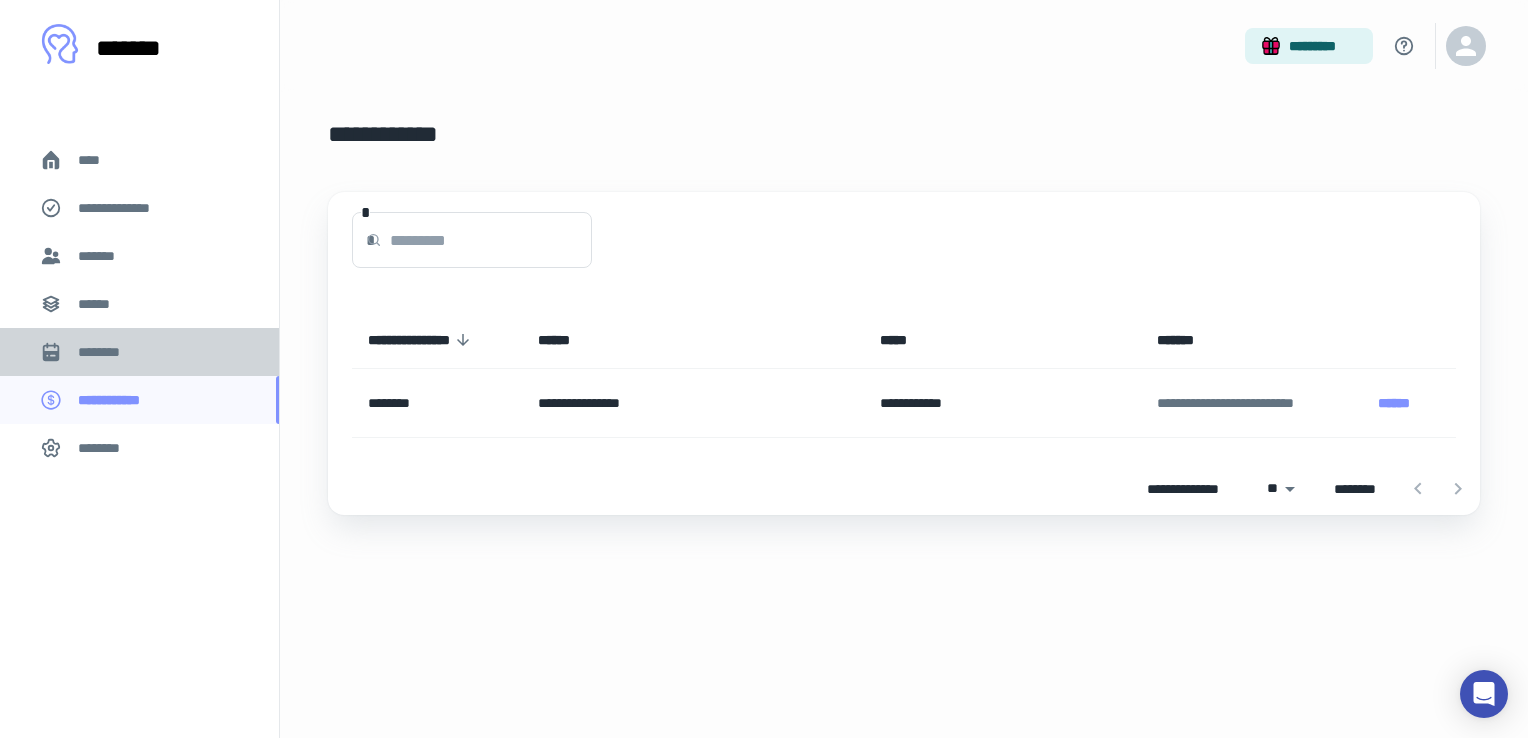 click on "********" at bounding box center (139, 352) 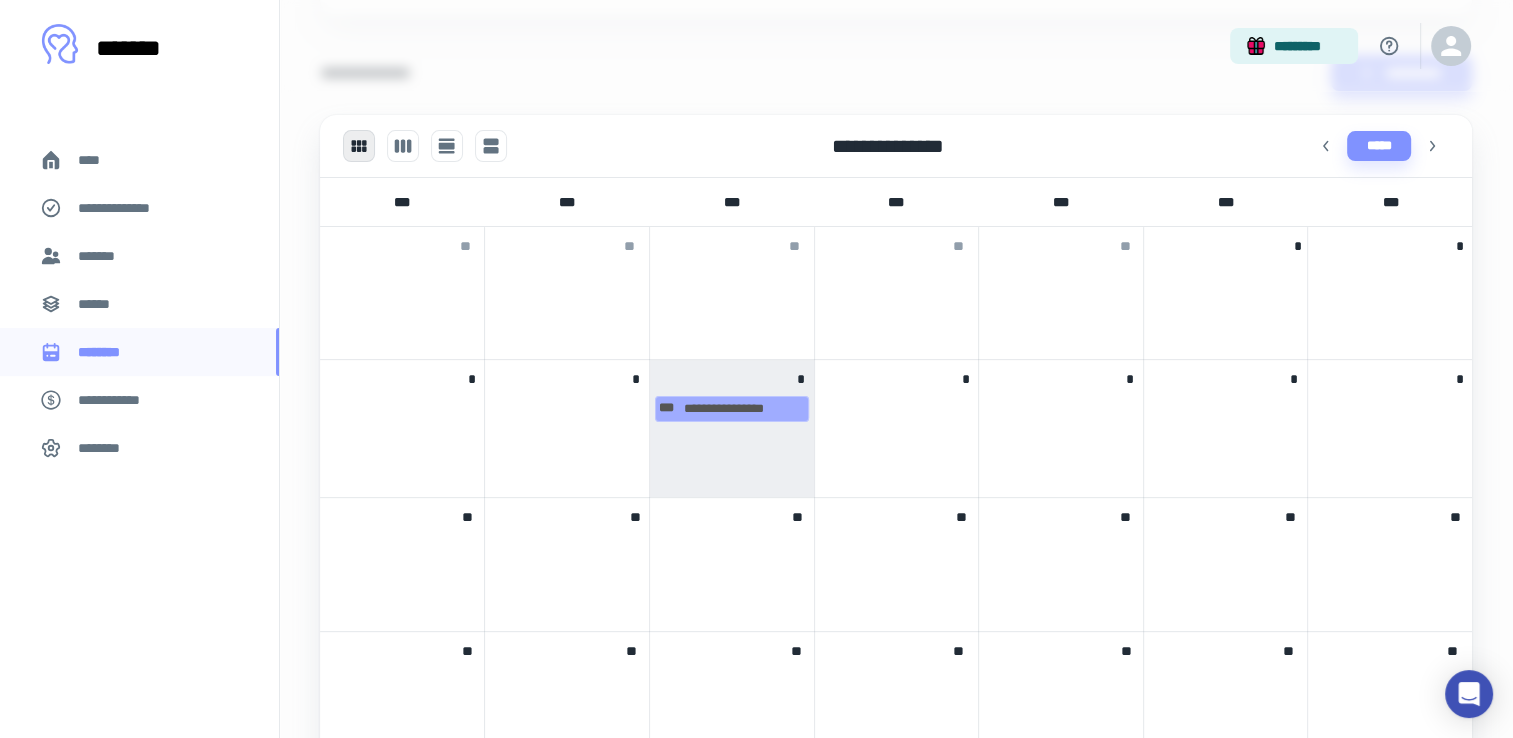 scroll, scrollTop: 500, scrollLeft: 0, axis: vertical 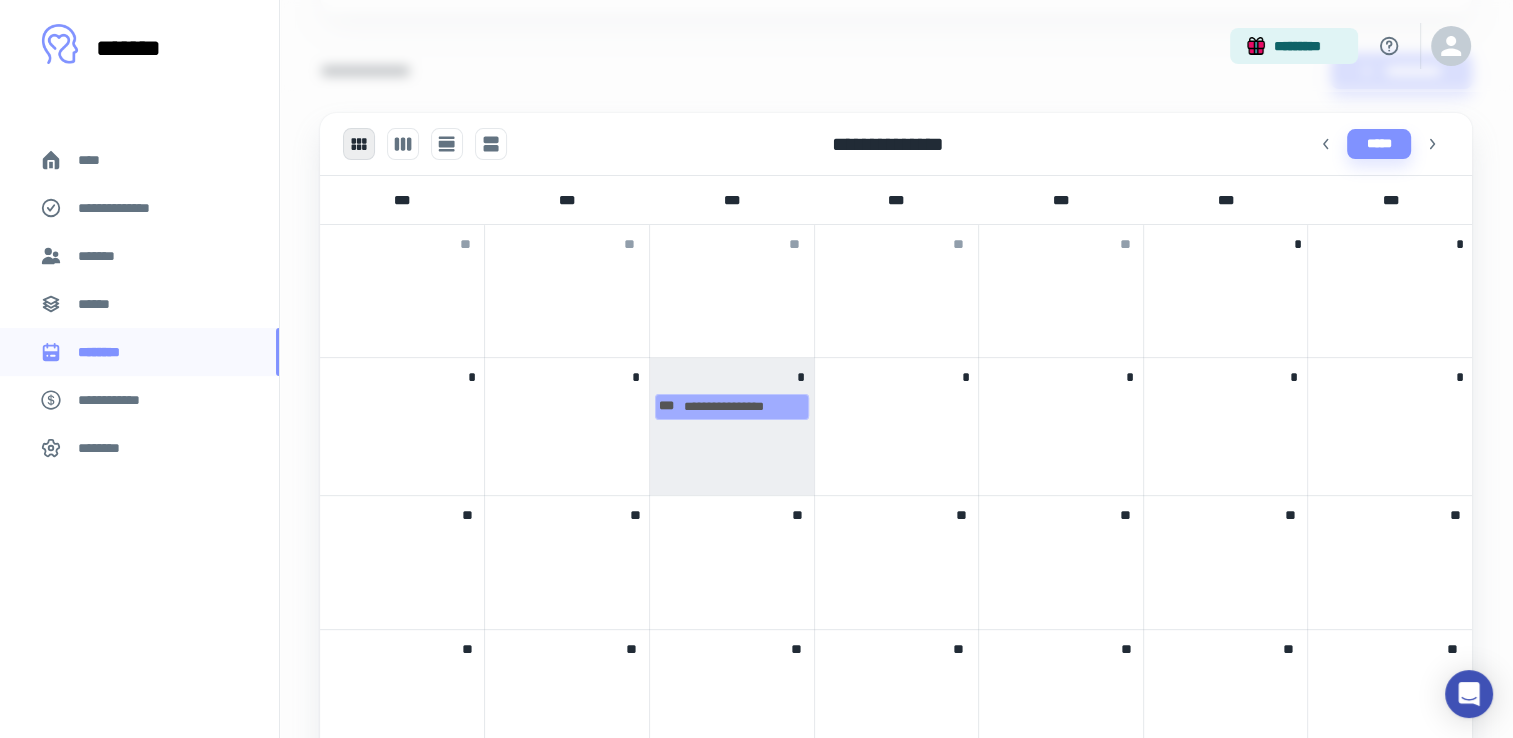 click on "******" at bounding box center [139, 304] 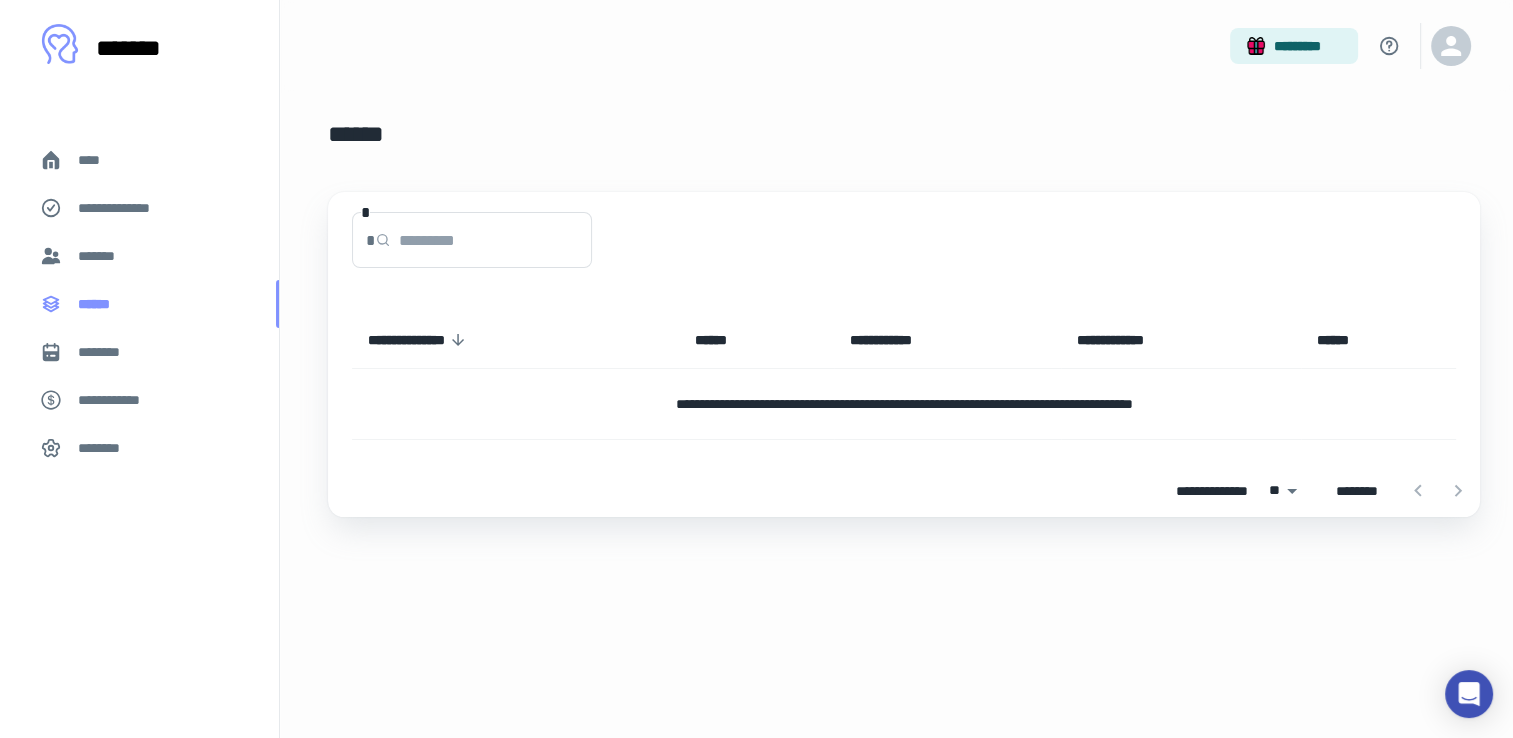scroll, scrollTop: 0, scrollLeft: 0, axis: both 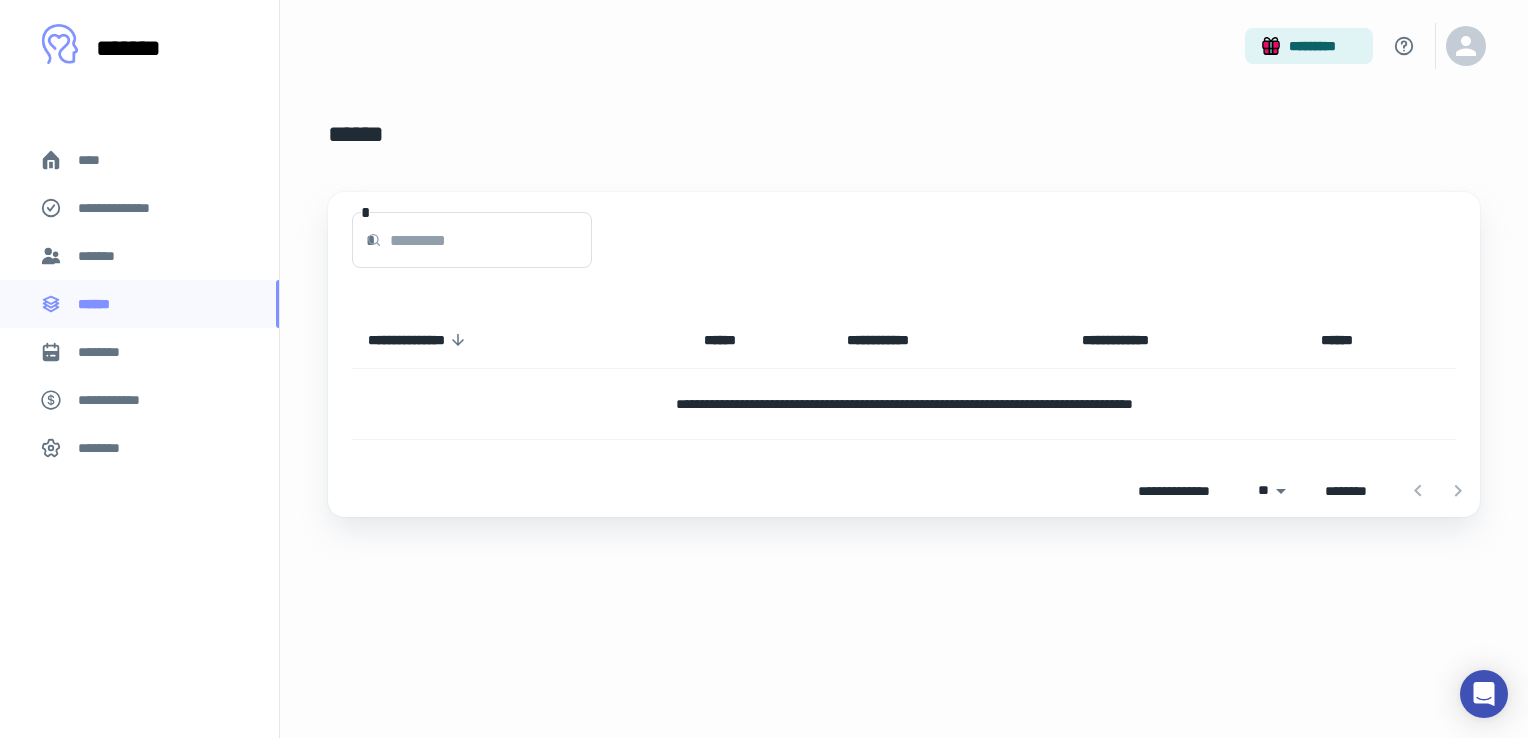 click on "**********" at bounding box center [127, 208] 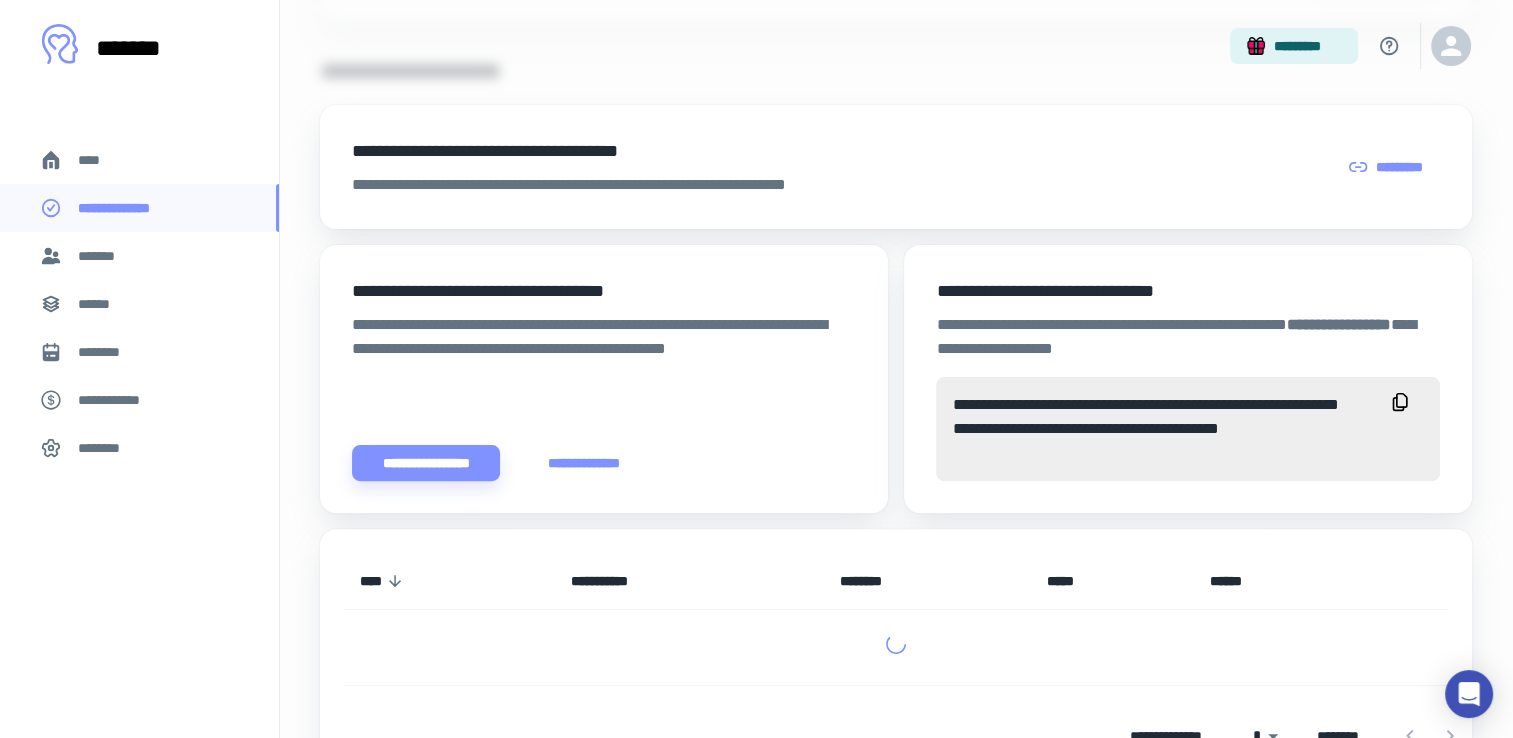 scroll, scrollTop: 597, scrollLeft: 0, axis: vertical 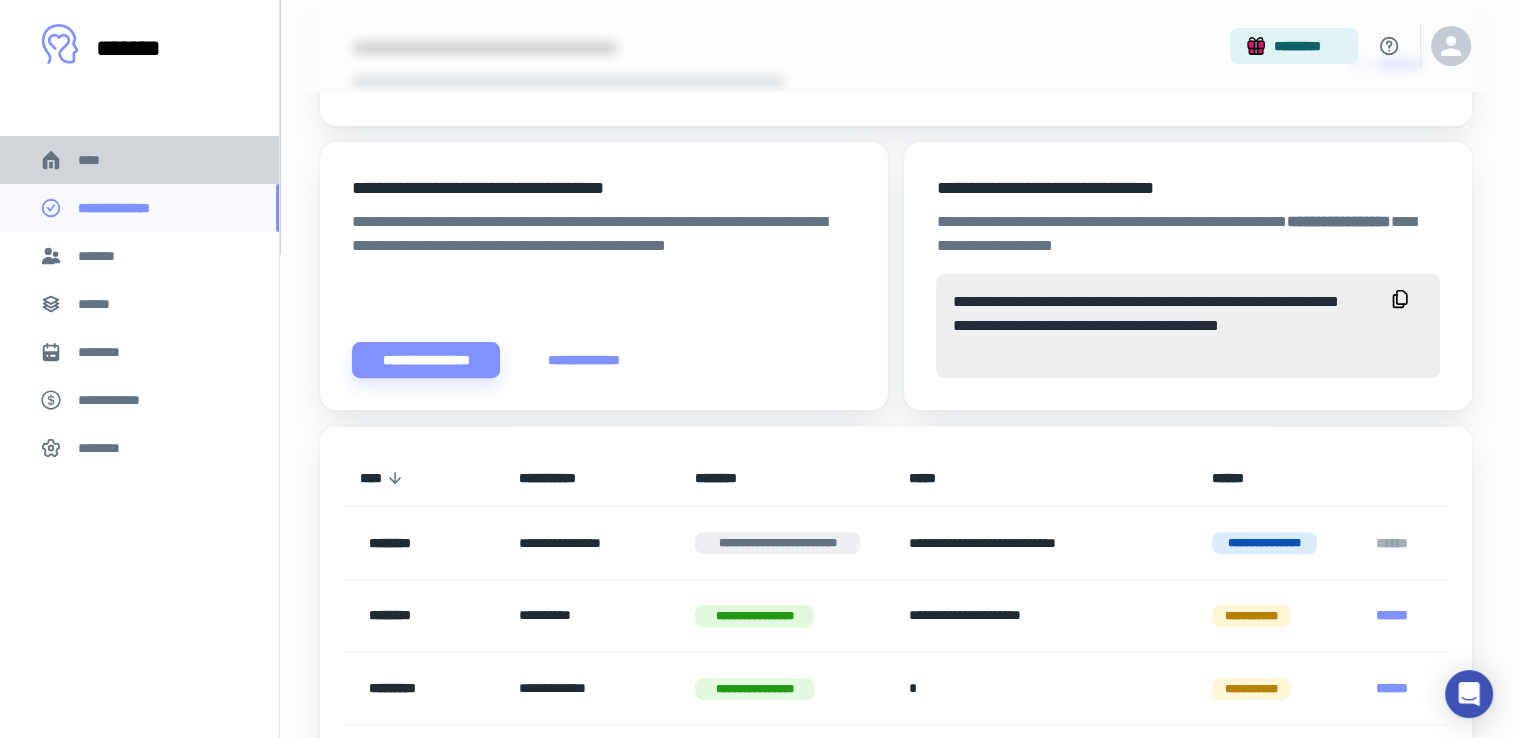 click on "****" at bounding box center [139, 160] 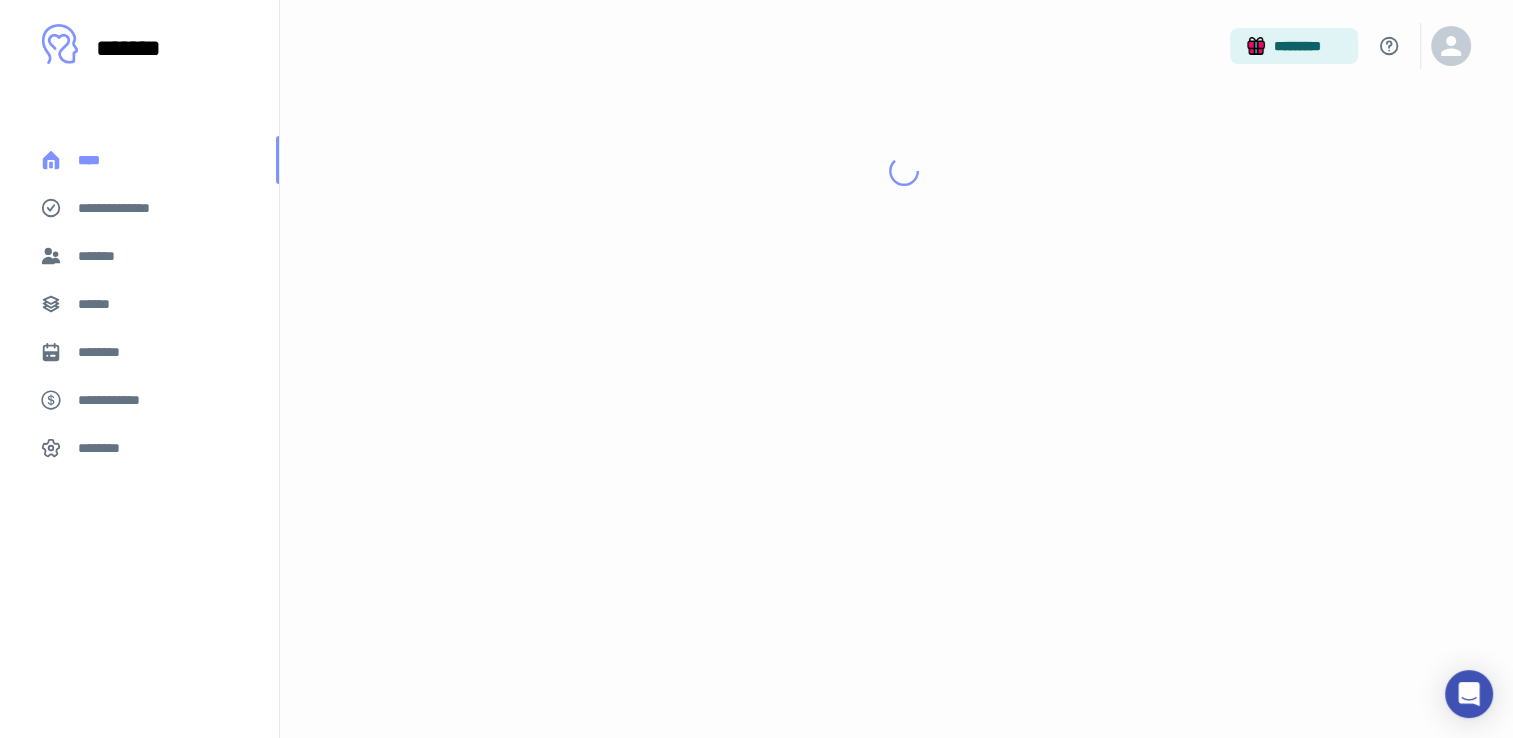 scroll, scrollTop: 0, scrollLeft: 0, axis: both 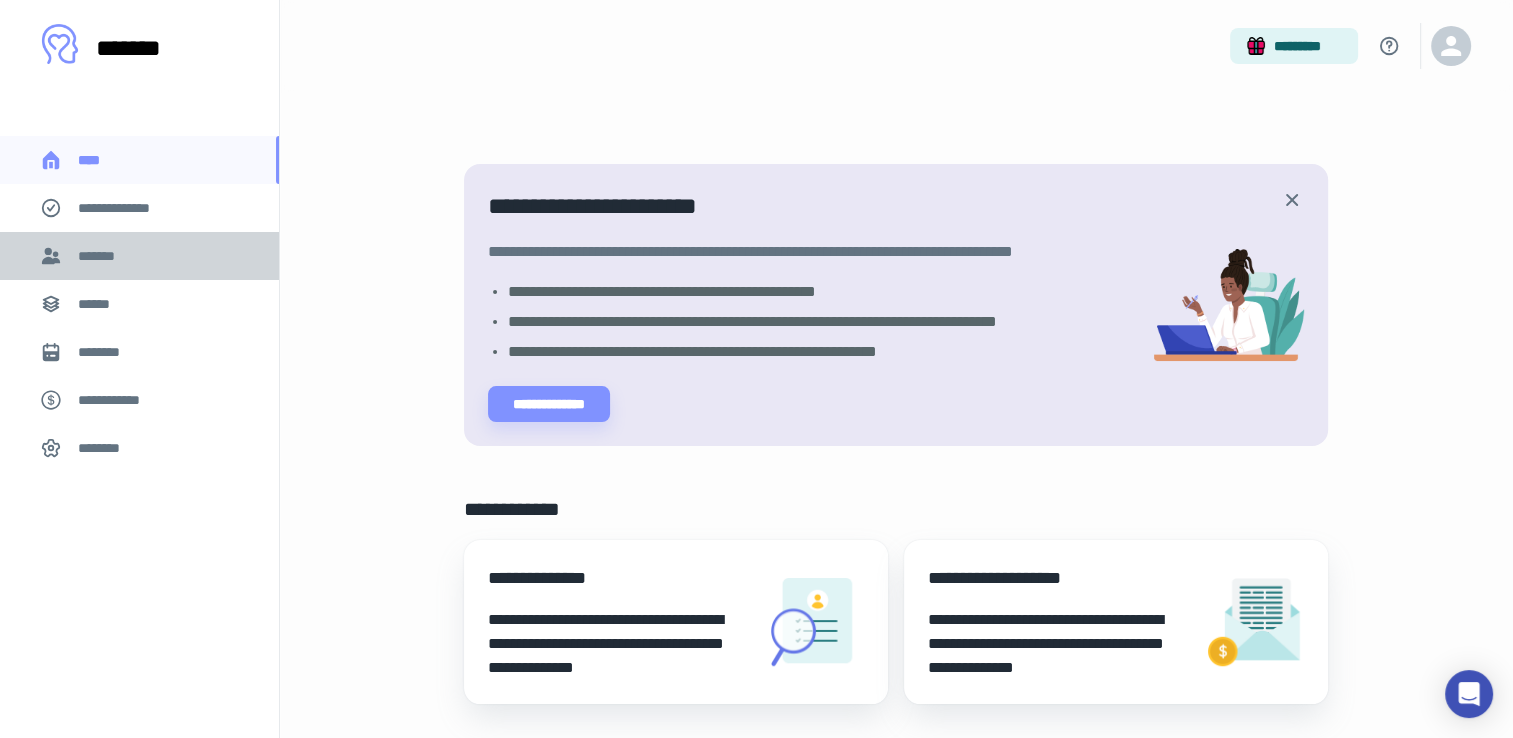 click on "*******" at bounding box center (139, 256) 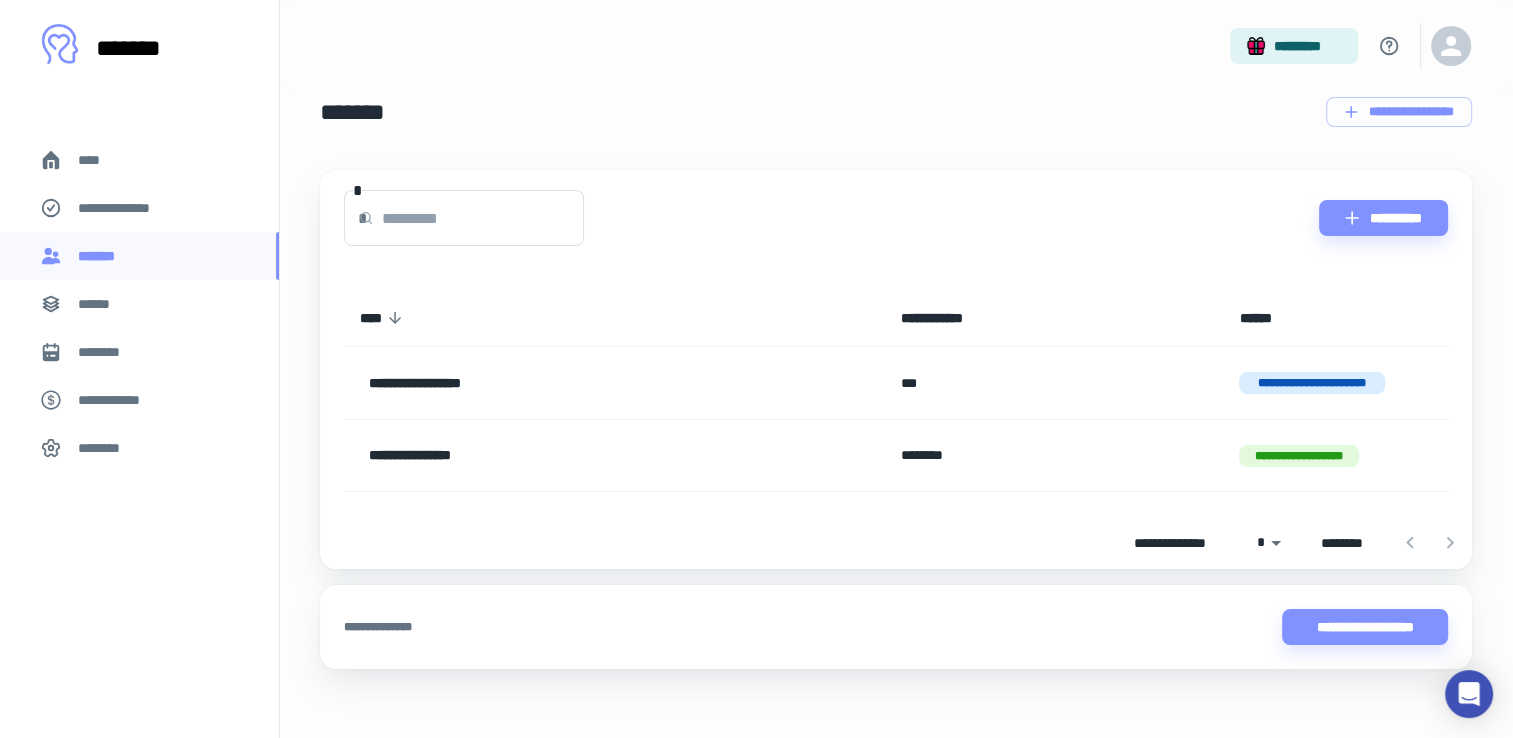 scroll, scrollTop: 32, scrollLeft: 0, axis: vertical 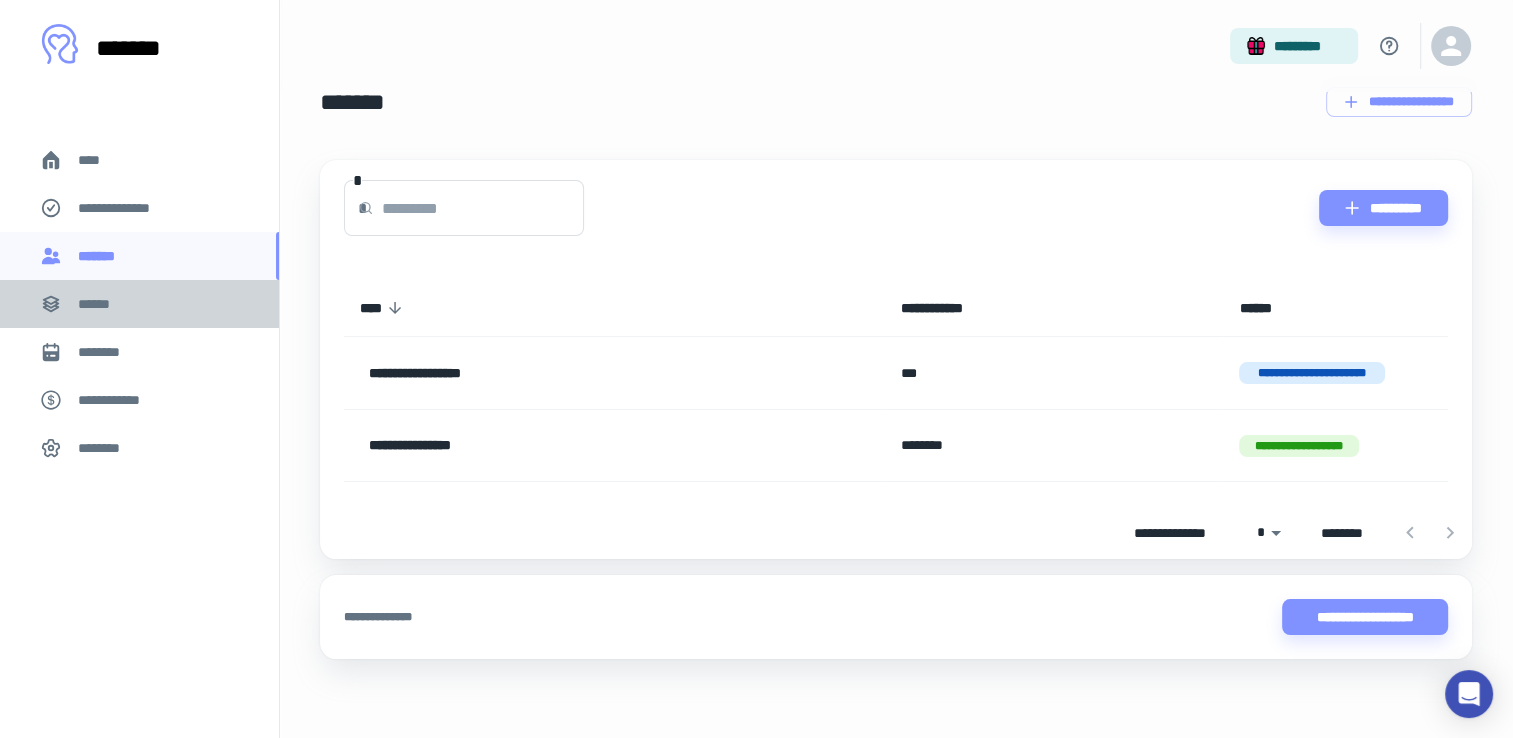 click on "******" at bounding box center [139, 304] 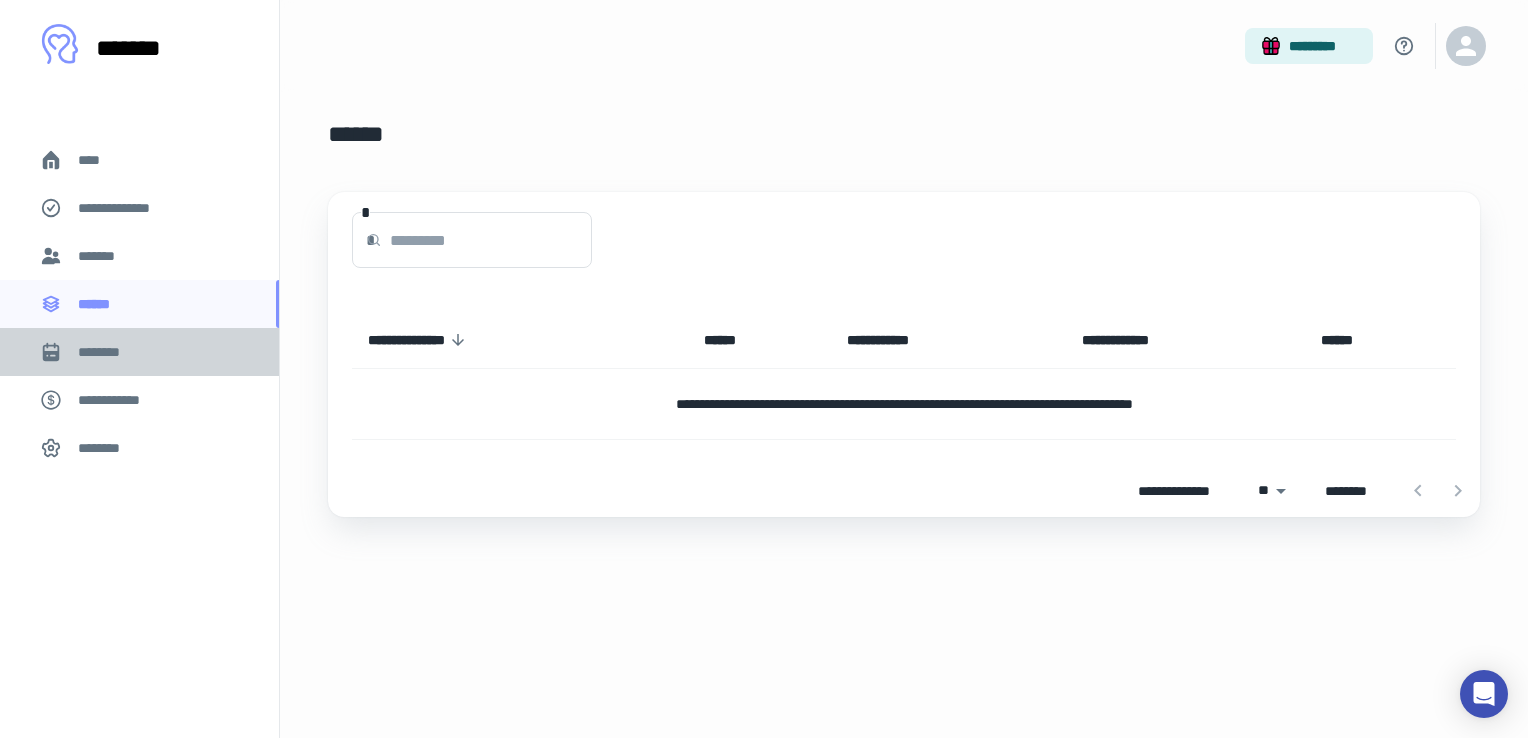 click on "********" at bounding box center [139, 352] 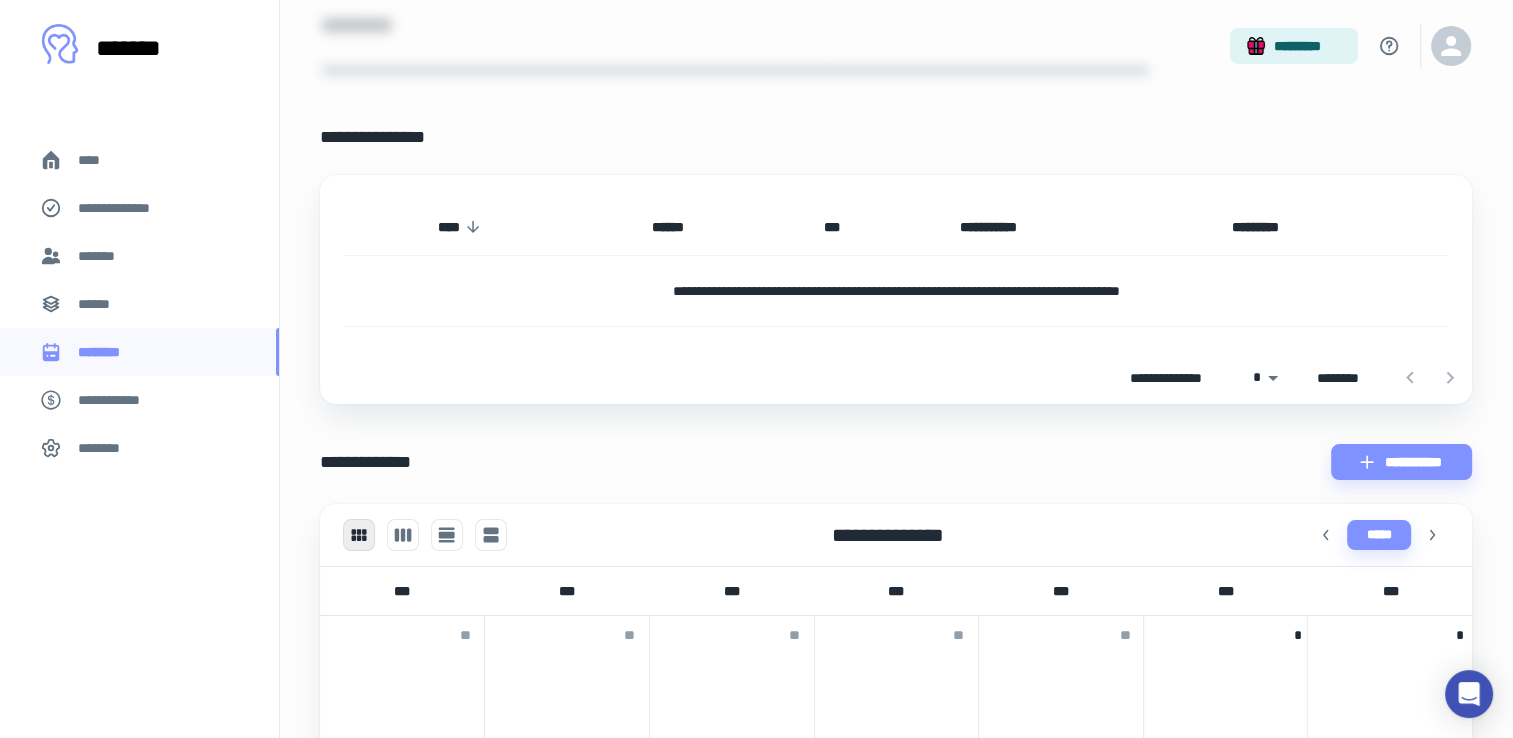 scroll, scrollTop: 400, scrollLeft: 0, axis: vertical 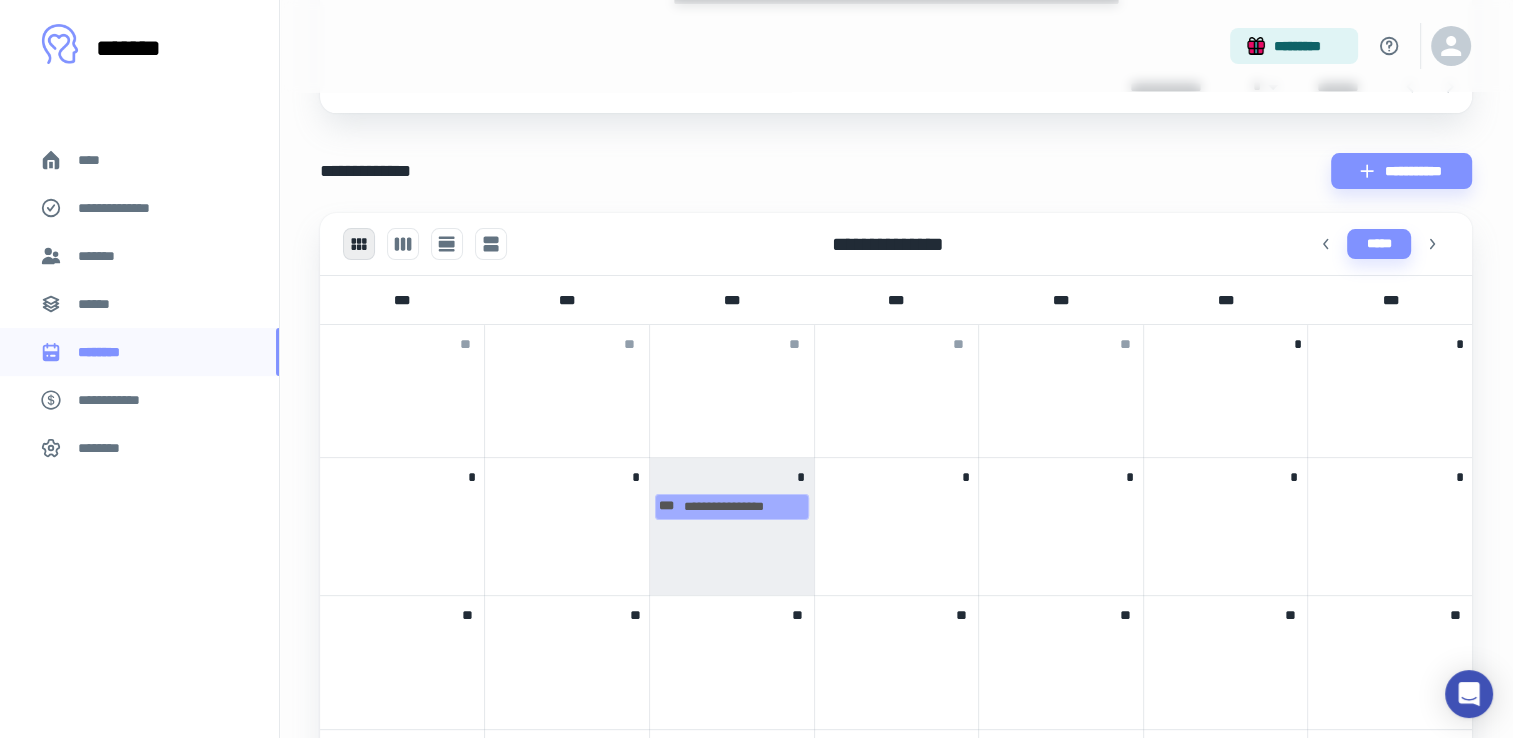 click on "**********" at bounding box center [119, 400] 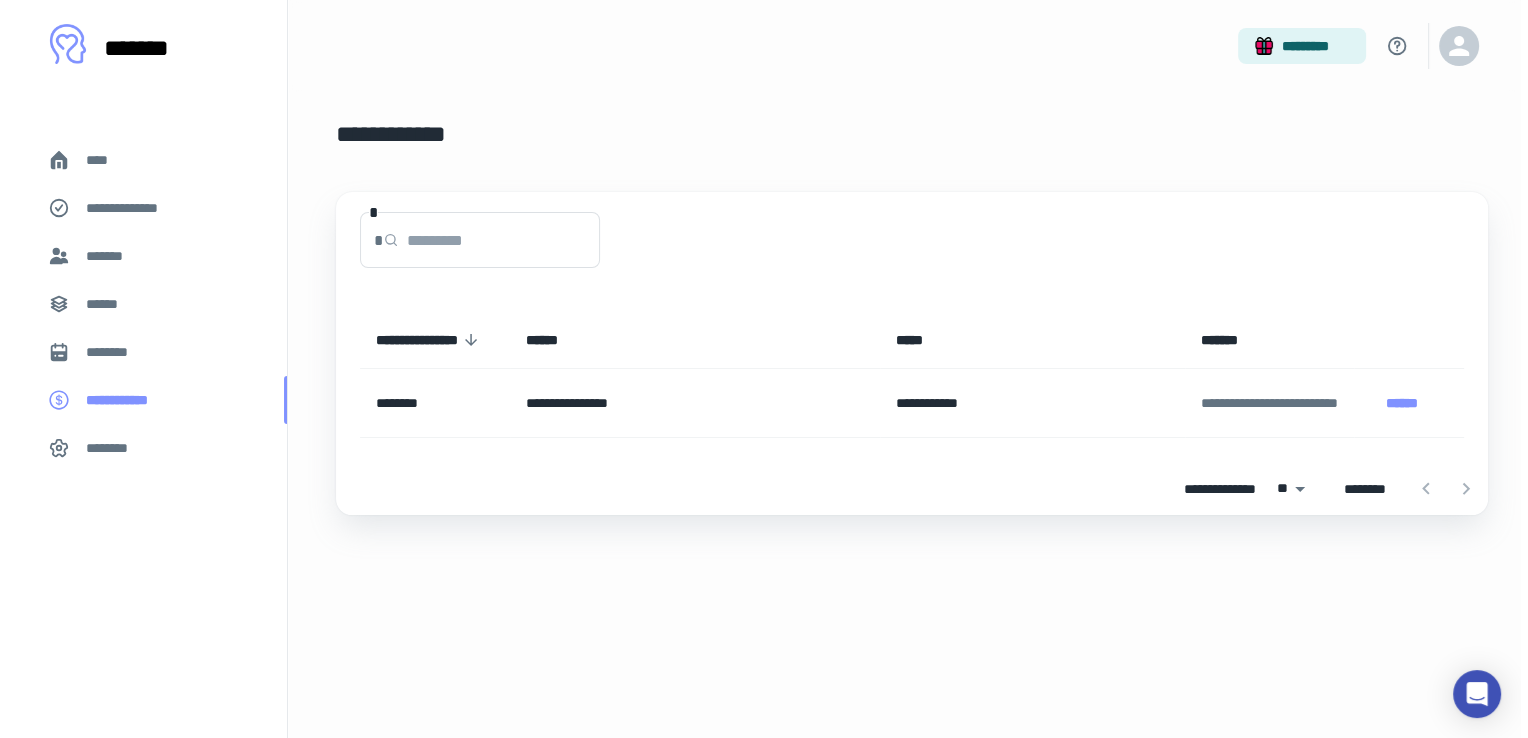 scroll, scrollTop: 0, scrollLeft: 0, axis: both 